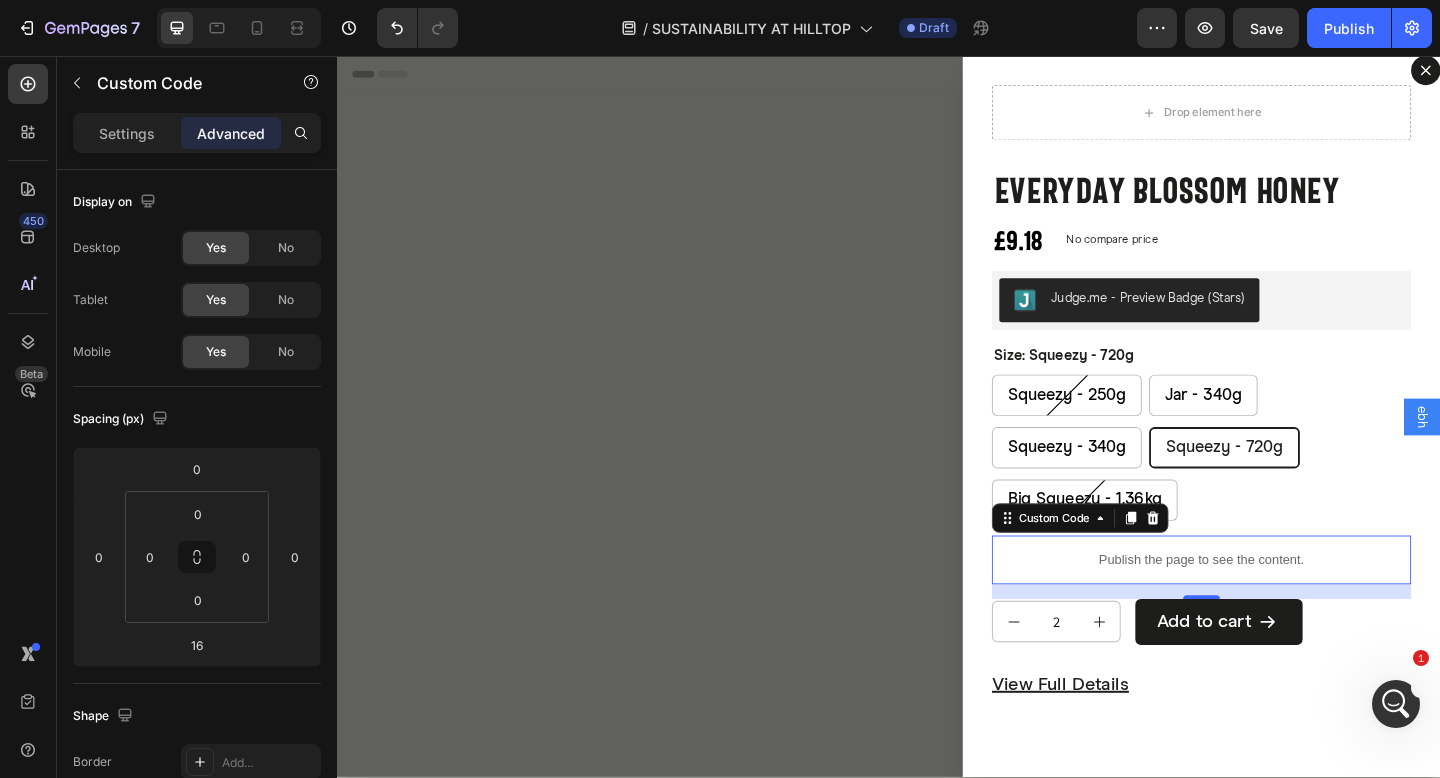scroll, scrollTop: 0, scrollLeft: 0, axis: both 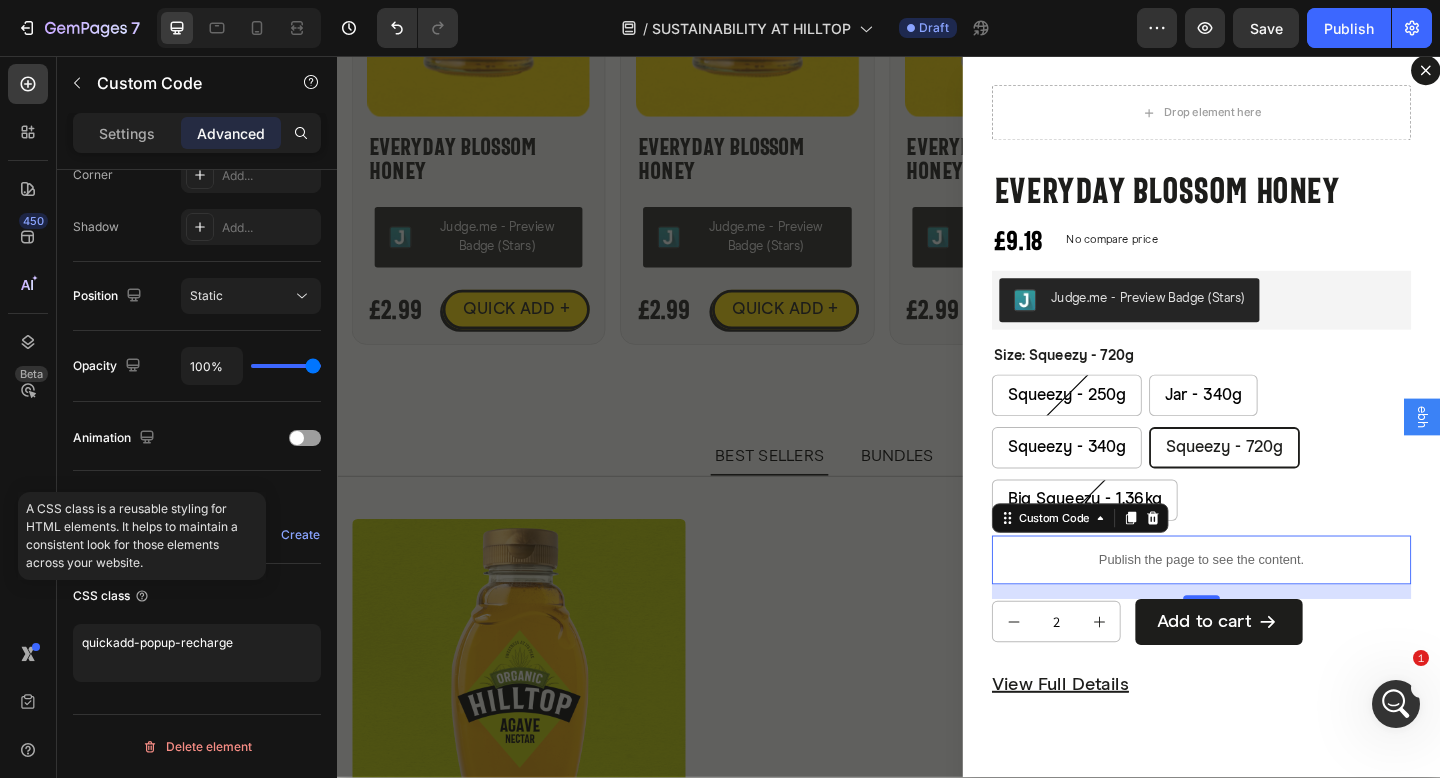 click on "450 Beta" at bounding box center (28, 417) 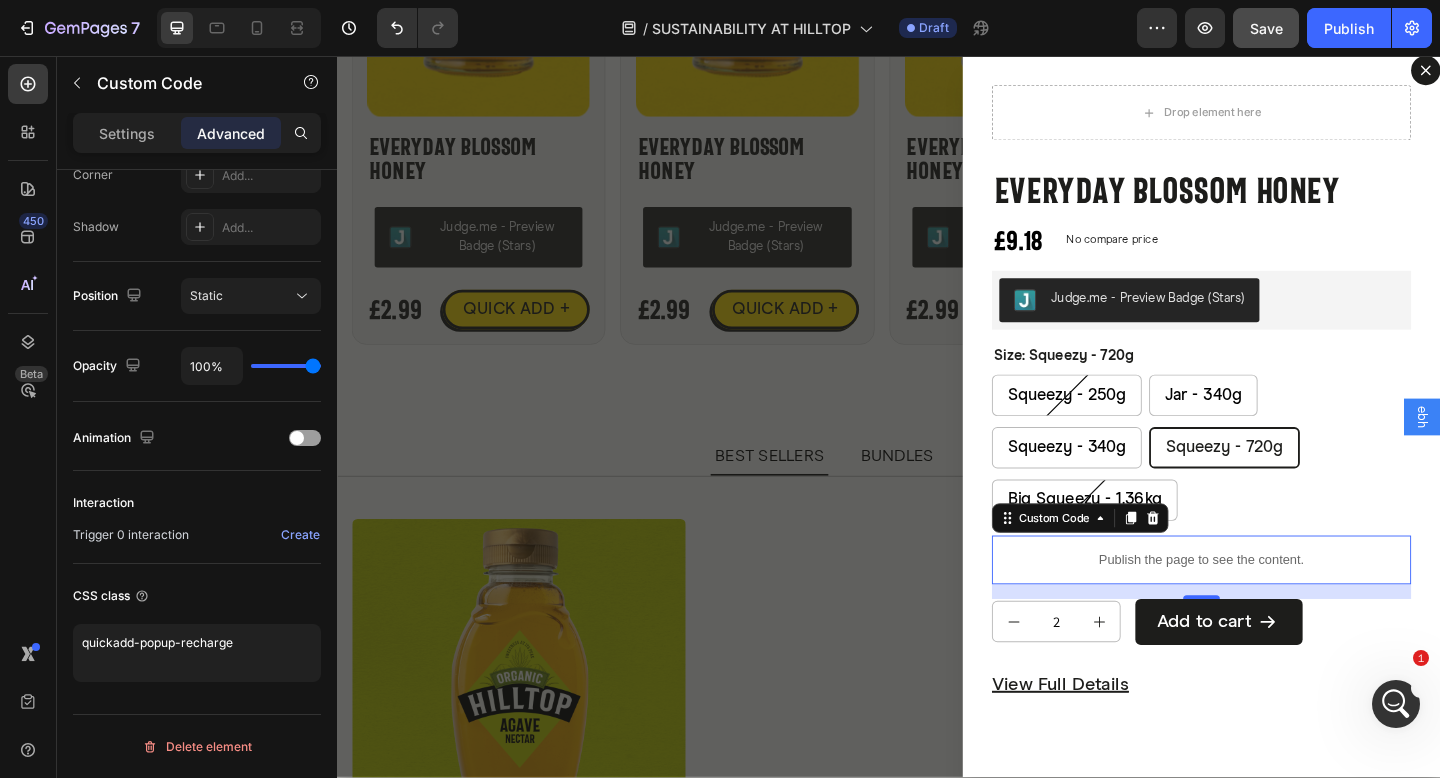 click on "Save" at bounding box center (1266, 28) 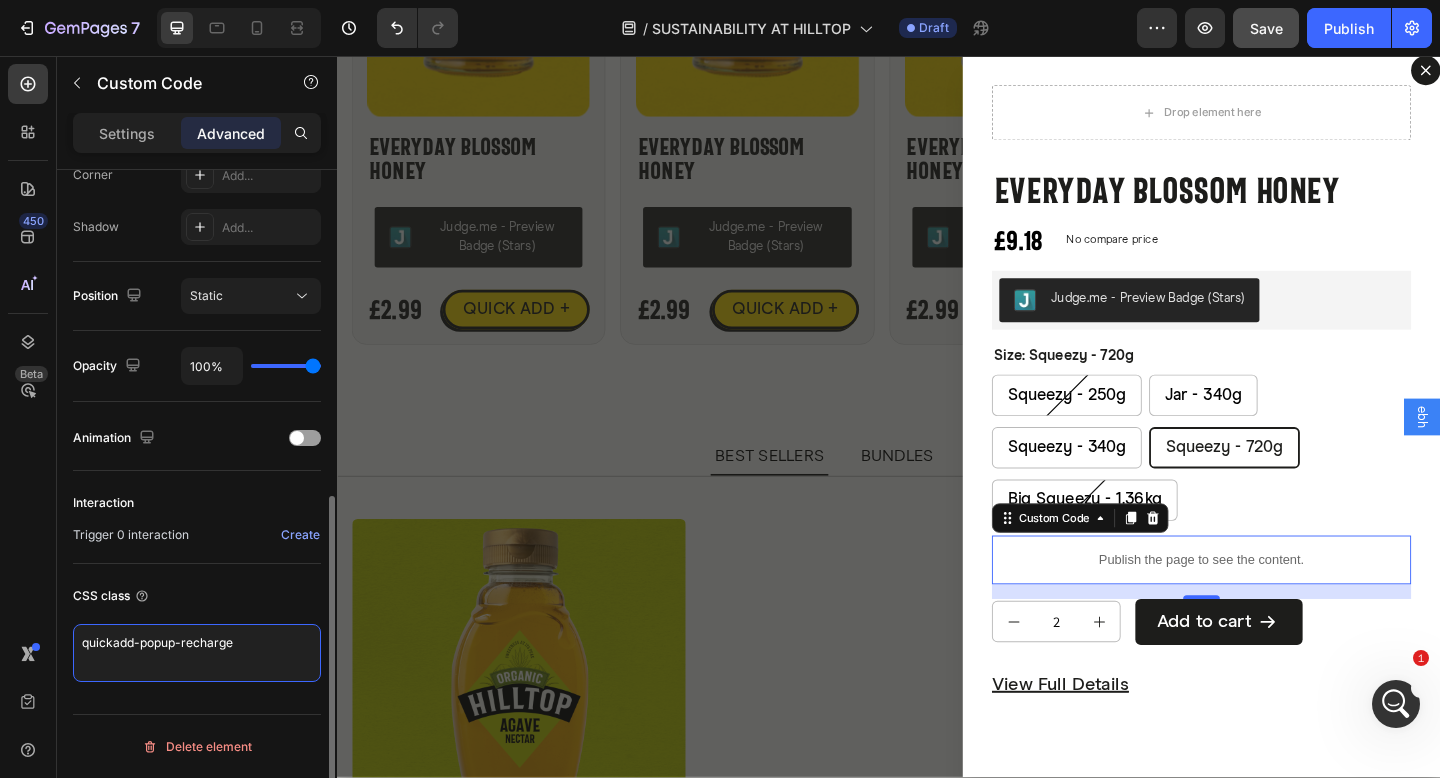 click on "quickadd-popup-recharge" at bounding box center [197, 653] 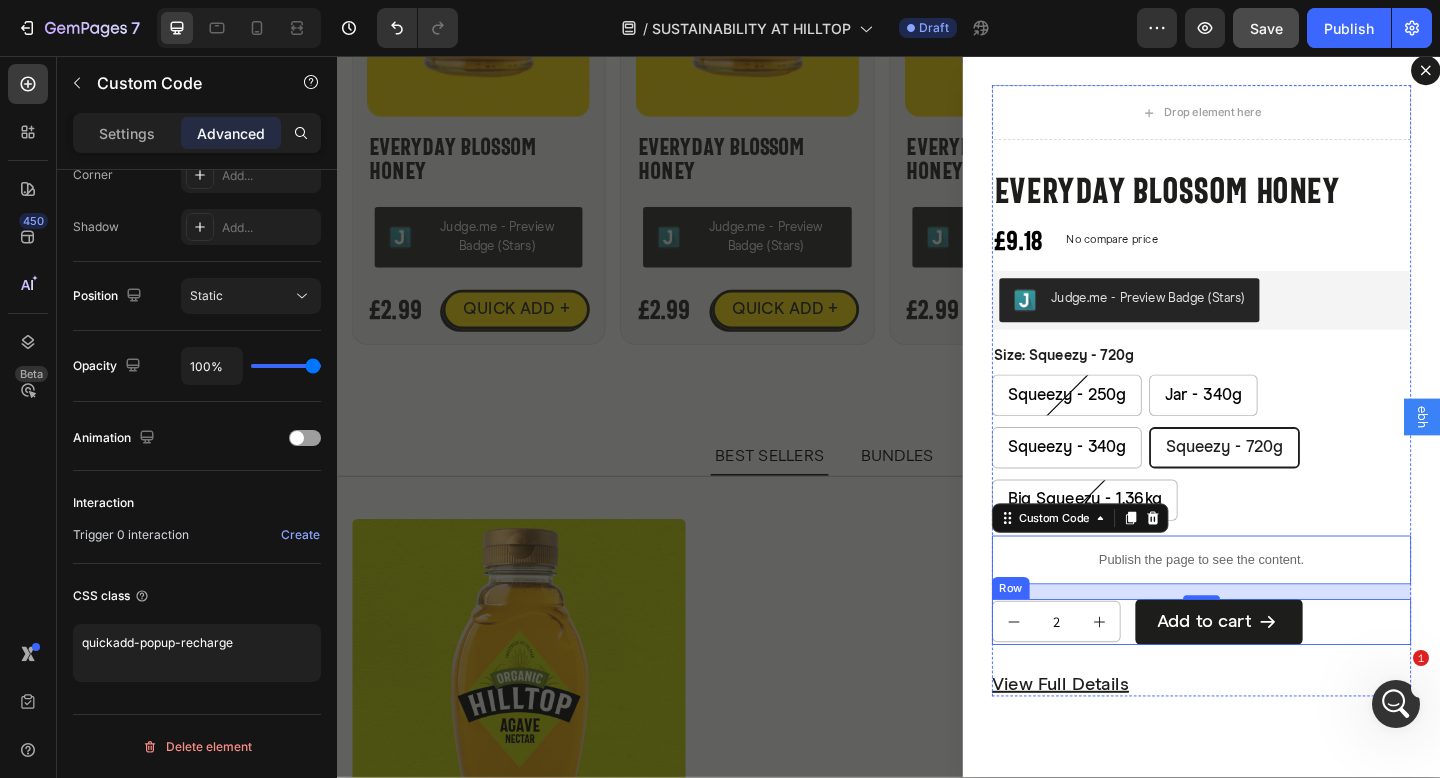 click on "2
Product Quantity
Add to cart Add to Cart Row" at bounding box center (1277, 672) 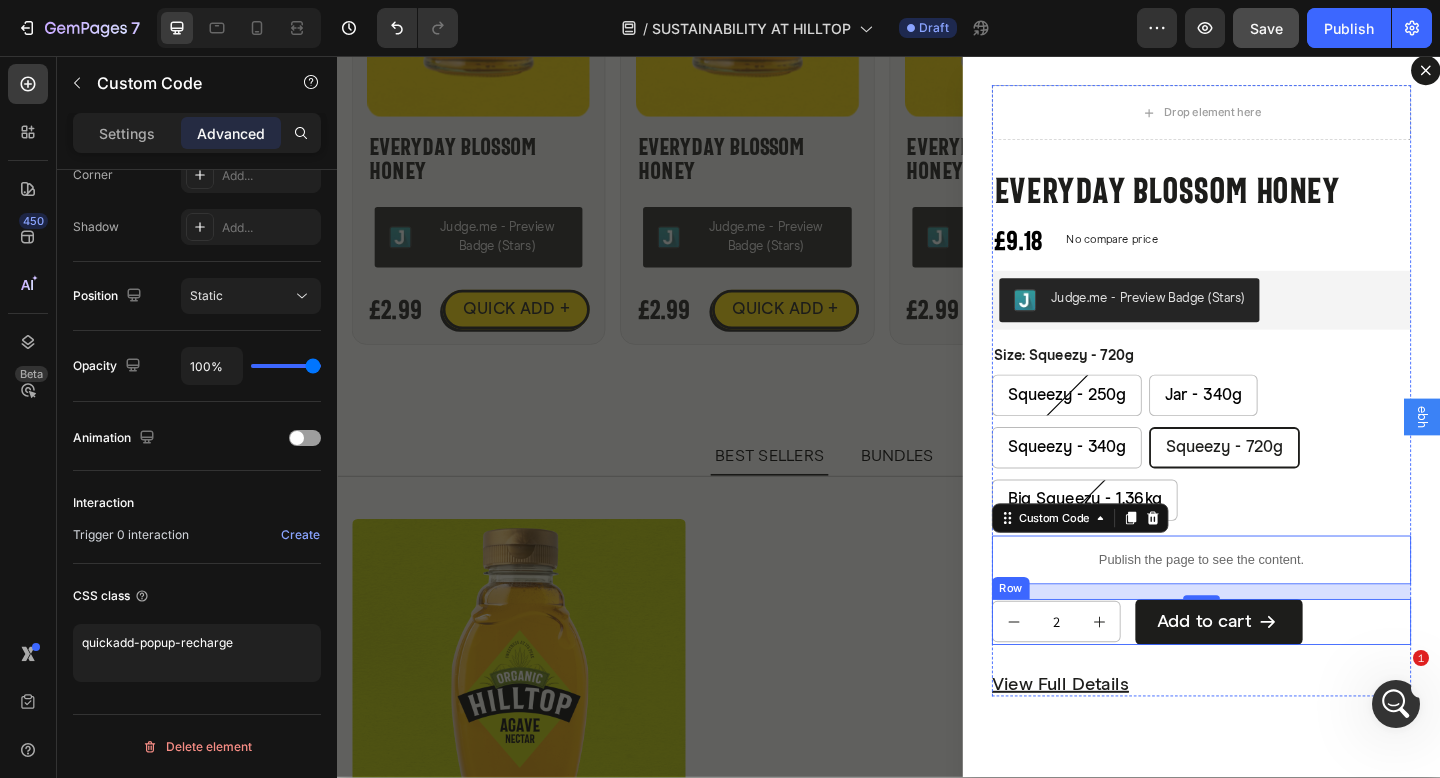 click on "2
Product Quantity
Add to cart Add to Cart Row" at bounding box center [1277, 672] 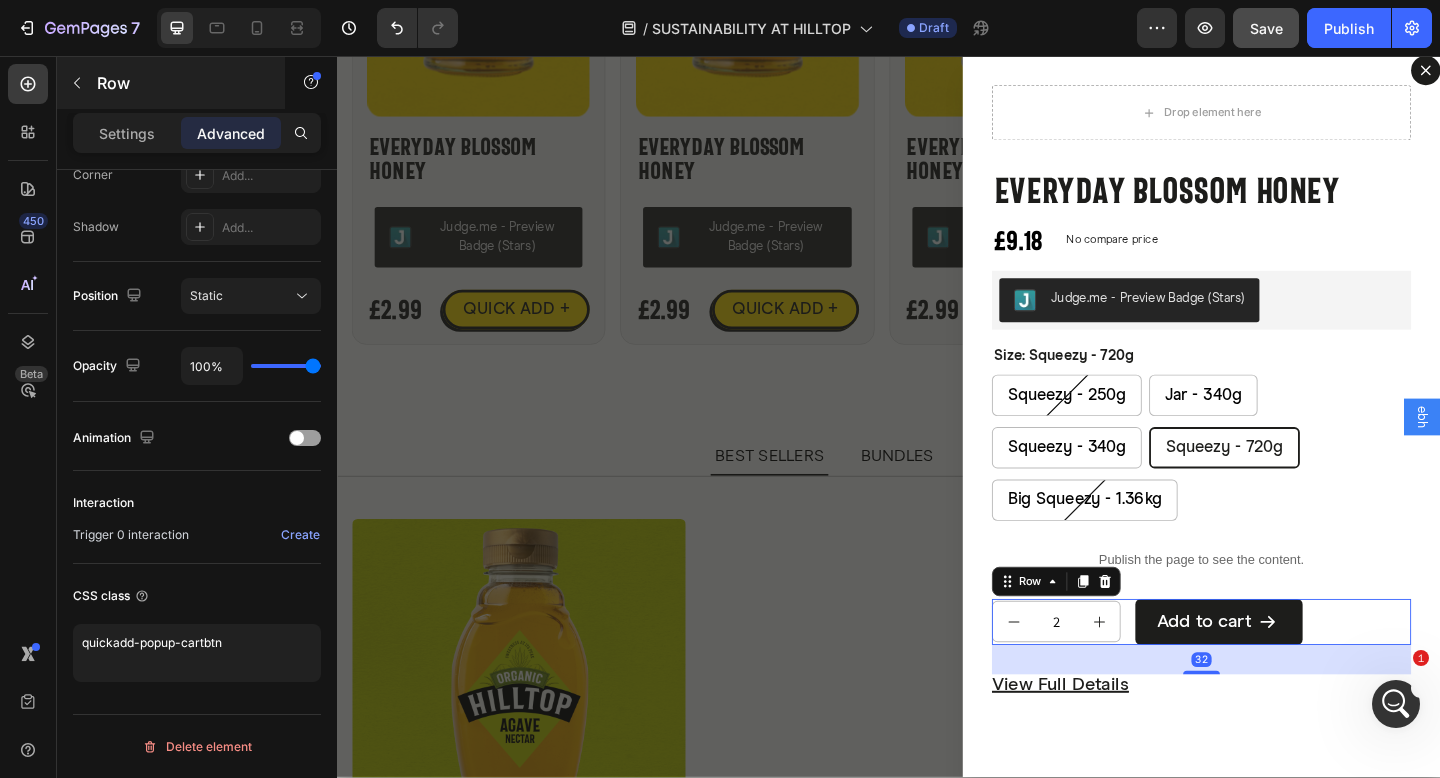scroll, scrollTop: 0, scrollLeft: 0, axis: both 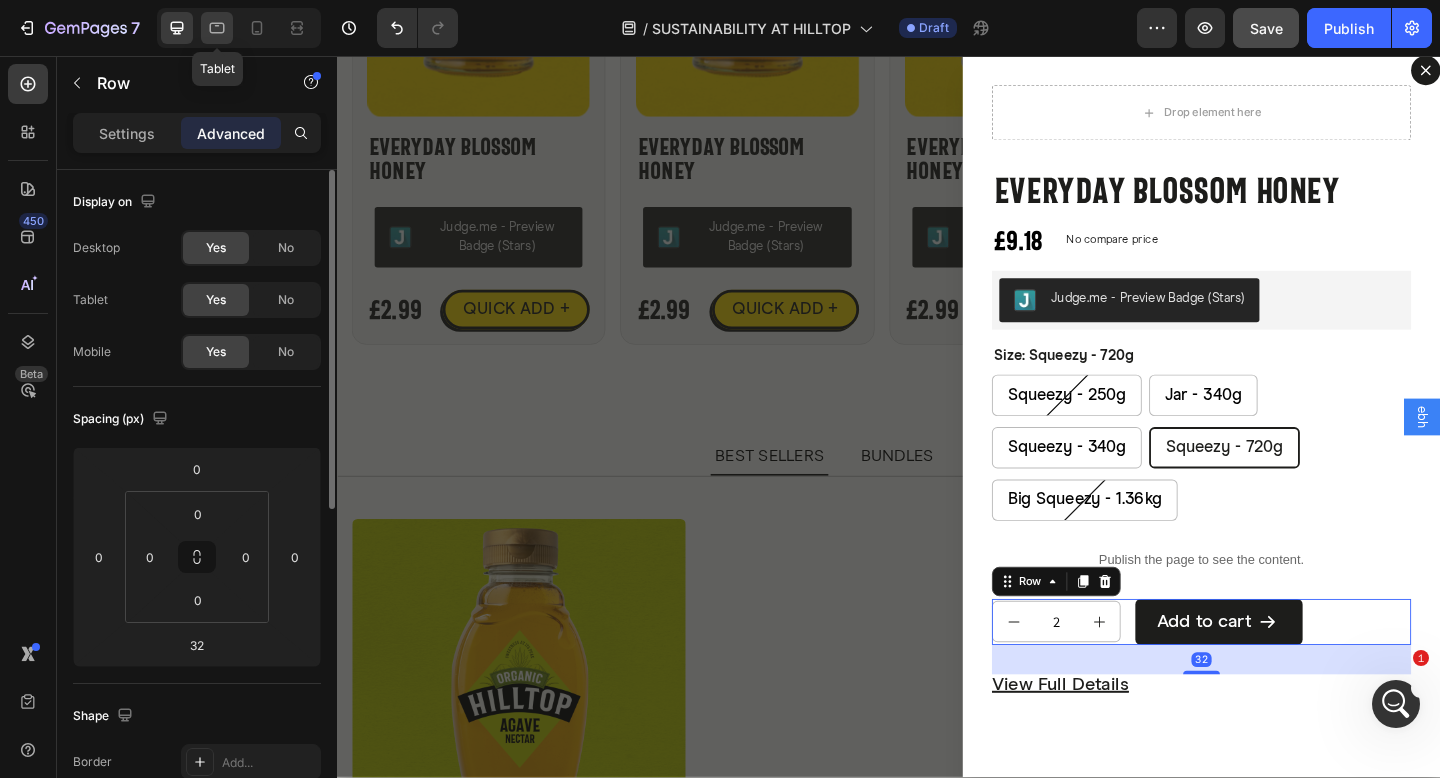 click 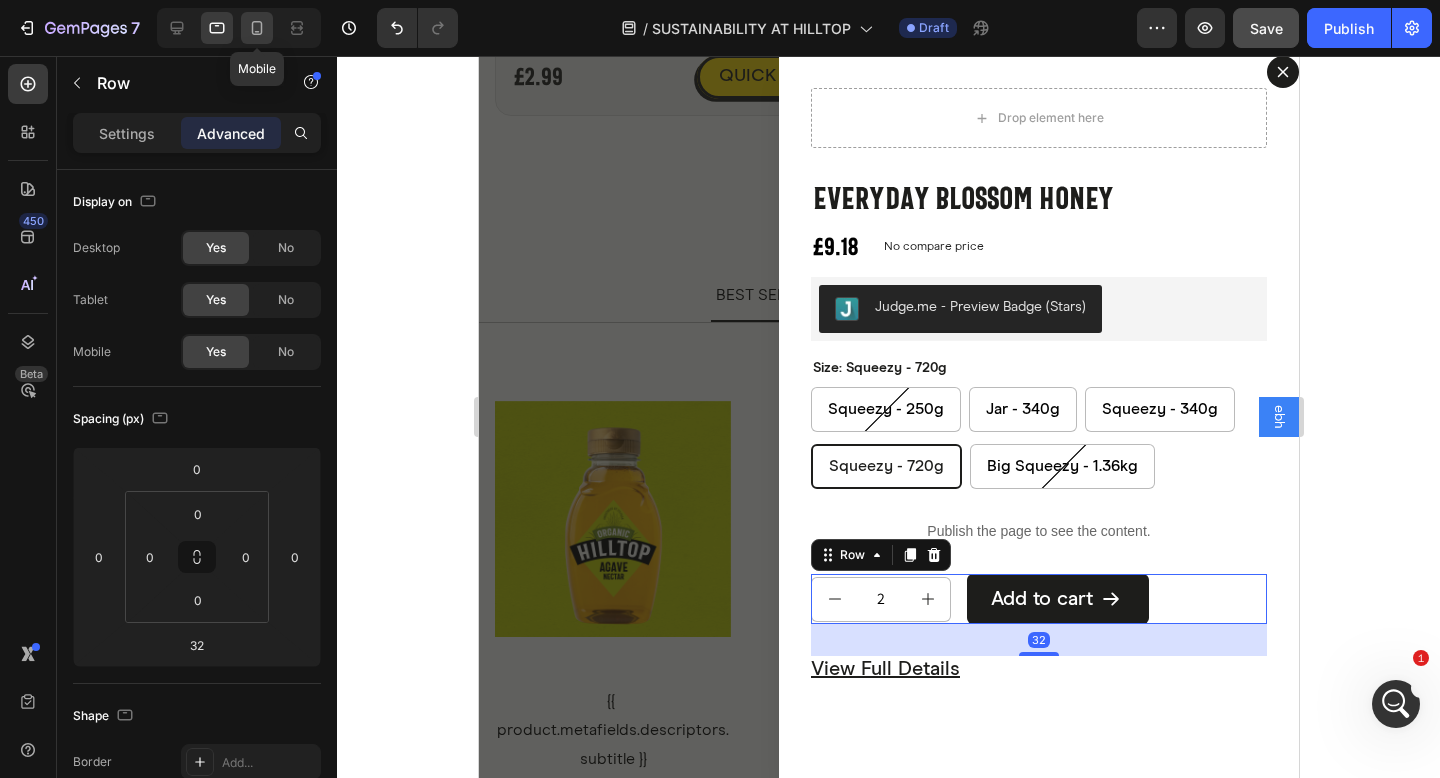 click 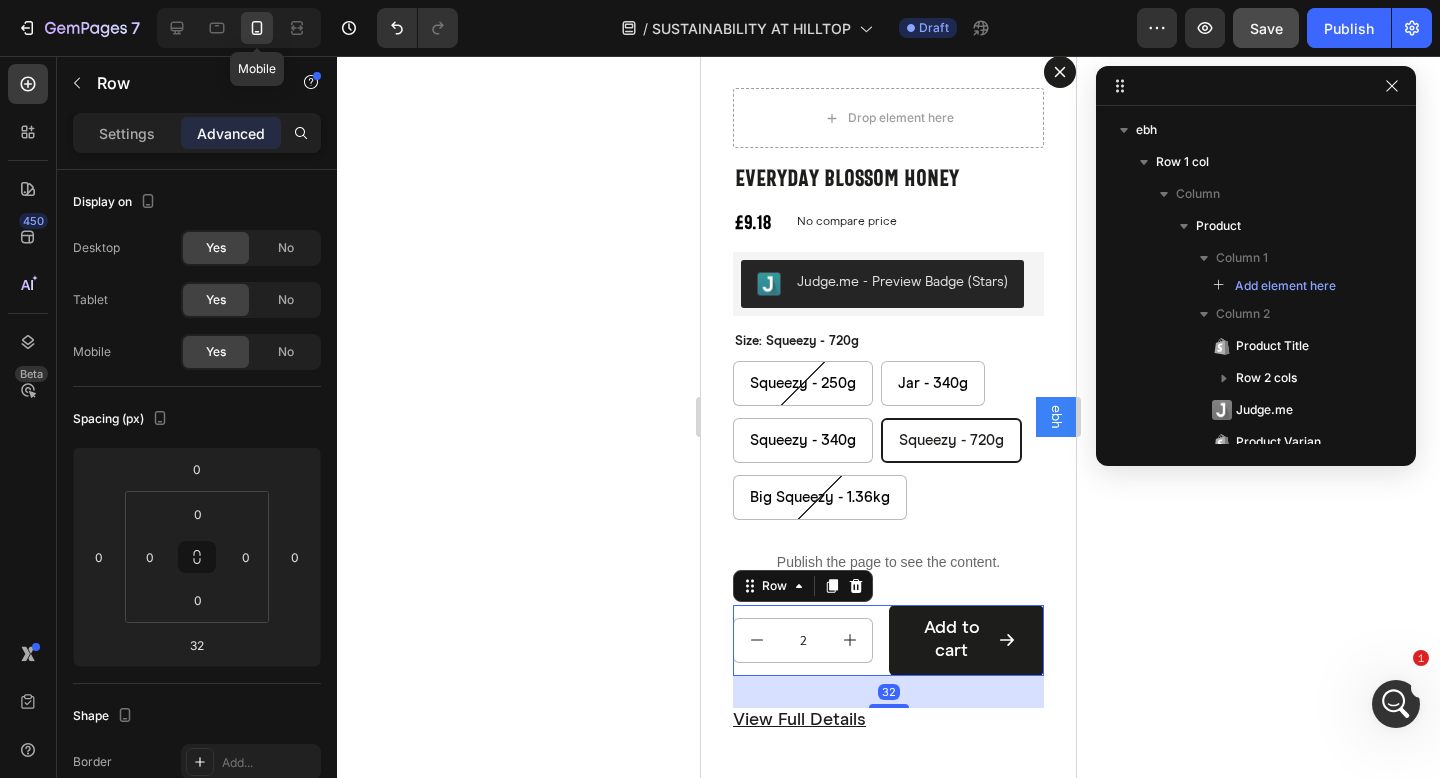 scroll, scrollTop: 4658, scrollLeft: 0, axis: vertical 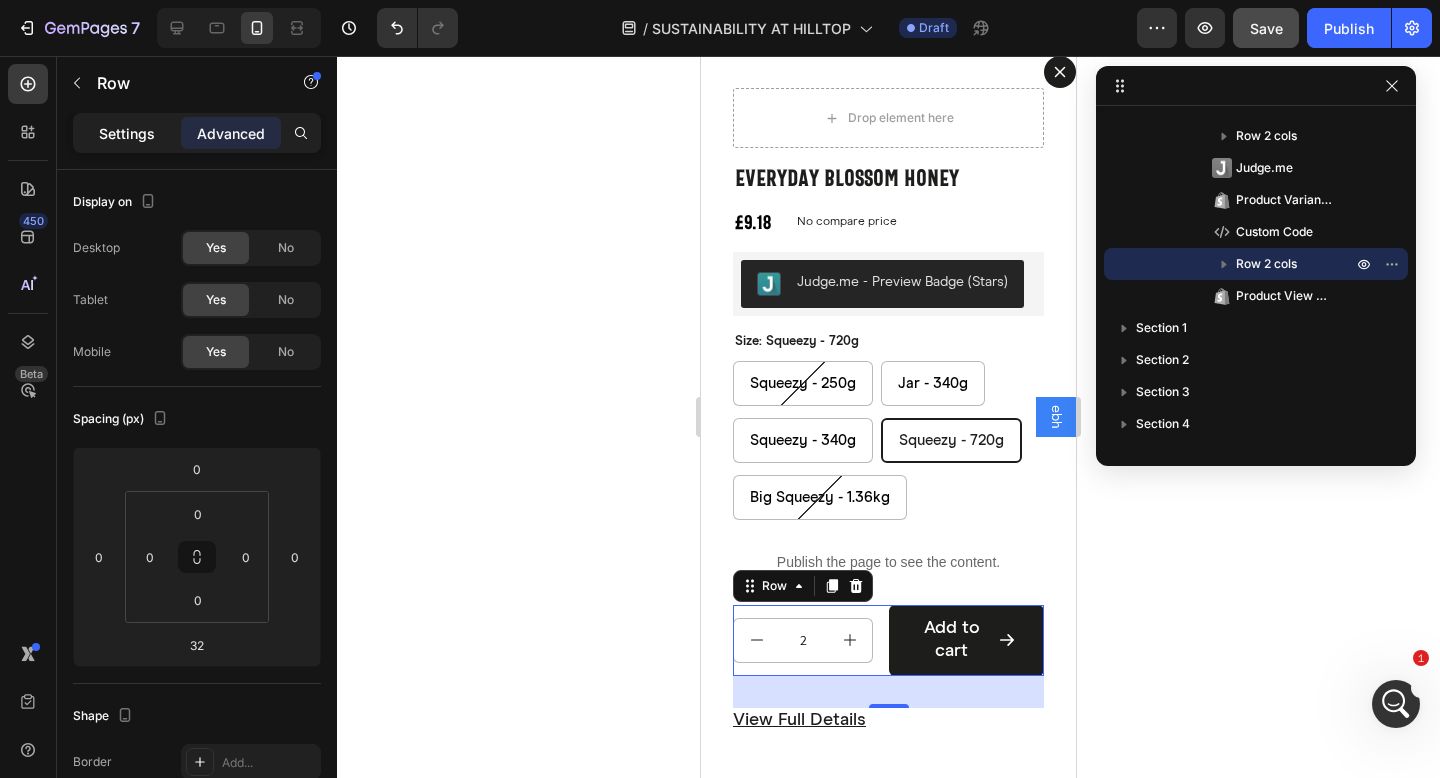 click on "Settings" at bounding box center [127, 133] 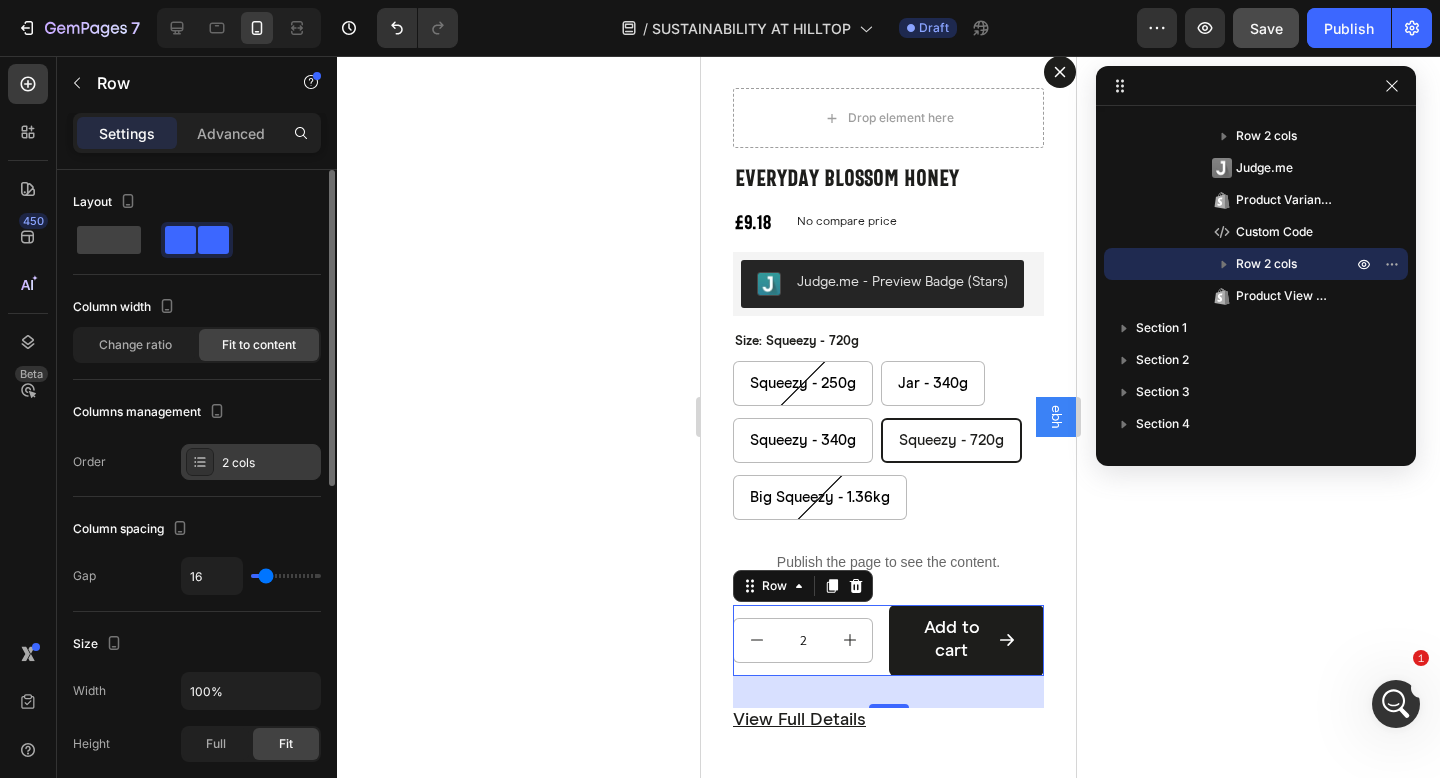 click on "2 cols" at bounding box center [251, 462] 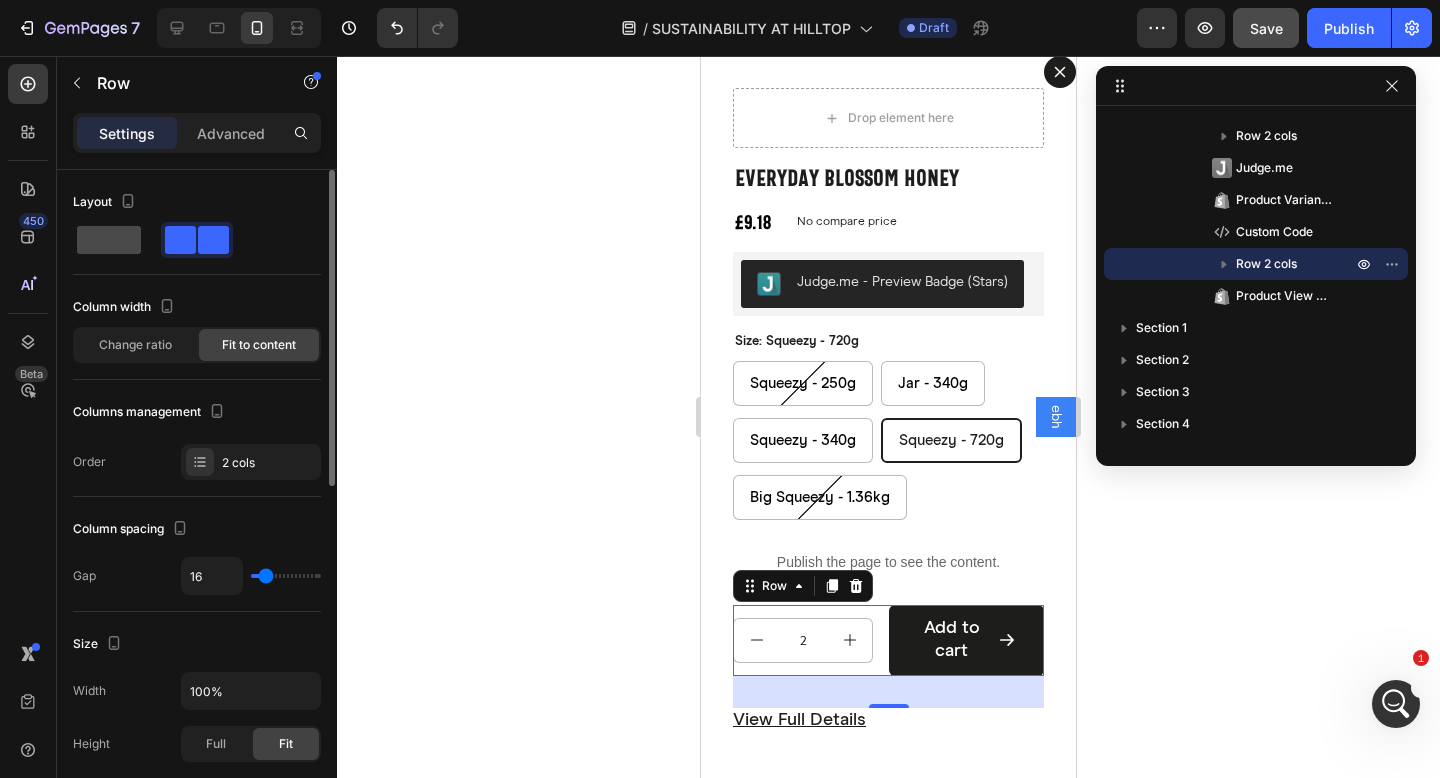 click 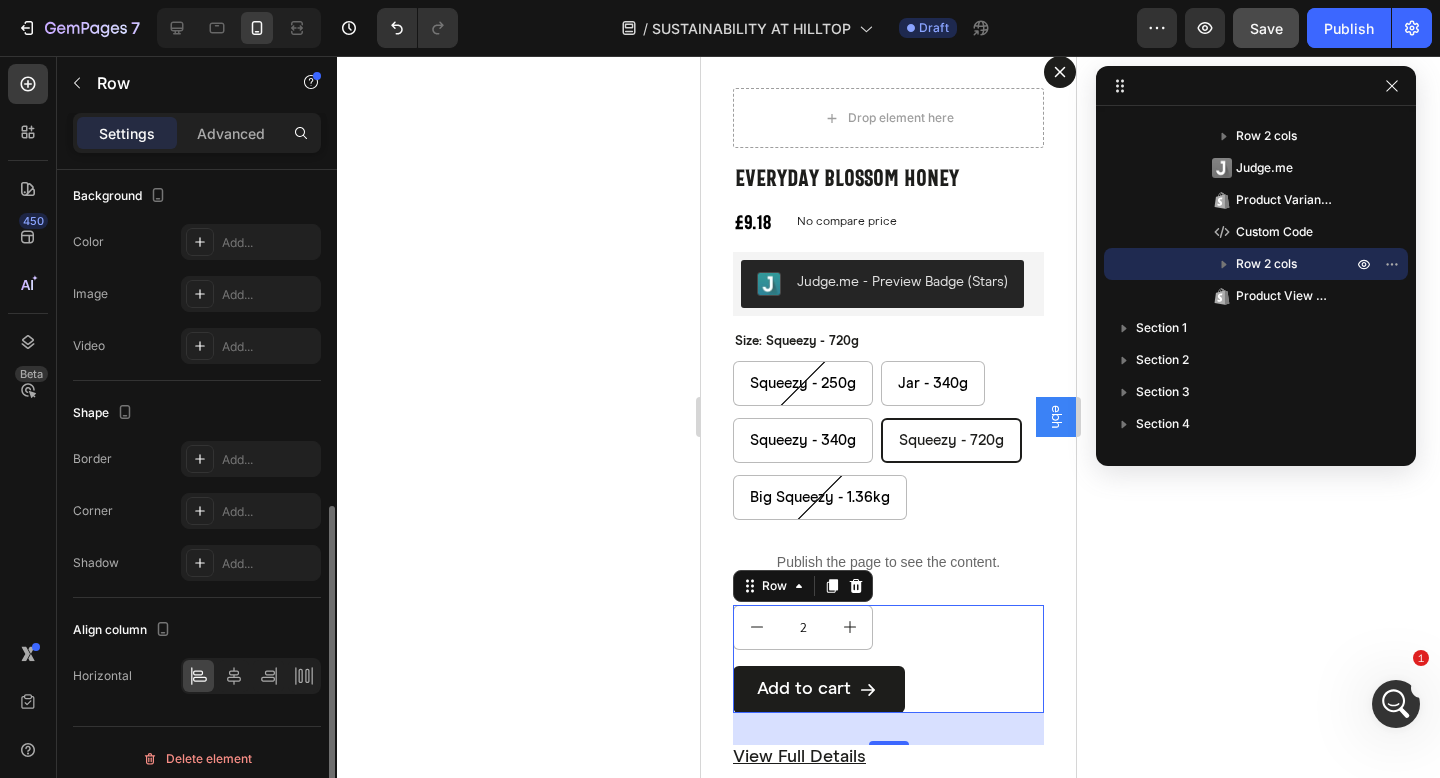 scroll, scrollTop: 671, scrollLeft: 0, axis: vertical 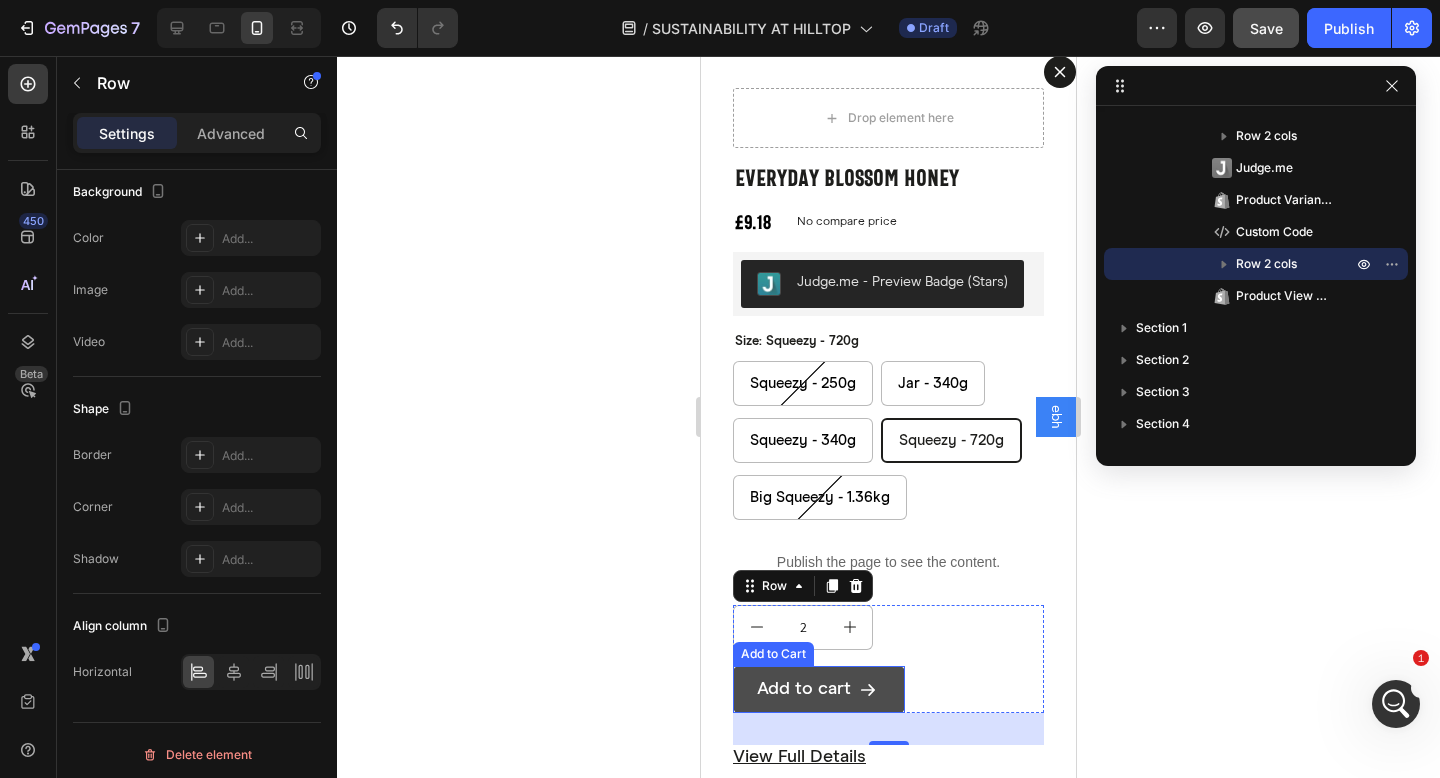 click on "Add to cart" at bounding box center [819, 689] 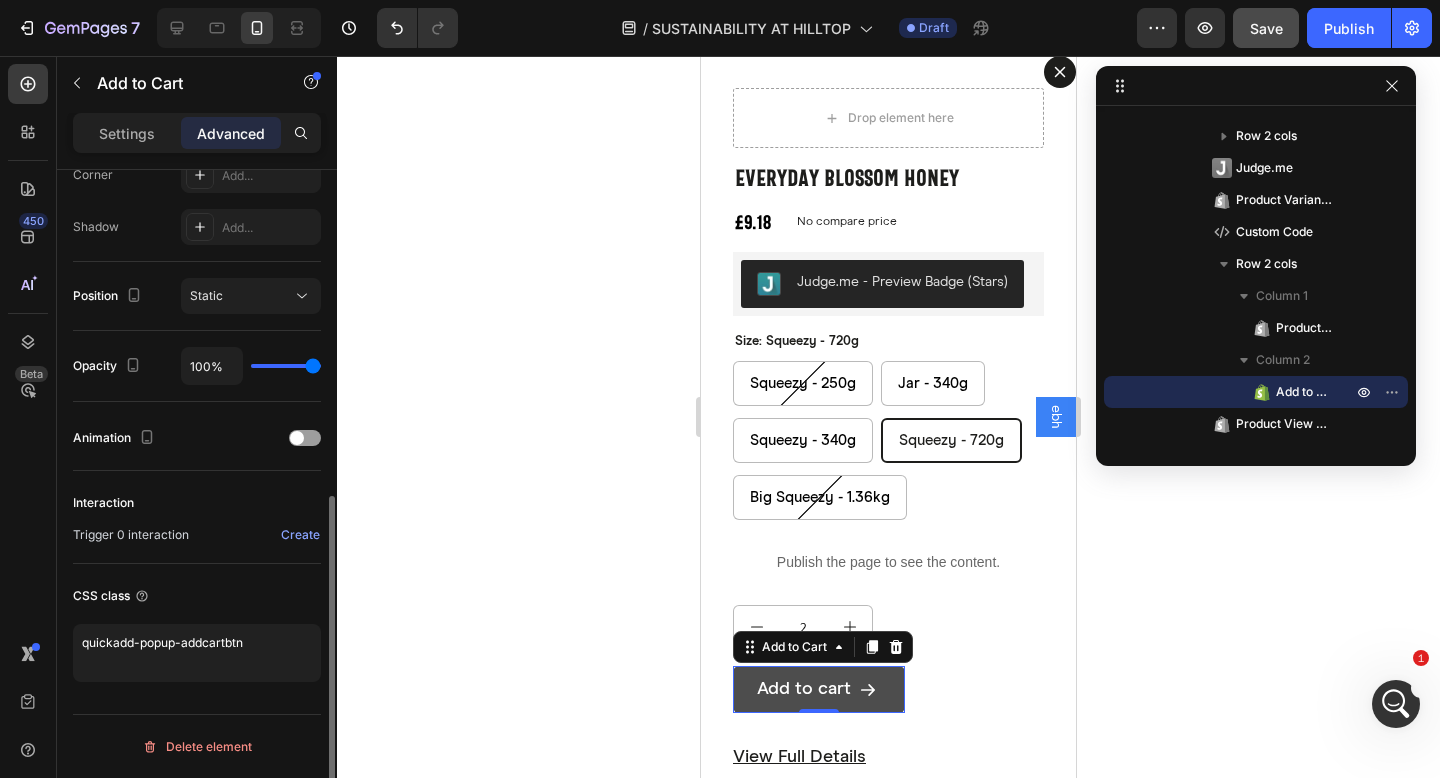scroll, scrollTop: 0, scrollLeft: 0, axis: both 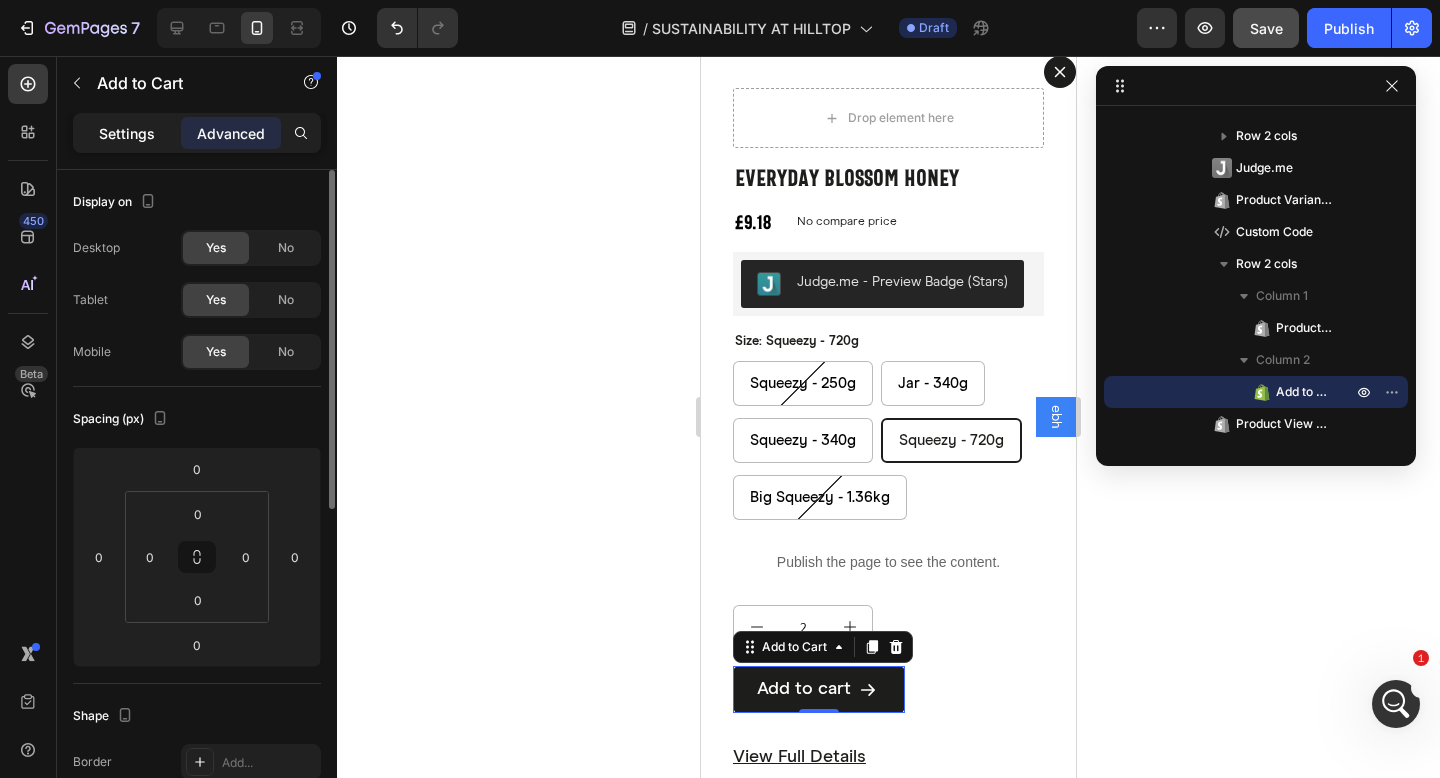 click on "Settings" 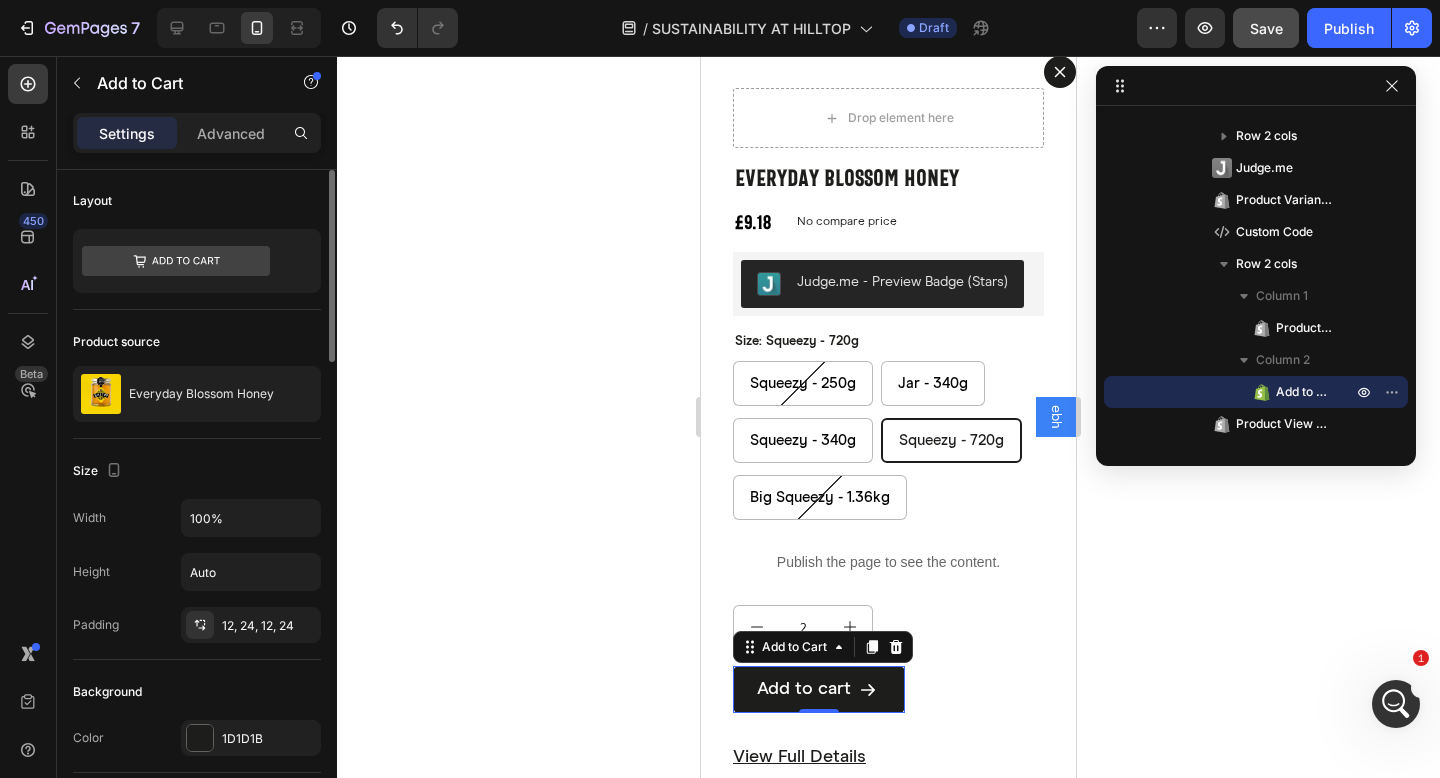 scroll, scrollTop: 0, scrollLeft: 0, axis: both 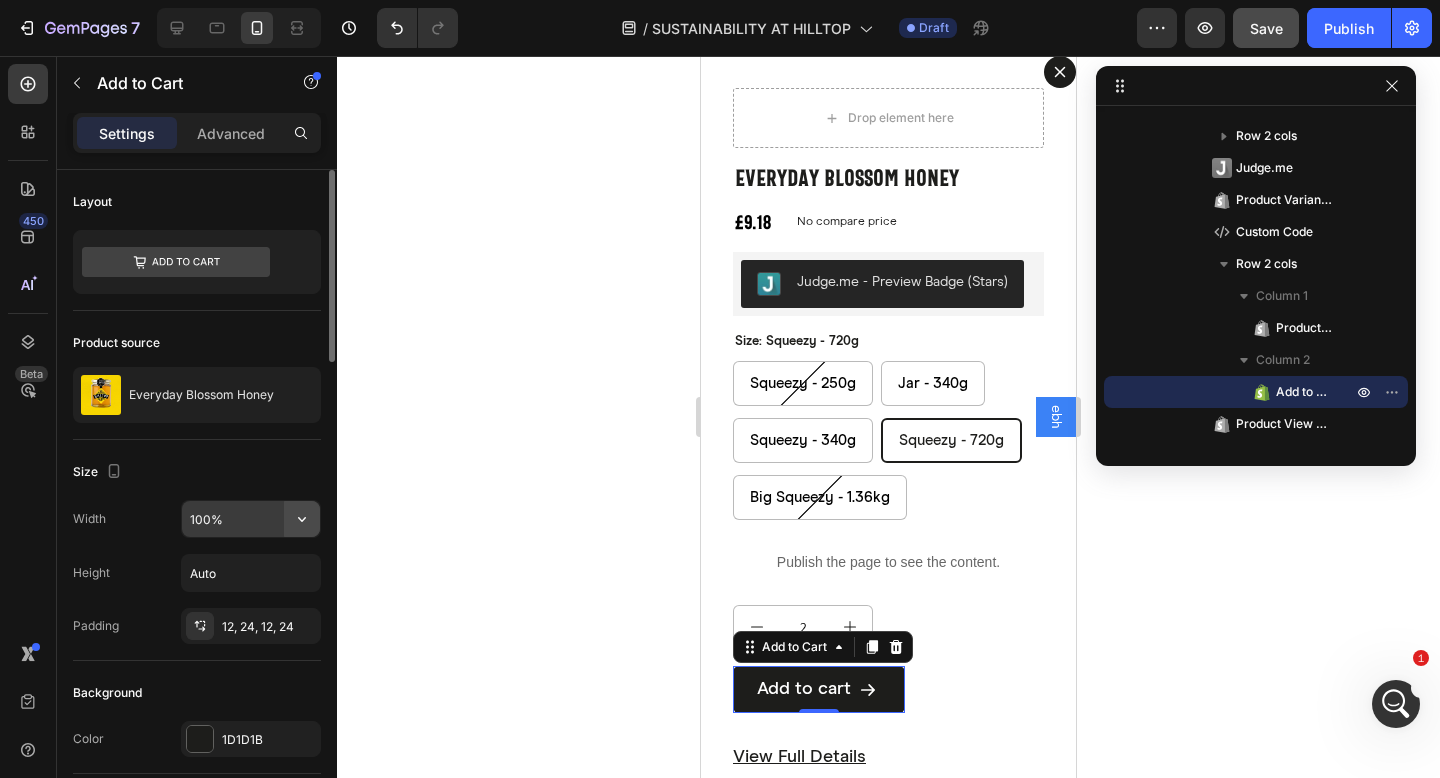 click 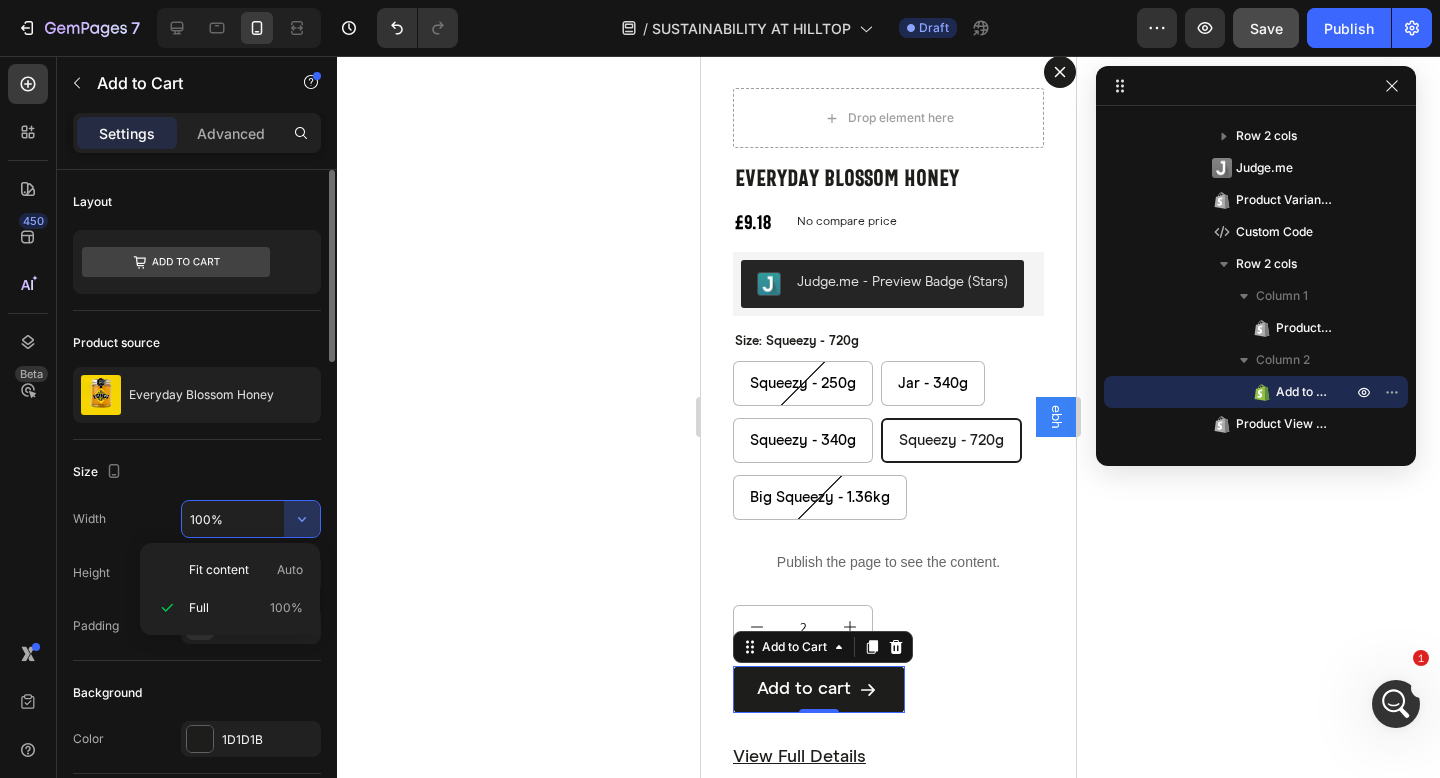 click on "Size Width 100% Height Auto Padding 12, 24, 12, 24" 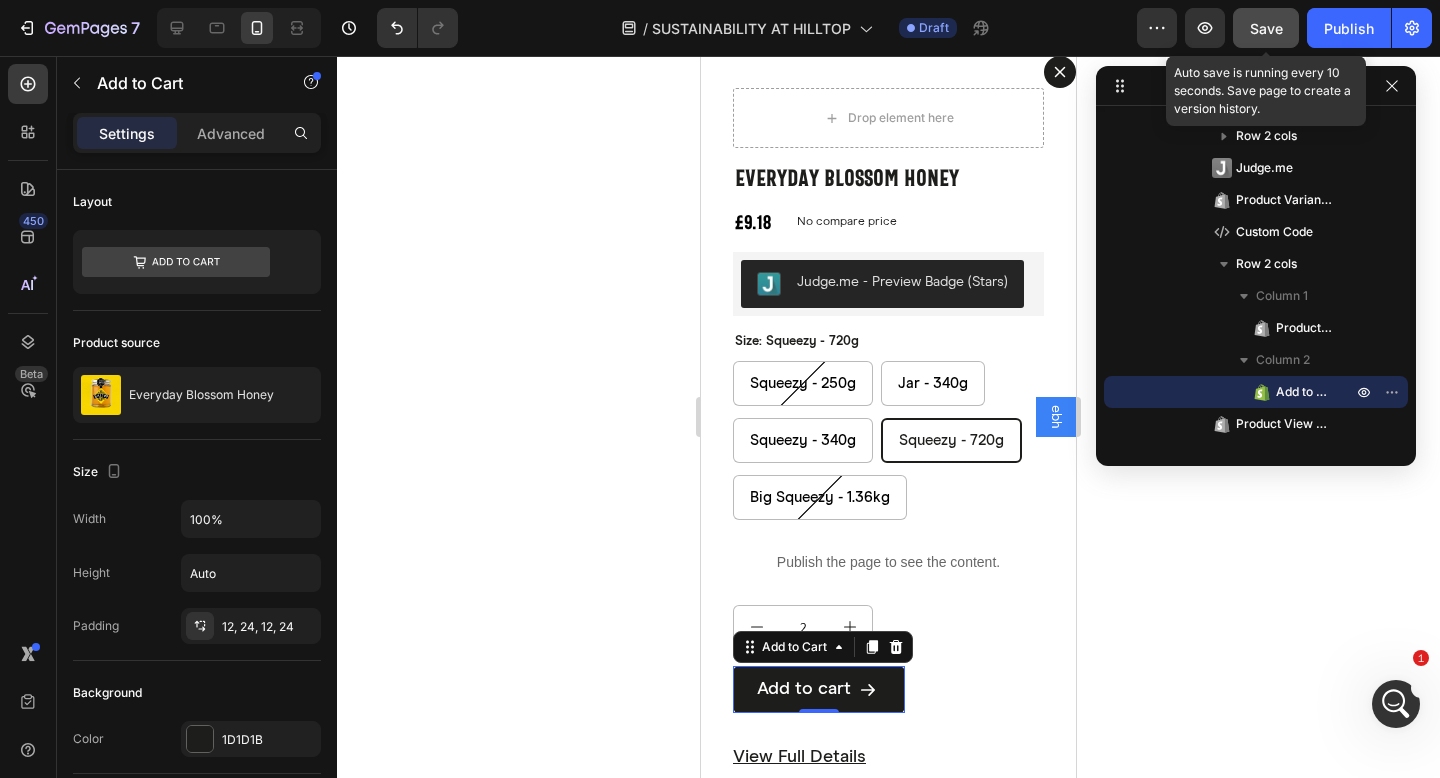 click on "Save" 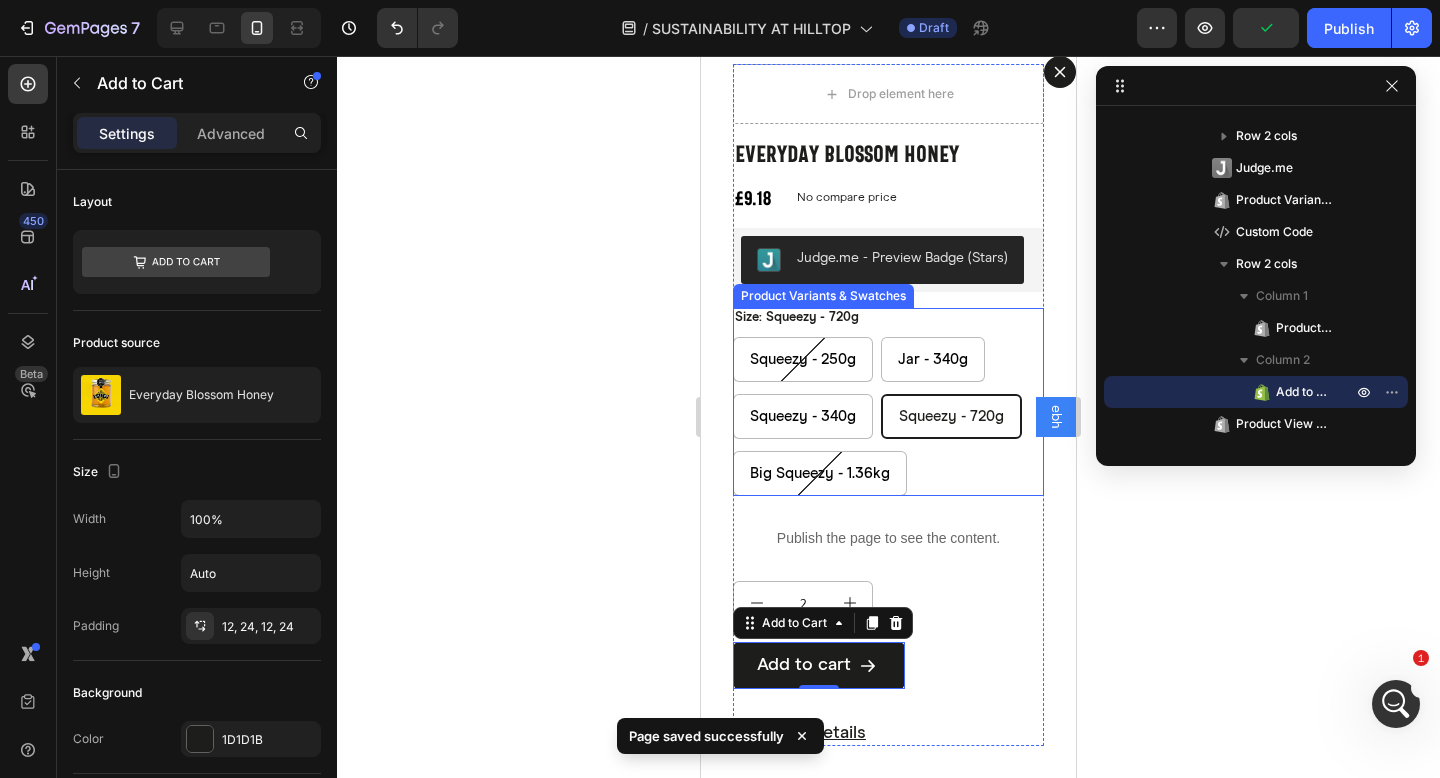 scroll, scrollTop: 98, scrollLeft: 0, axis: vertical 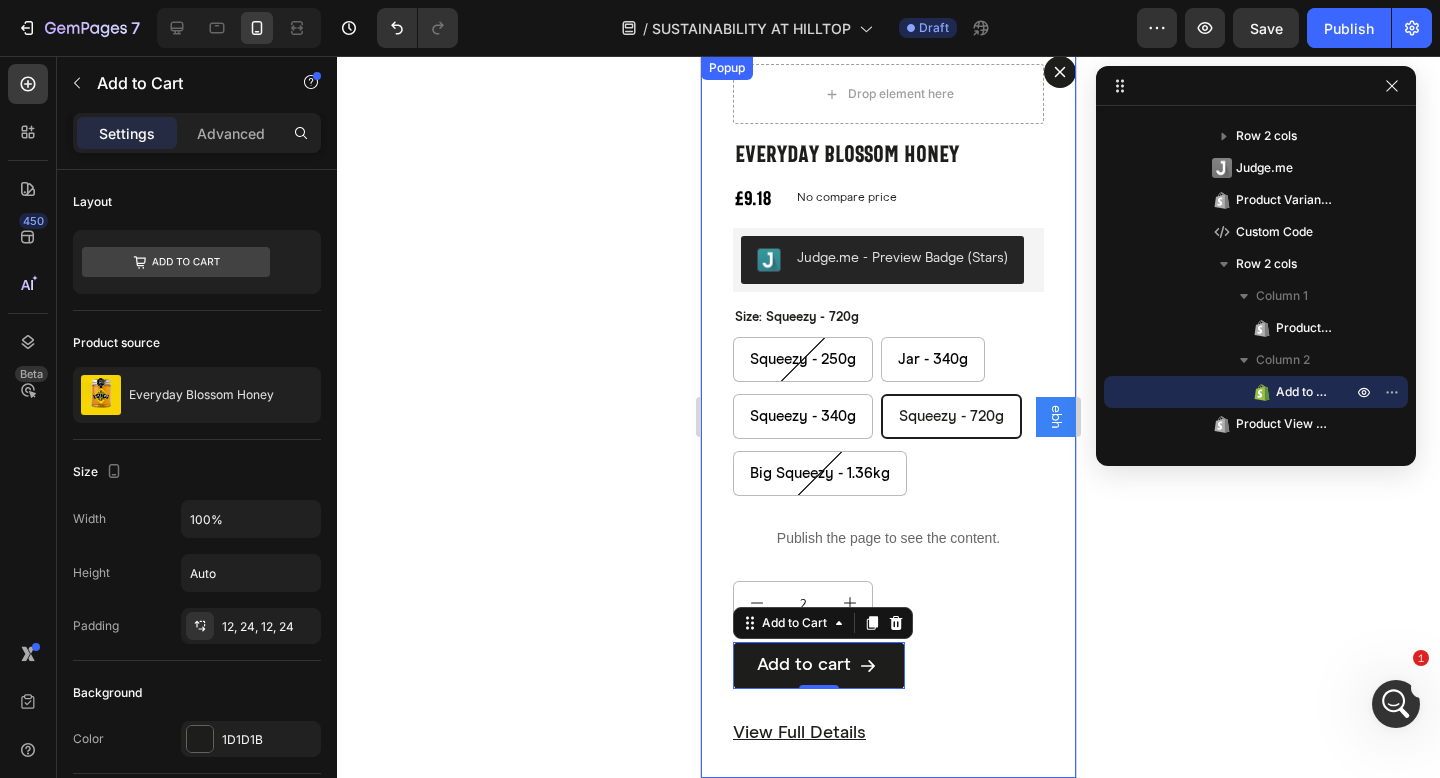 click 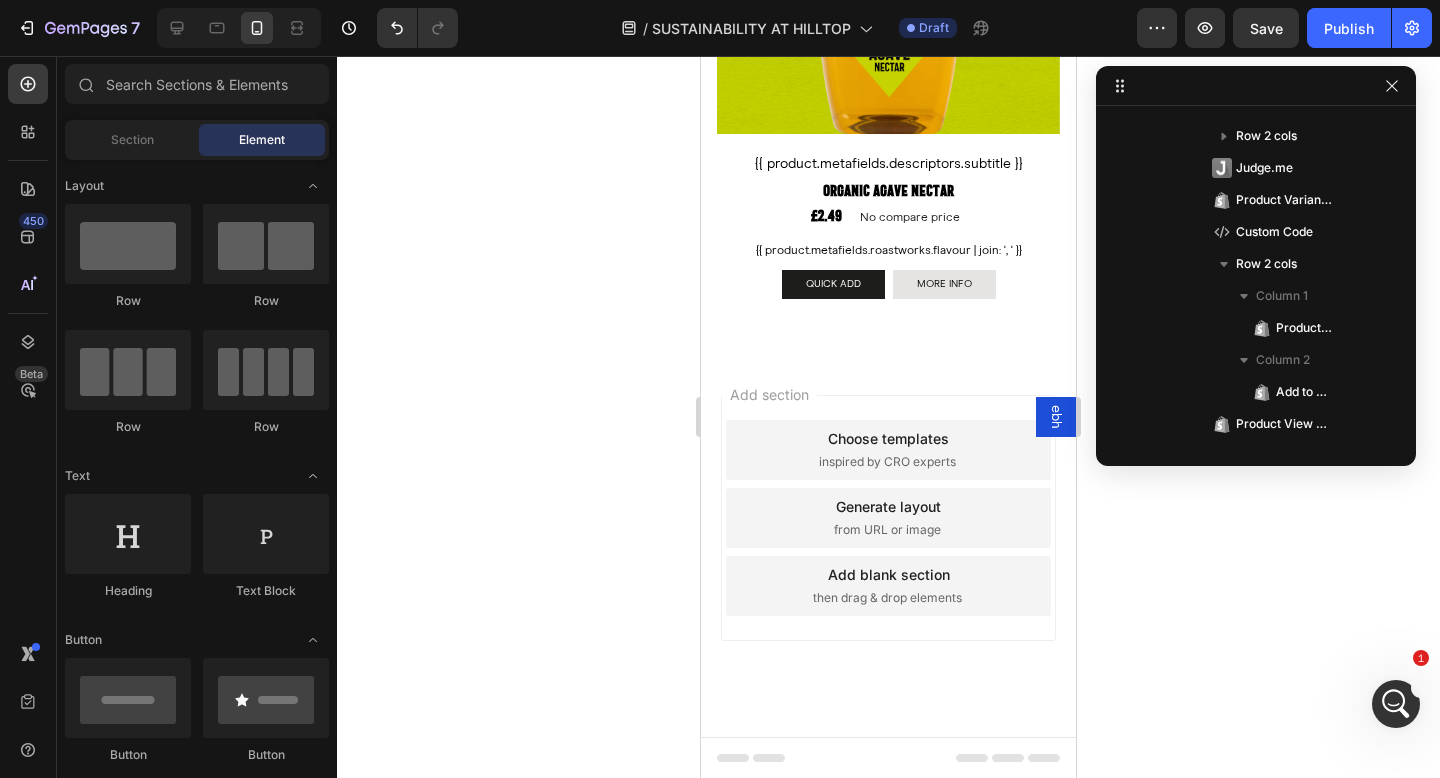 scroll, scrollTop: 0, scrollLeft: 0, axis: both 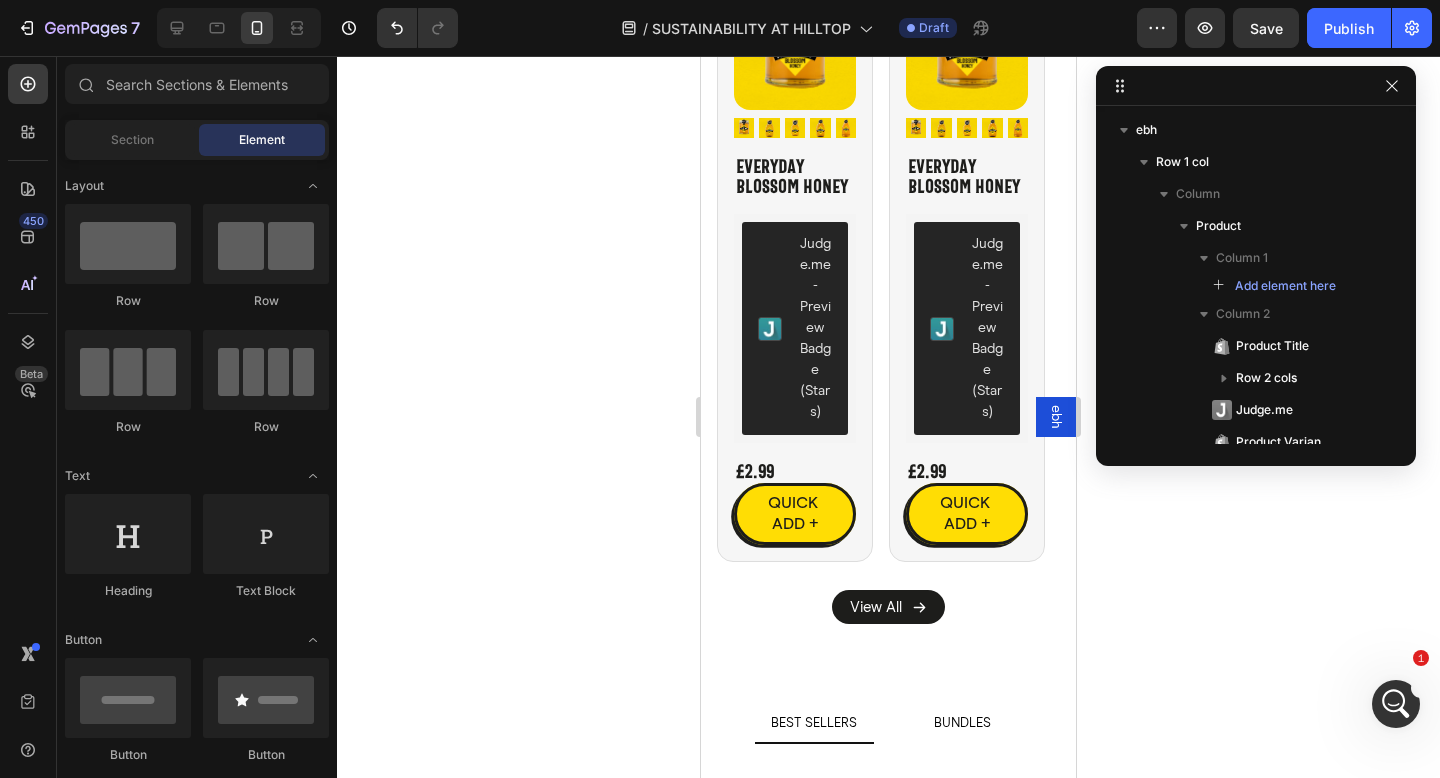 click on "Product Images Everyday Blossom Honey Product Title Judge.me - Preview Badge (Stars) Judge.me £2.99 Product Price Product Price QUICK ADD + Button Row Product
Product Images Everyday Blossom Honey Product Title Judge.me - Preview Badge (Stars) Judge.me £2.99 Product Price Product Price QUICK ADD + Button Row Product
Product Images Everyday Blossom Honey Product Title Judge.me - Preview Badge (Stars) Judge.me £2.99 Product Price Product Price QUICK ADD + Button Row Product
Product Images Everyday Blossom Honey Product Title Judge.me - Preview Badge (Stars) Judge.me £2.99 Product Price Product Price QUICK ADD + Button Row Product
Product Images Everyday Blossom Honey Product Title Judge.me - Preview Badge (Stars) Judge.me £2.99 Product Price Product Price QUICK ADD + Button Row Product
Product Images Everyday Blossom Honey Product Title Judge.me £2.99 QUICK ADD +" at bounding box center (888, 266) 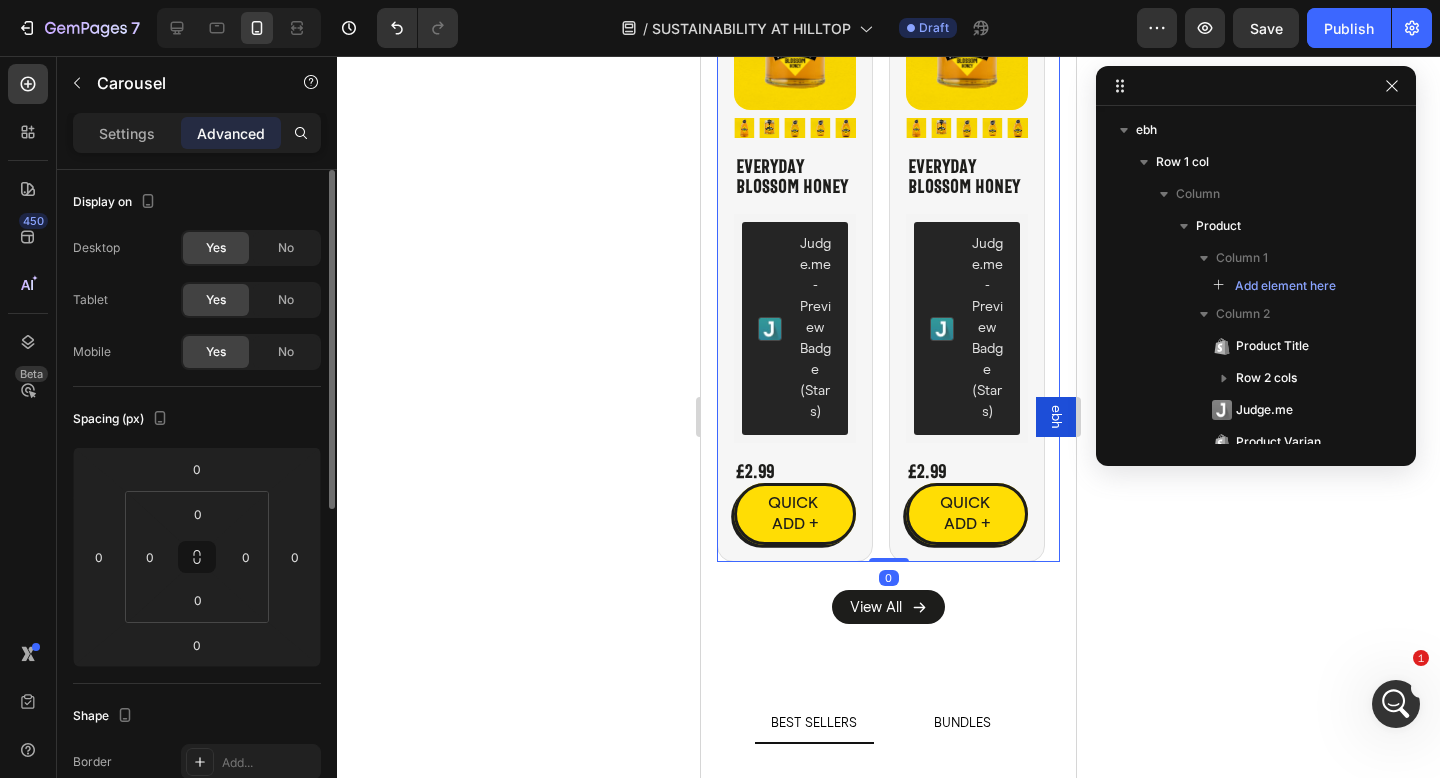 scroll, scrollTop: 850, scrollLeft: 0, axis: vertical 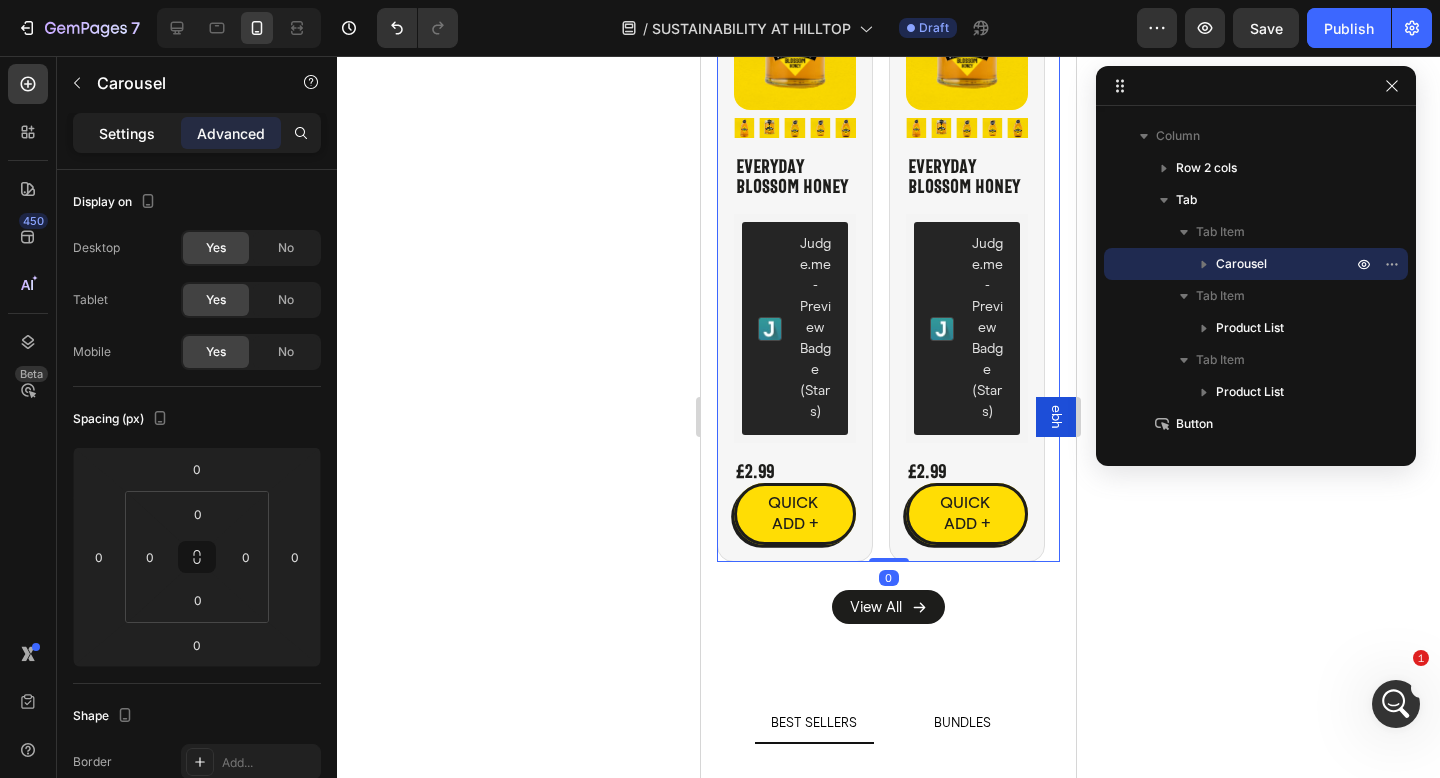 click on "Settings" at bounding box center (127, 133) 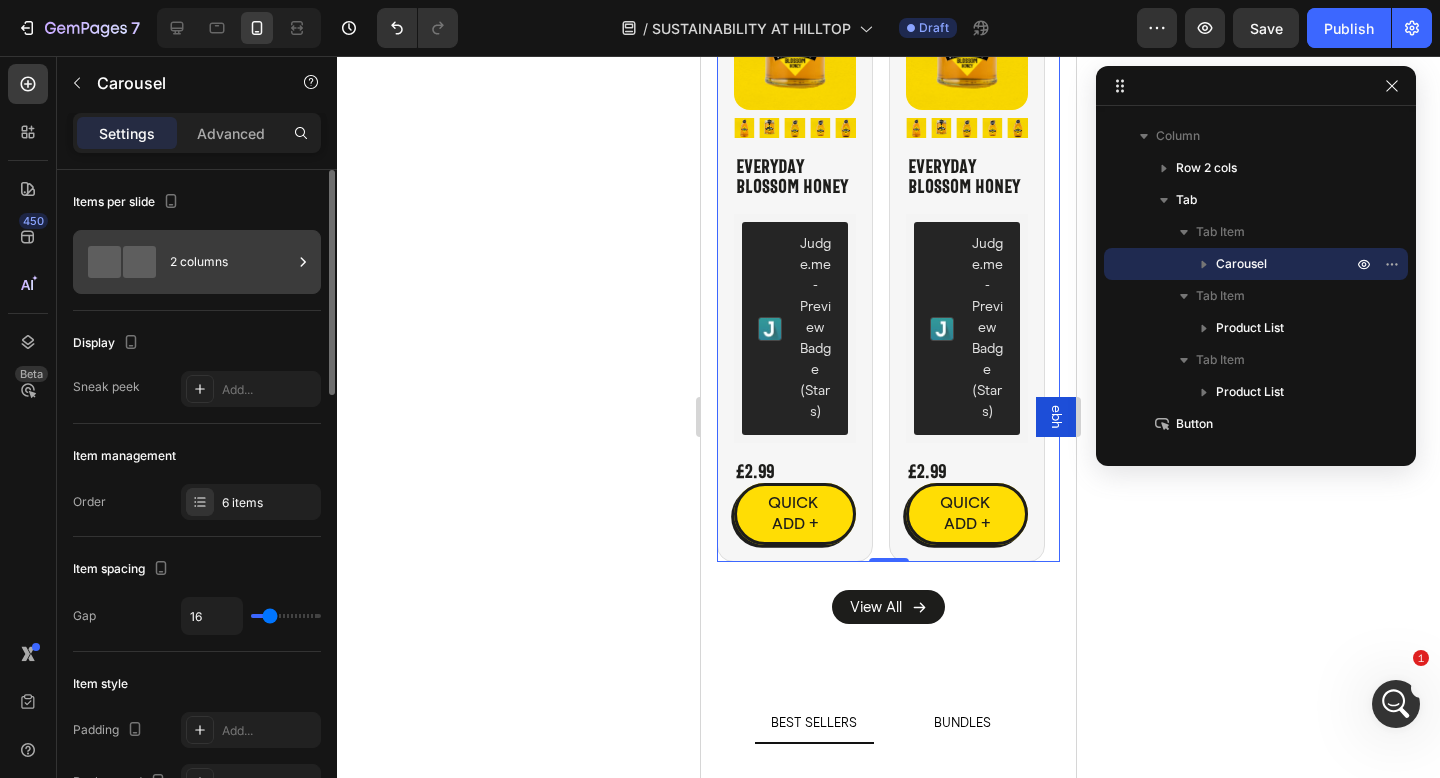 click on "2 columns" at bounding box center (197, 262) 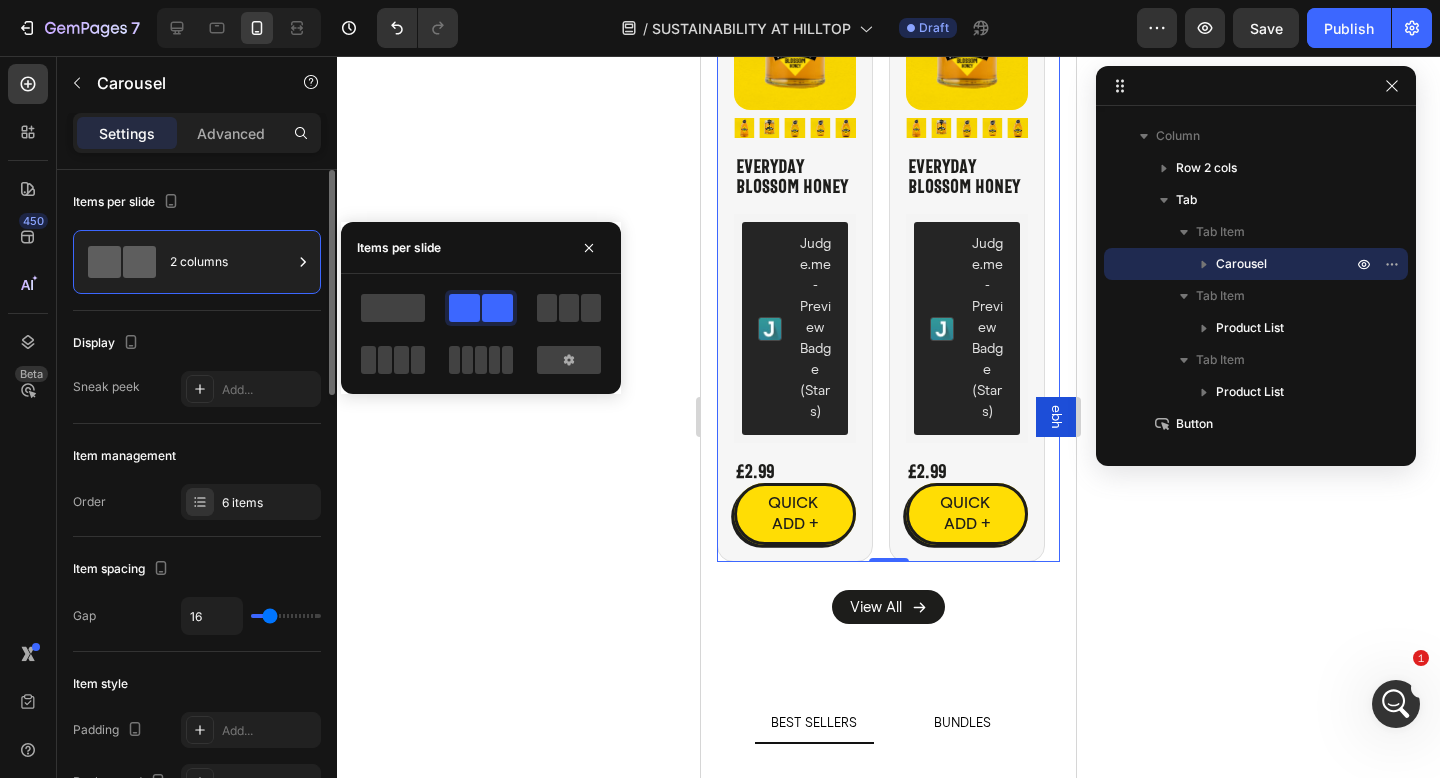 click on "Display Sneak peek Add..." 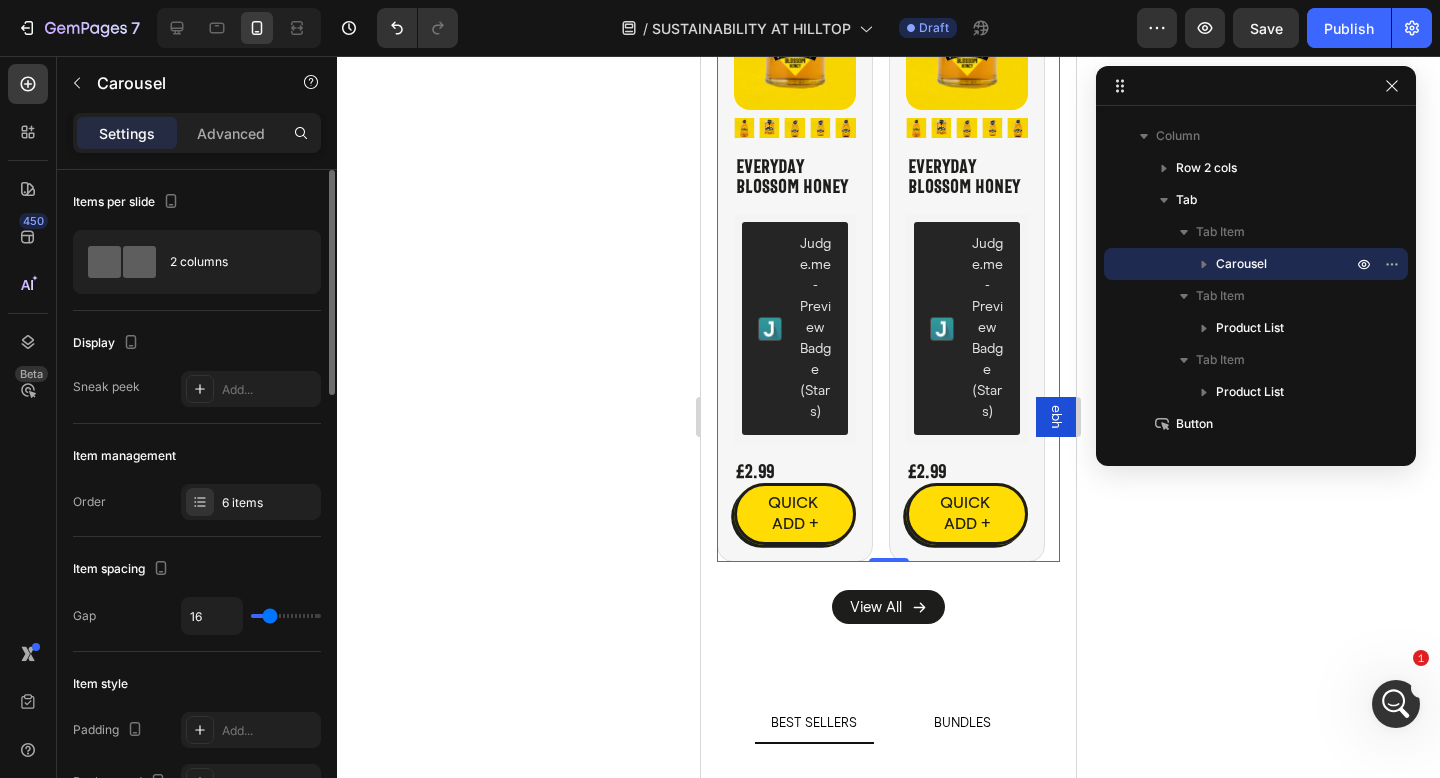 scroll, scrollTop: 18, scrollLeft: 0, axis: vertical 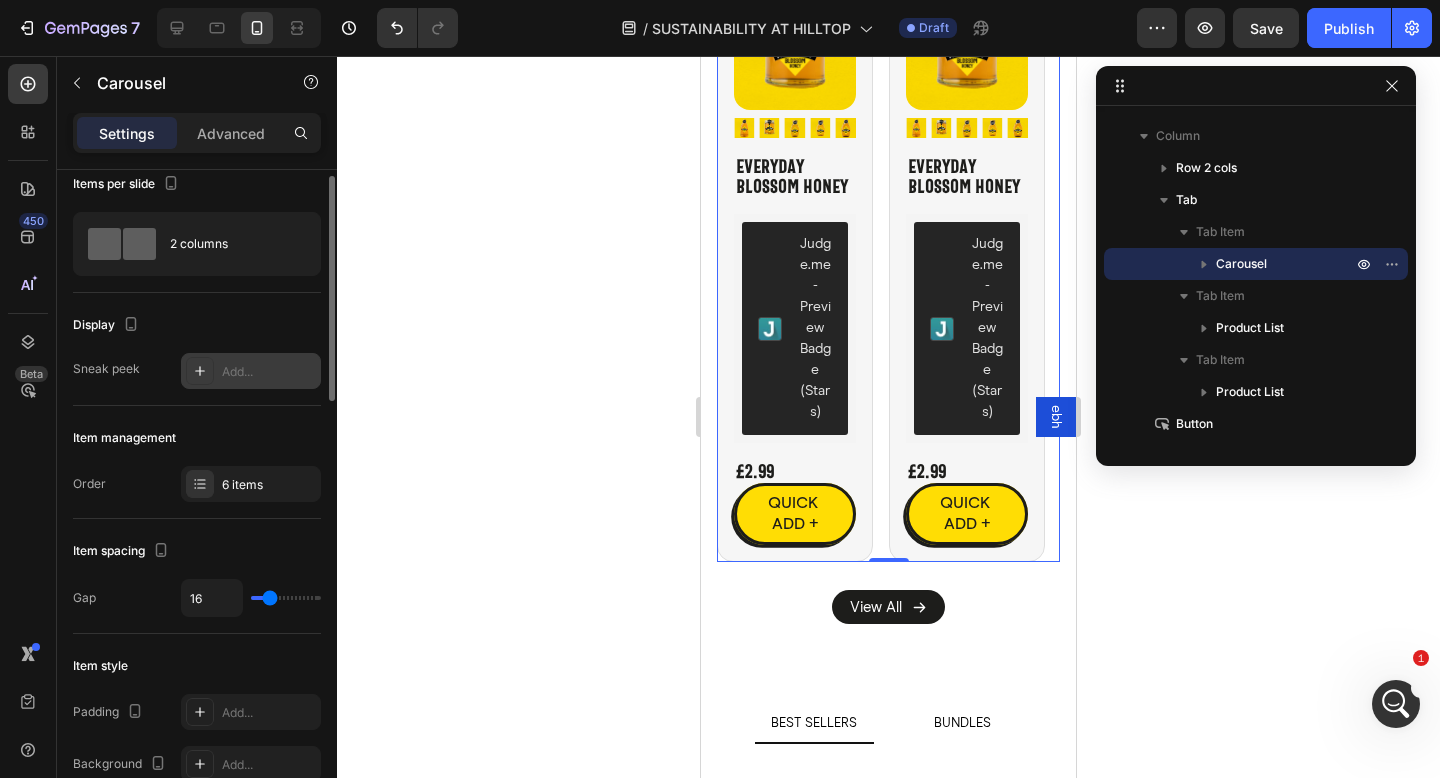 click on "Add..." at bounding box center (269, 372) 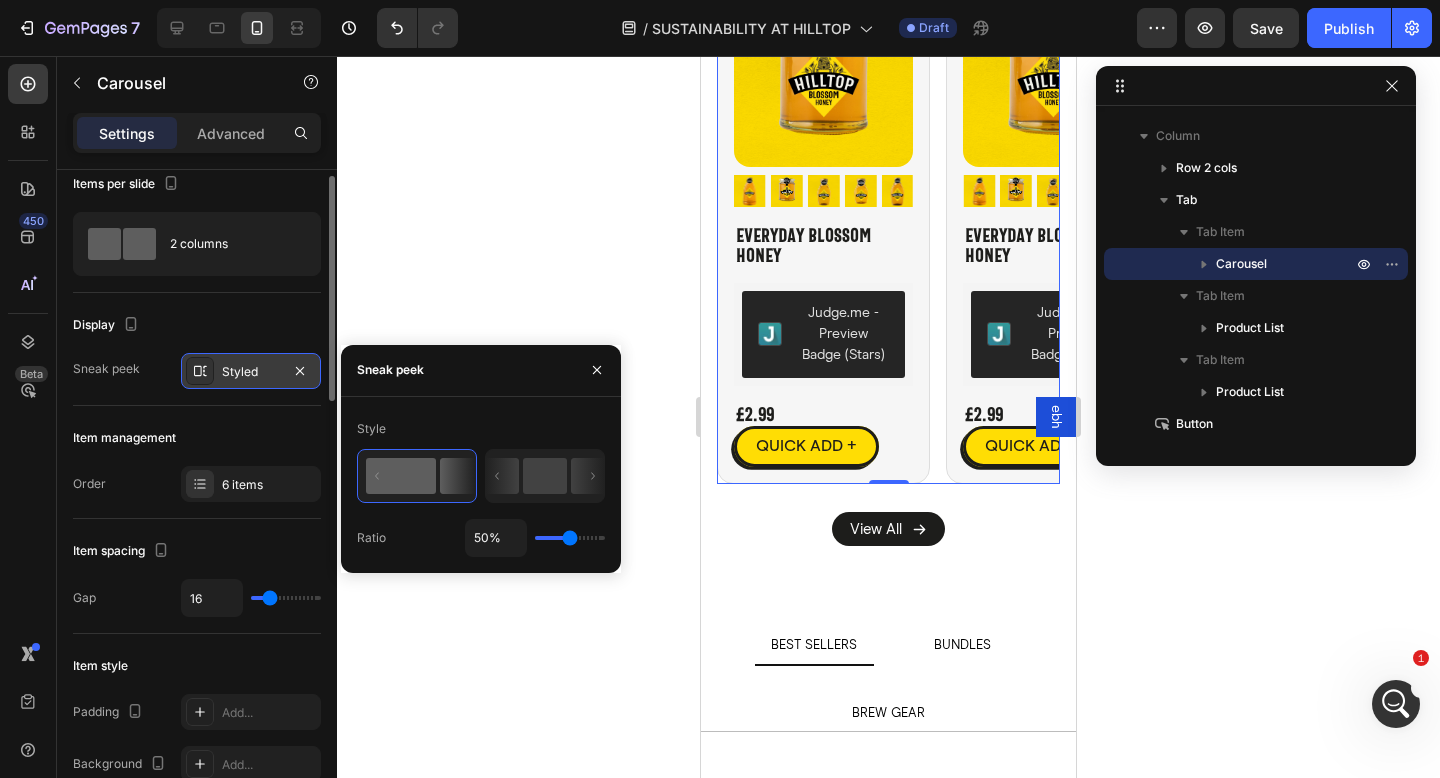type on "71" 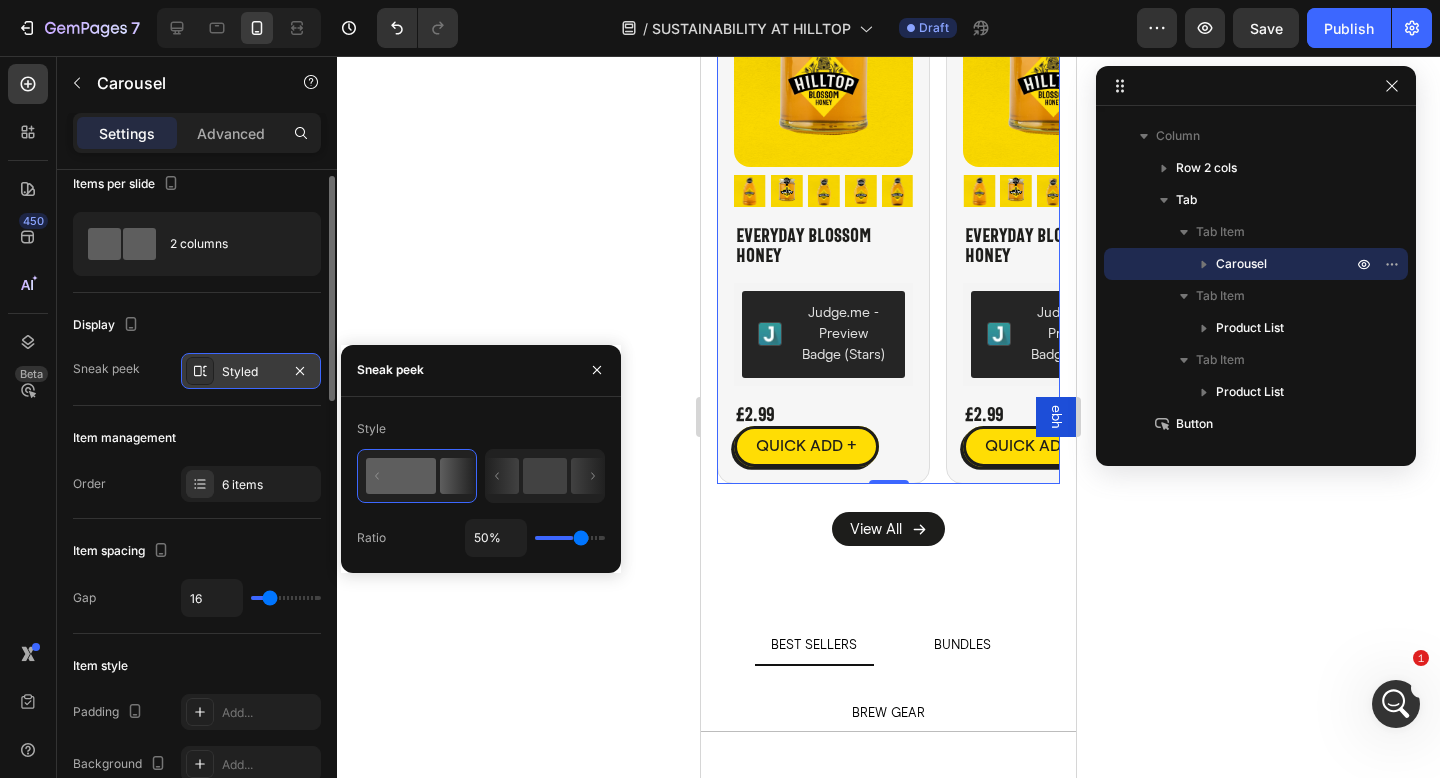 click at bounding box center (570, 538) 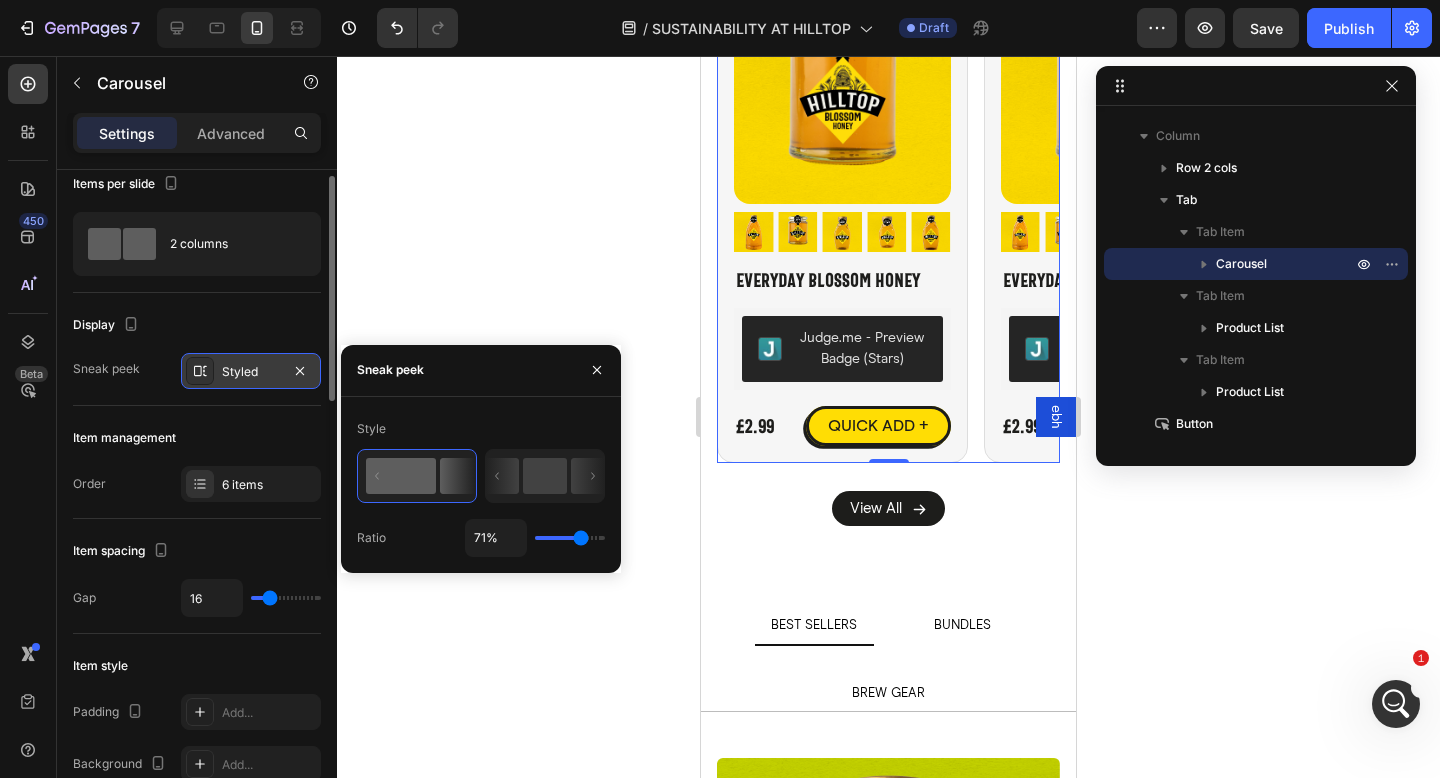 type on "80" 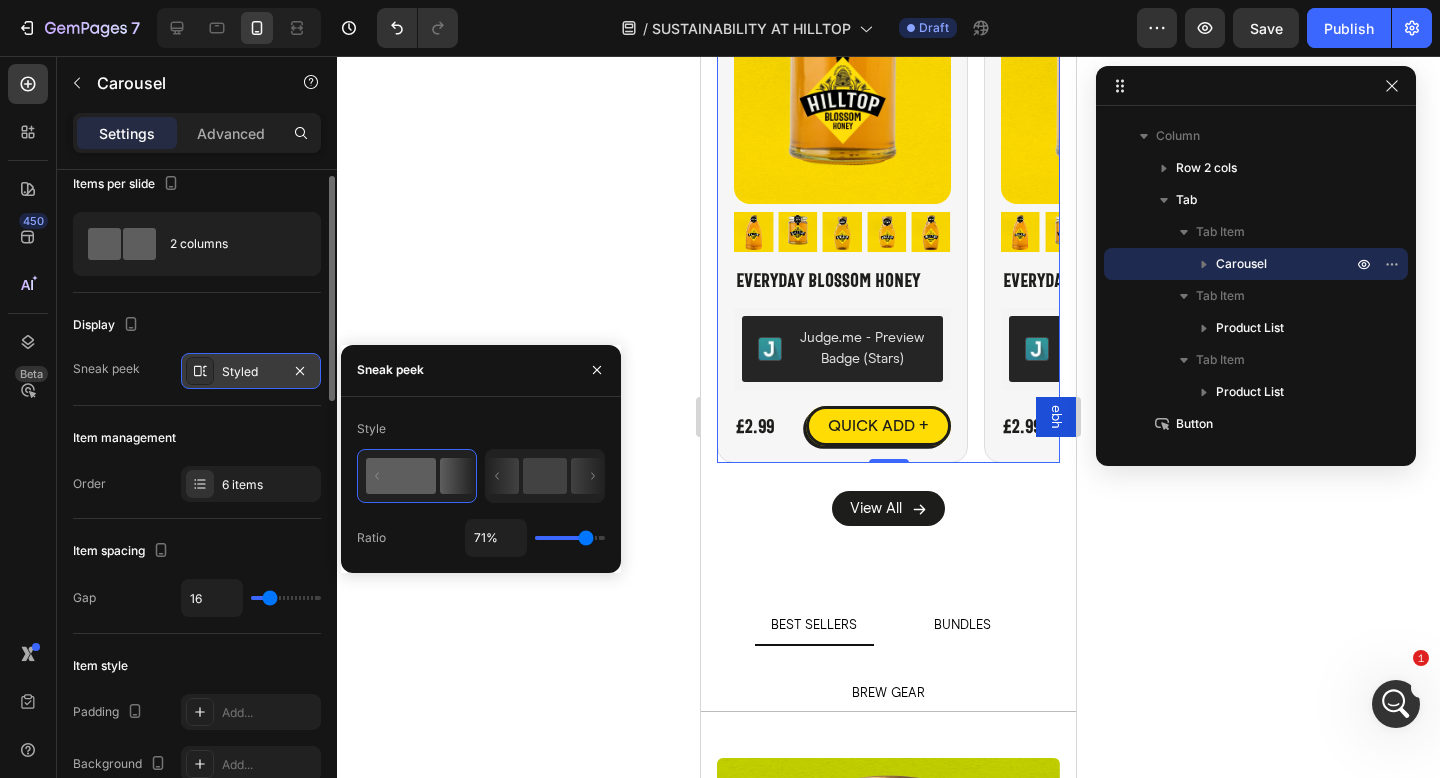 click at bounding box center [570, 538] 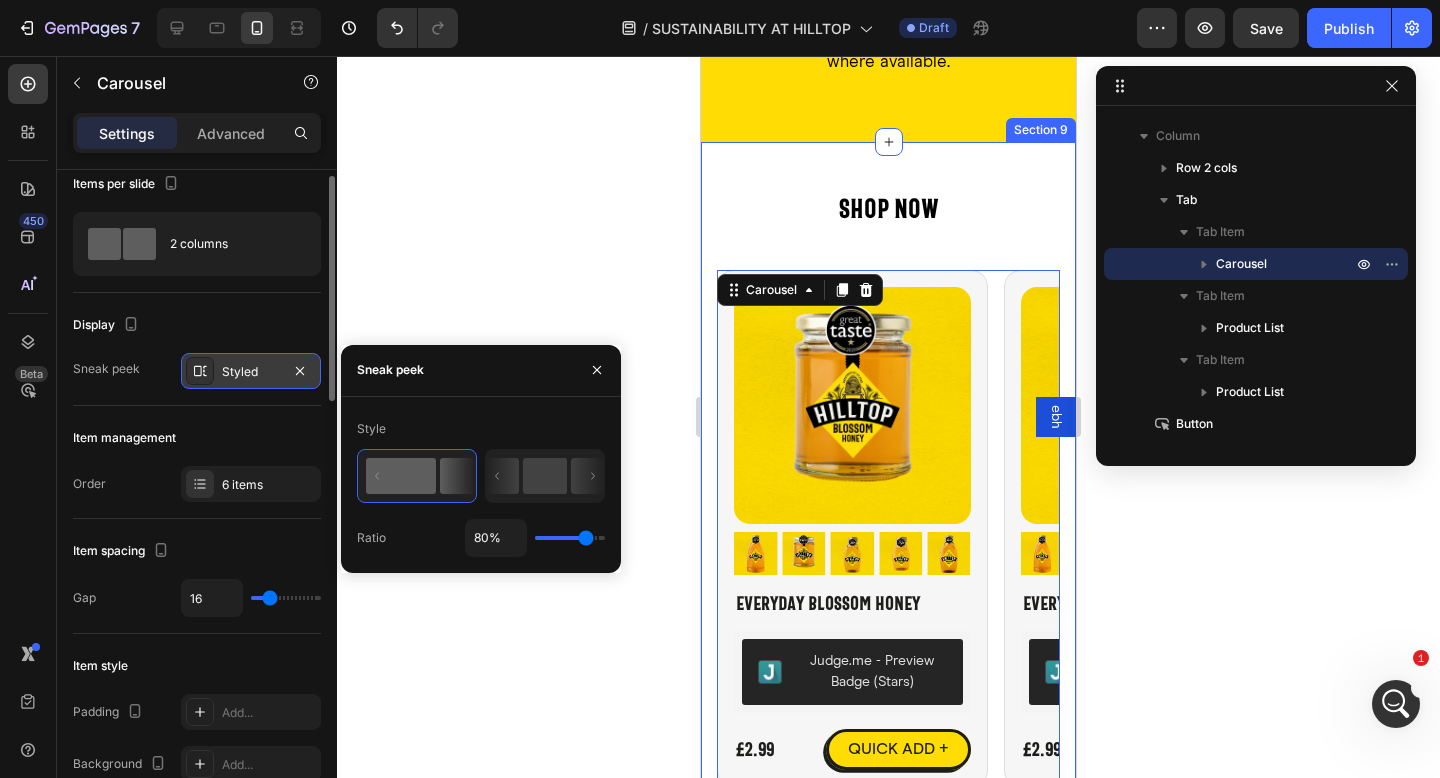 scroll, scrollTop: 3478, scrollLeft: 0, axis: vertical 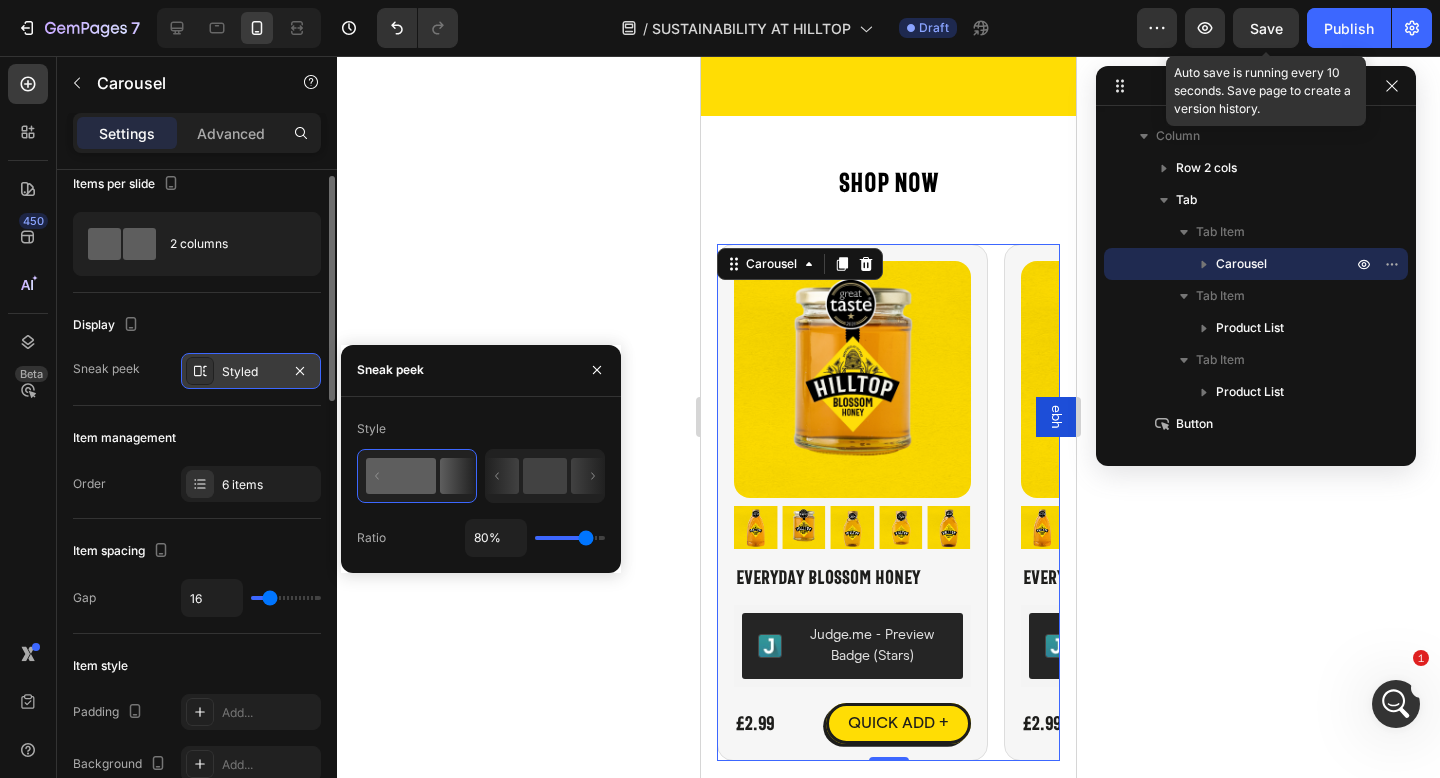 click on "Save" at bounding box center [1266, 28] 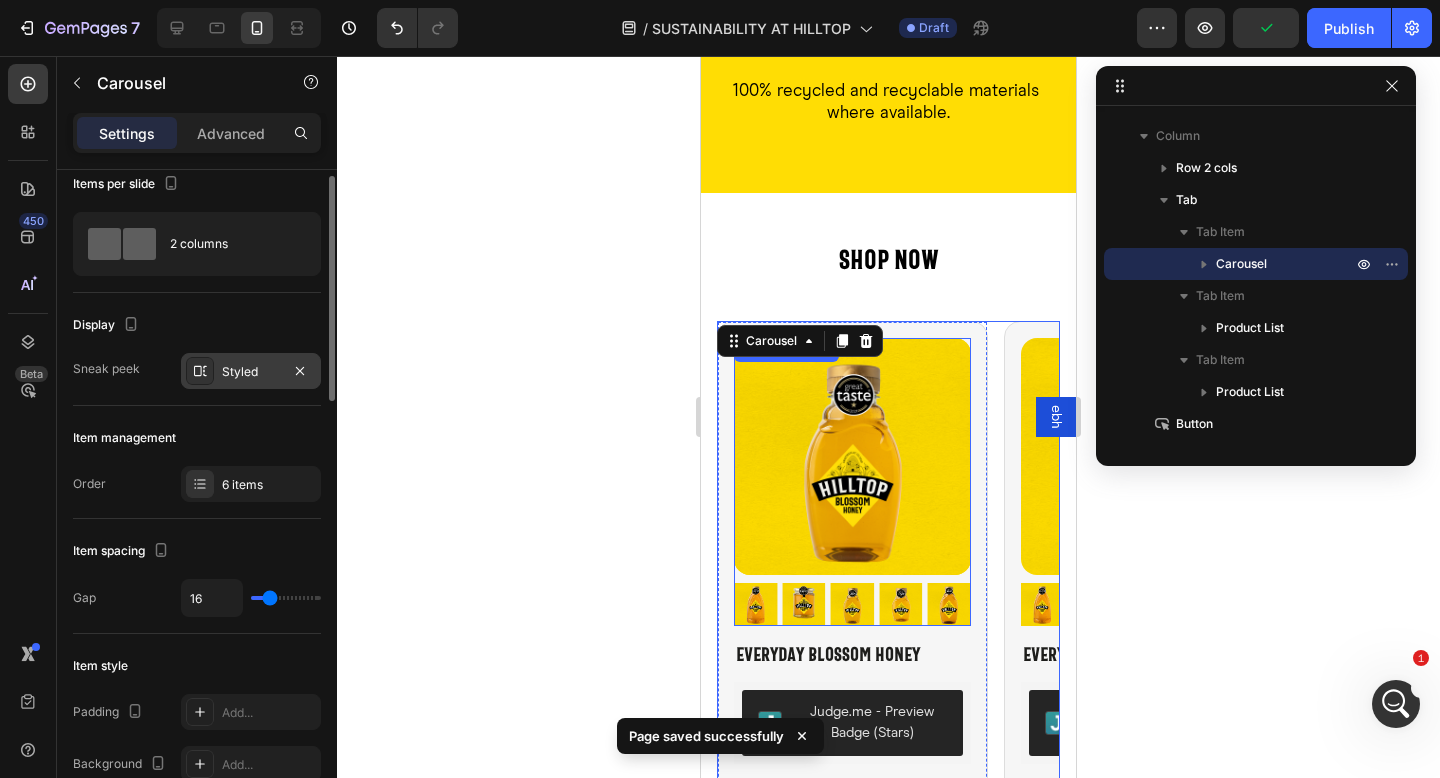 scroll, scrollTop: 3318, scrollLeft: 0, axis: vertical 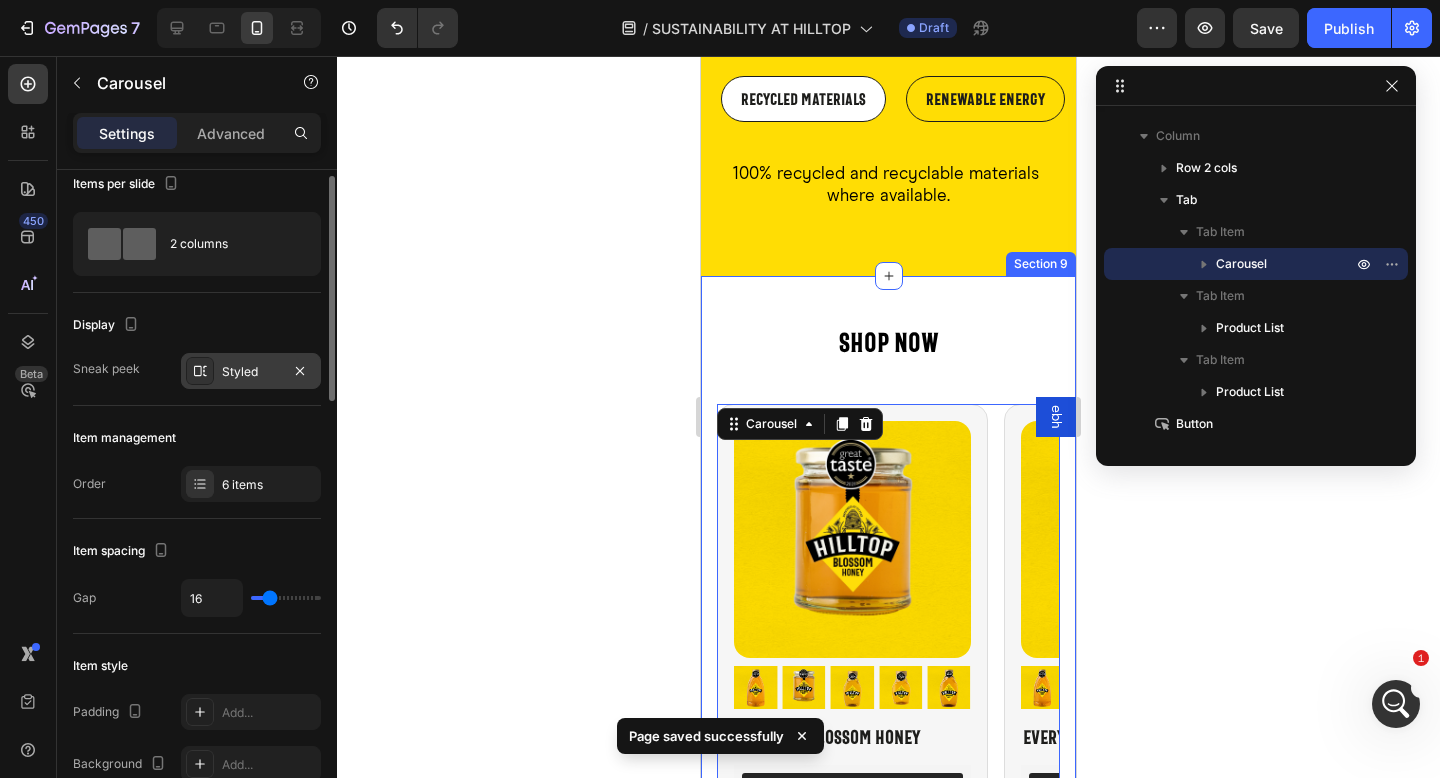 click on "Shop Now Heading
View All Button Row Best Sellers Blossom Honey Manuka Honey
Product Images Everyday Blossom Honey Product Title Judge.me - Preview Badge (Stars) Judge.me £2.99 Product Price Product Price QUICK ADD + Button Row Product
Product Images Everyday Blossom Honey Product Title Judge.me - Preview Badge (Stars) Judge.me £2.99 Product Price Product Price QUICK ADD + Button Row Product
Product Images Everyday Blossom Honey Product Title Judge.me - Preview Badge (Stars) Judge.me £2.99 Product Price Product Price QUICK ADD + Button Row Product
Product Images Everyday Blossom Honey Product Title Judge.me - Preview Badge (Stars) Judge.me £2.99 Product Price Product Price QUICK ADD + Button Row Product
Product Images Everyday Blossom Honey Product Title Judge.me - Preview Badge (Stars) Judge.me £2.99 Product Price Product Price QUICK ADD + Button Row Product" at bounding box center [888, 654] 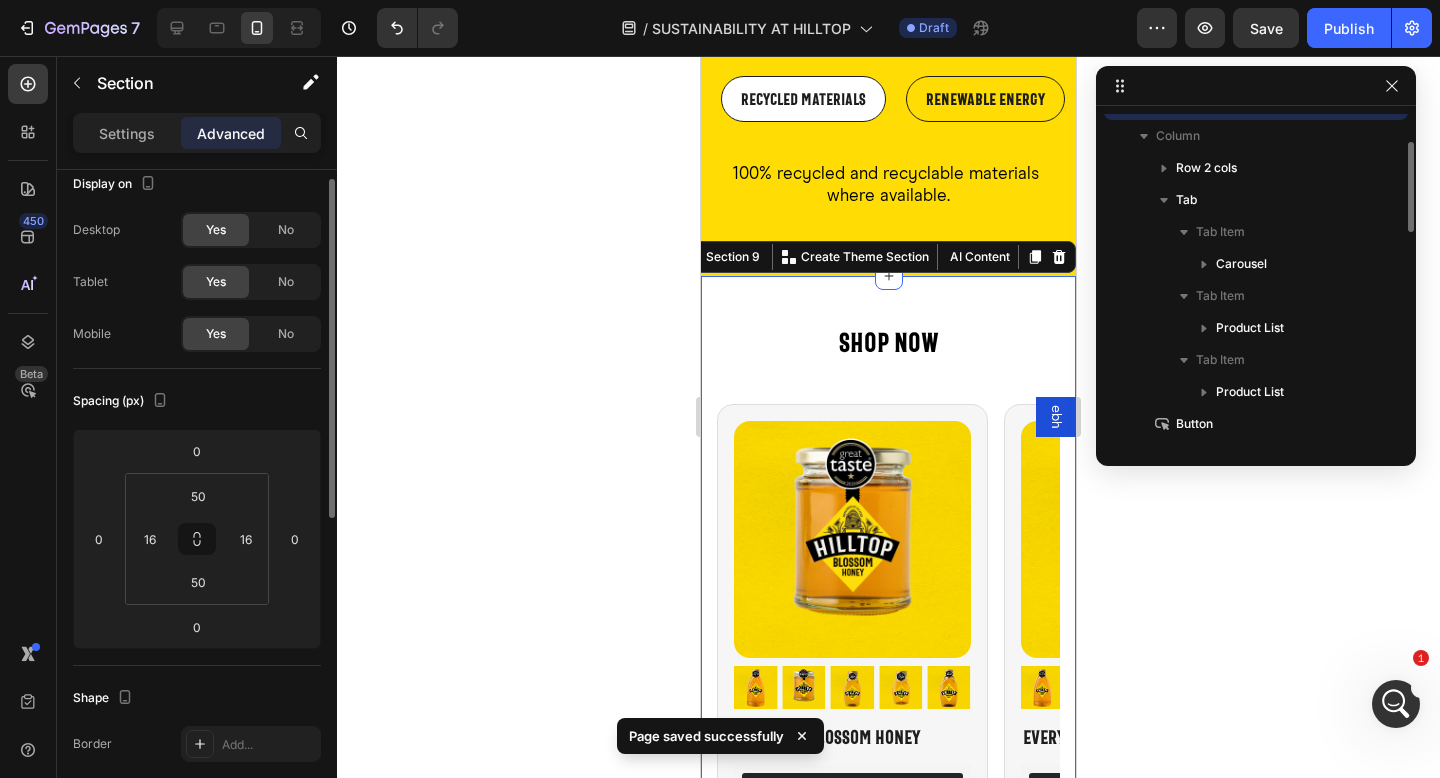 scroll, scrollTop: 690, scrollLeft: 0, axis: vertical 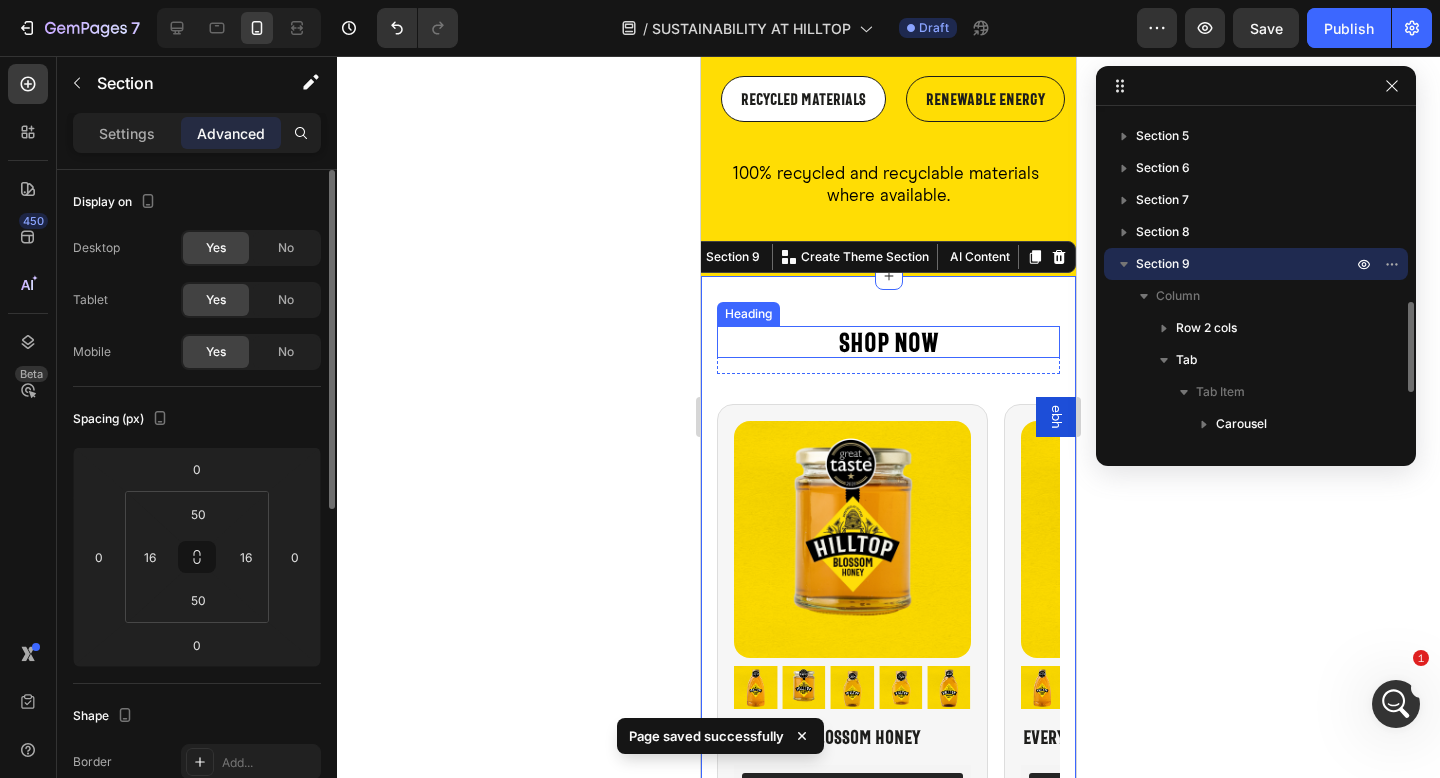 click on "Shop Now" at bounding box center (888, 342) 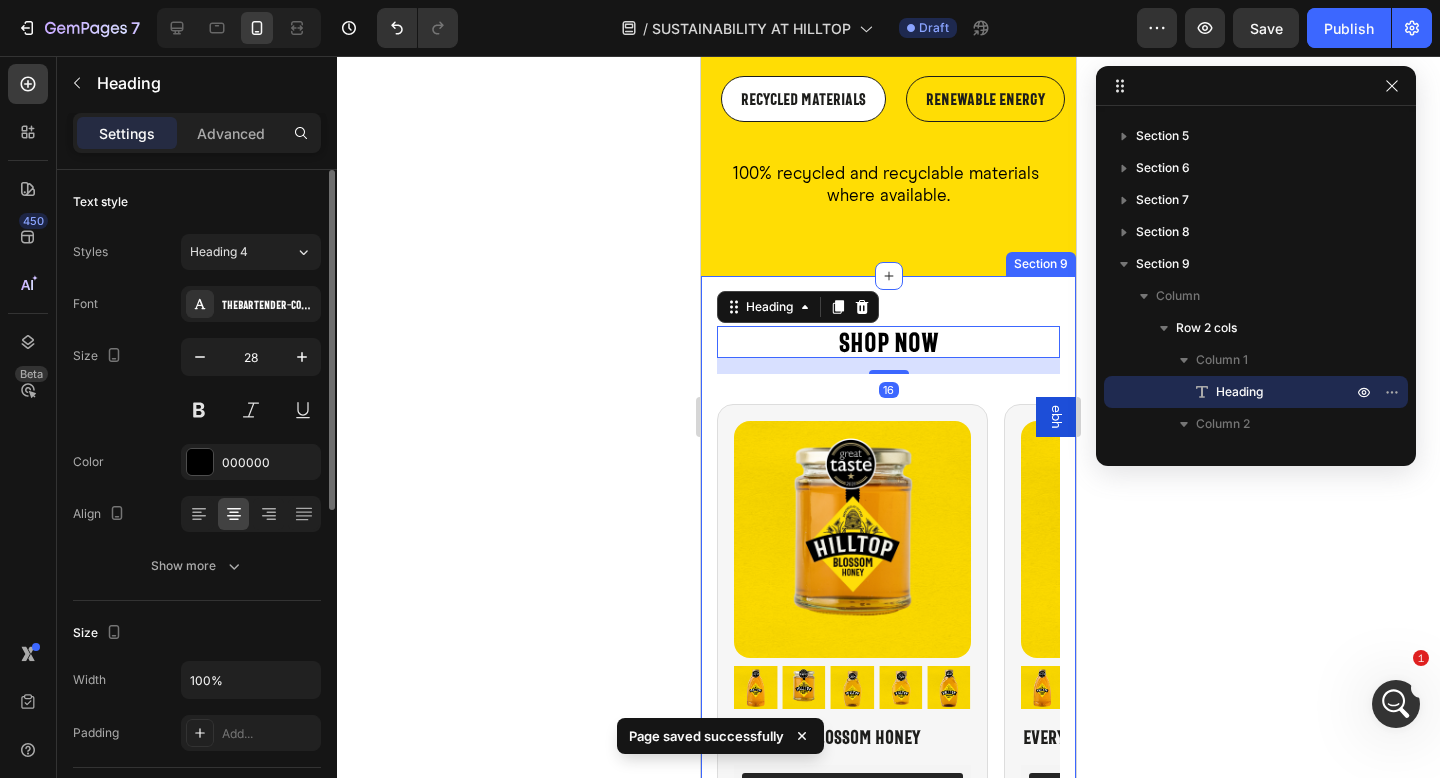 click on "Shop Now Heading   16
View All Button Row Best Sellers Blossom Honey Manuka Honey
Product Images Everyday Blossom Honey Product Title Judge.me - Preview Badge (Stars) Judge.me £2.99 Product Price Product Price QUICK ADD + Button Row Product
Product Images Everyday Blossom Honey Product Title Judge.me - Preview Badge (Stars) Judge.me £2.99 Product Price Product Price QUICK ADD + Button Row Product
Product Images Everyday Blossom Honey Product Title Judge.me - Preview Badge (Stars) Judge.me £2.99 Product Price Product Price QUICK ADD + Button Row Product
Product Images Everyday Blossom Honey Product Title Judge.me - Preview Badge (Stars) Judge.me £2.99 Product Price Product Price QUICK ADD + Button Row Product
Product Images Everyday Blossom Honey Product Title Judge.me - Preview Badge (Stars) Judge.me £2.99 Product Price Product Price QUICK ADD + Button Row Product" at bounding box center (888, 654) 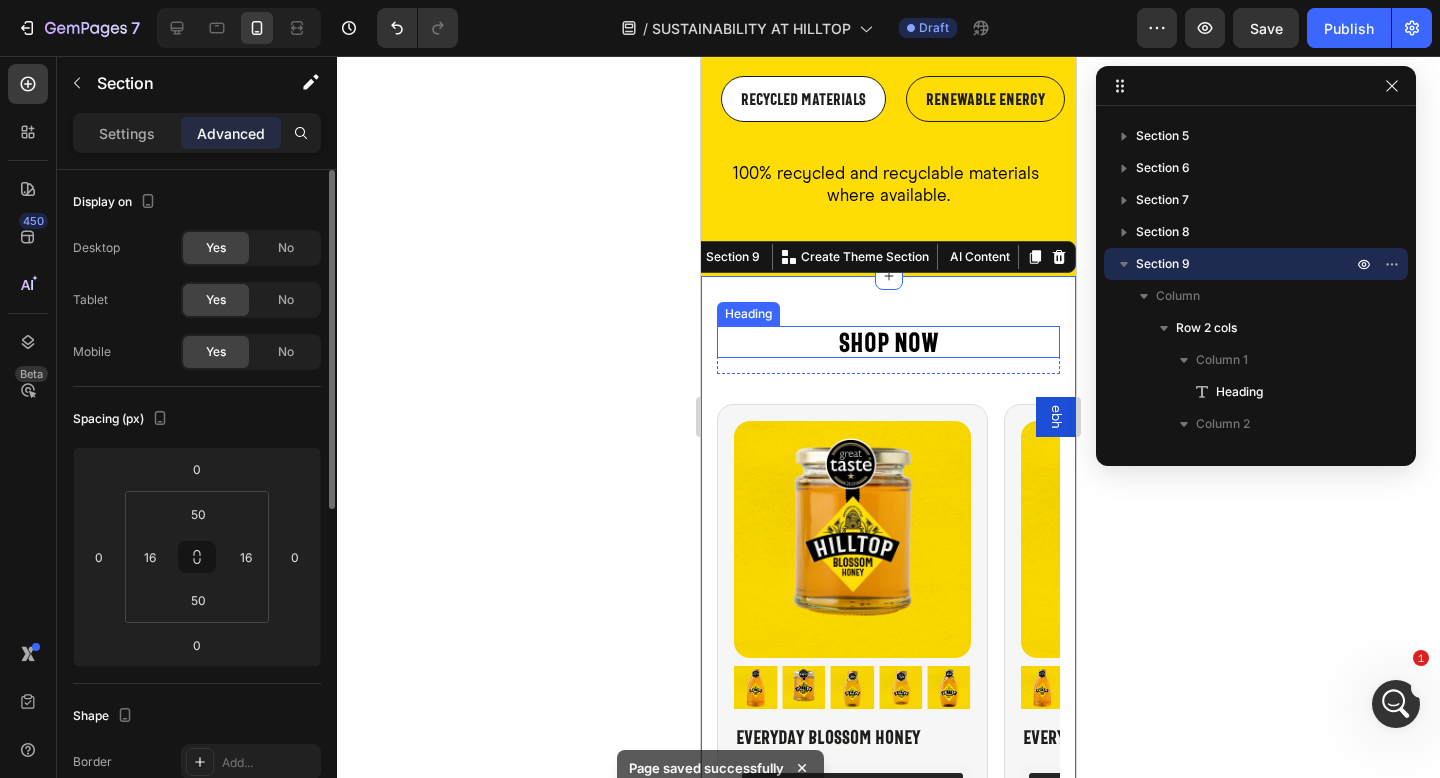 click on "Shop Now" at bounding box center [888, 342] 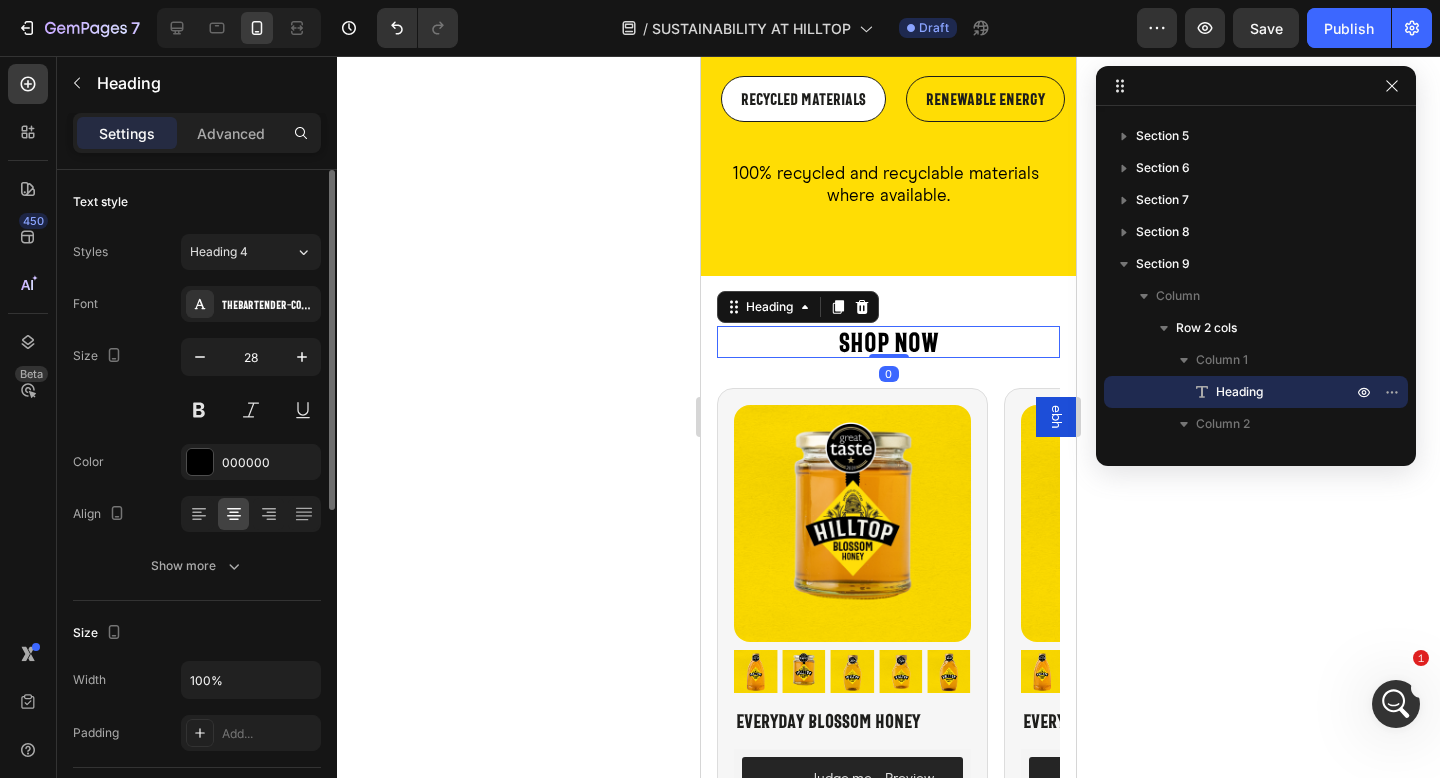drag, startPoint x: 878, startPoint y: 371, endPoint x: 923, endPoint y: 357, distance: 47.127487 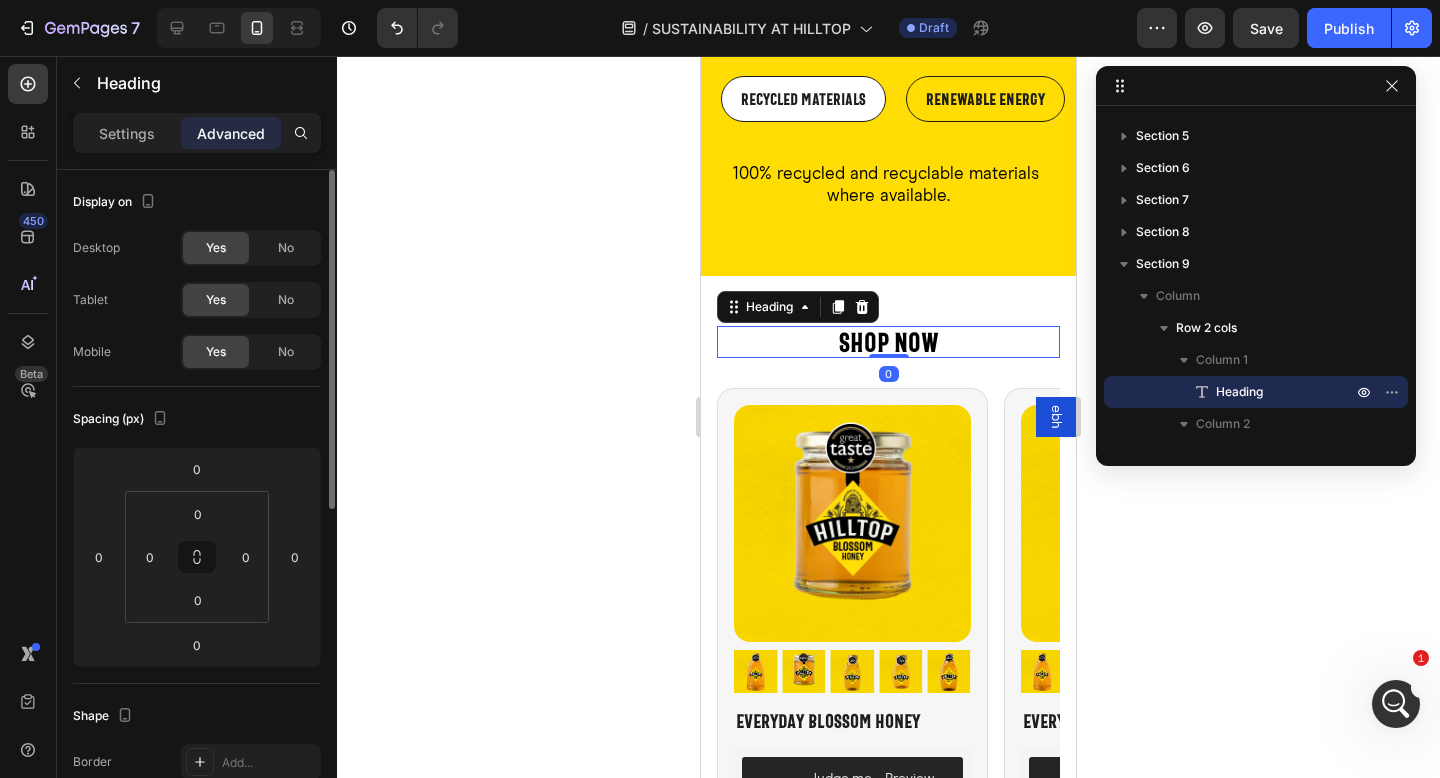 click on "Shop Now Heading   0
View All Button Row Best Sellers Blossom Honey Manuka Honey
Product Images Everyday Blossom Honey Product Title Judge.me - Preview Badge (Stars) Judge.me £2.99 Product Price Product Price QUICK ADD + Button Row Product
Product Images Everyday Blossom Honey Product Title Judge.me - Preview Badge (Stars) Judge.me £2.99 Product Price Product Price QUICK ADD + Button Row Product
Product Images Everyday Blossom Honey Product Title Judge.me - Preview Badge (Stars) Judge.me £2.99 Product Price Product Price QUICK ADD + Button Row Product
Product Images Everyday Blossom Honey Product Title Judge.me - Preview Badge (Stars) Judge.me £2.99 Product Price Product Price QUICK ADD + Button Row Product
Product Images Everyday Blossom Honey Product Title Judge.me - Preview Badge (Stars) Judge.me £2.99 Product Price Product Price QUICK ADD + Button Row Product" at bounding box center (888, 646) 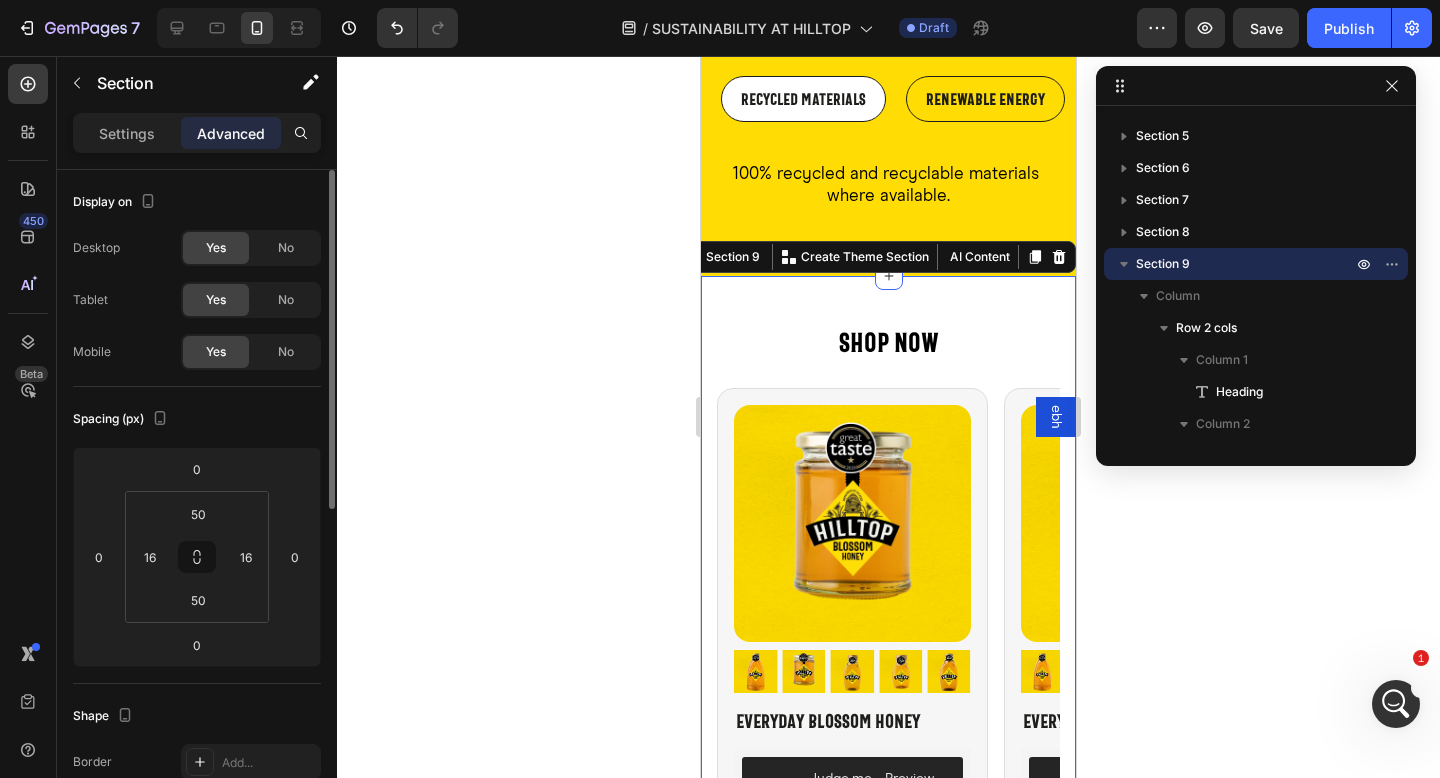 click on "Shop Now Heading
View All Button Row Best Sellers Blossom Honey Manuka Honey
Product Images Everyday Blossom Honey Product Title Judge.me - Preview Badge (Stars) Judge.me £2.99 Product Price Product Price QUICK ADD + Button Row Product
Product Images Everyday Blossom Honey Product Title Judge.me - Preview Badge (Stars) Judge.me £2.99 Product Price Product Price QUICK ADD + Button Row Product
Product Images Everyday Blossom Honey Product Title Judge.me - Preview Badge (Stars) Judge.me £2.99 Product Price Product Price QUICK ADD + Button Row Product
Product Images Everyday Blossom Honey Product Title Judge.me - Preview Badge (Stars) Judge.me £2.99 Product Price Product Price QUICK ADD + Button Row Product
Product Images Everyday Blossom Honey Product Title Judge.me - Preview Badge (Stars) Judge.me £2.99 Product Price Product Price QUICK ADD + Button Row Product" at bounding box center (888, 646) 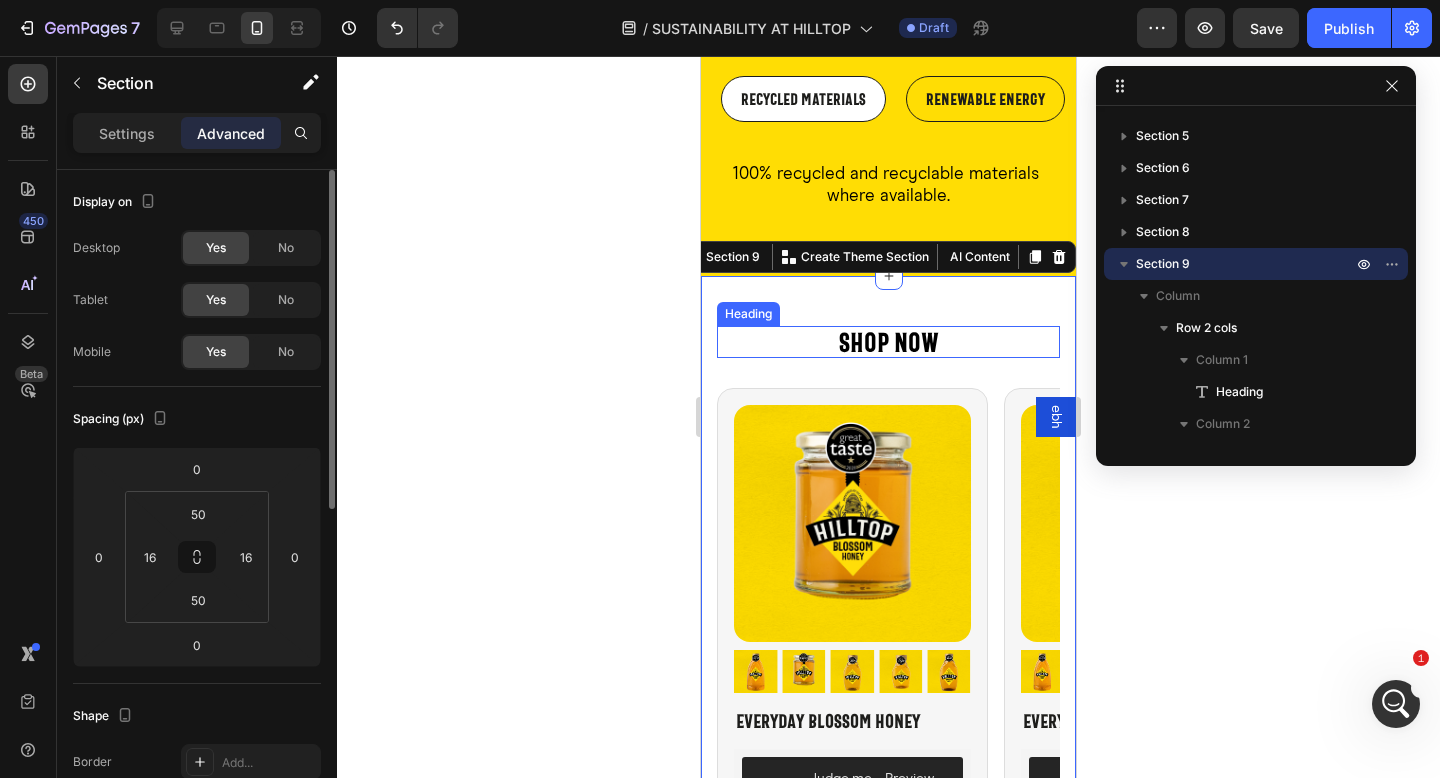 click on "Shop Now" at bounding box center [888, 342] 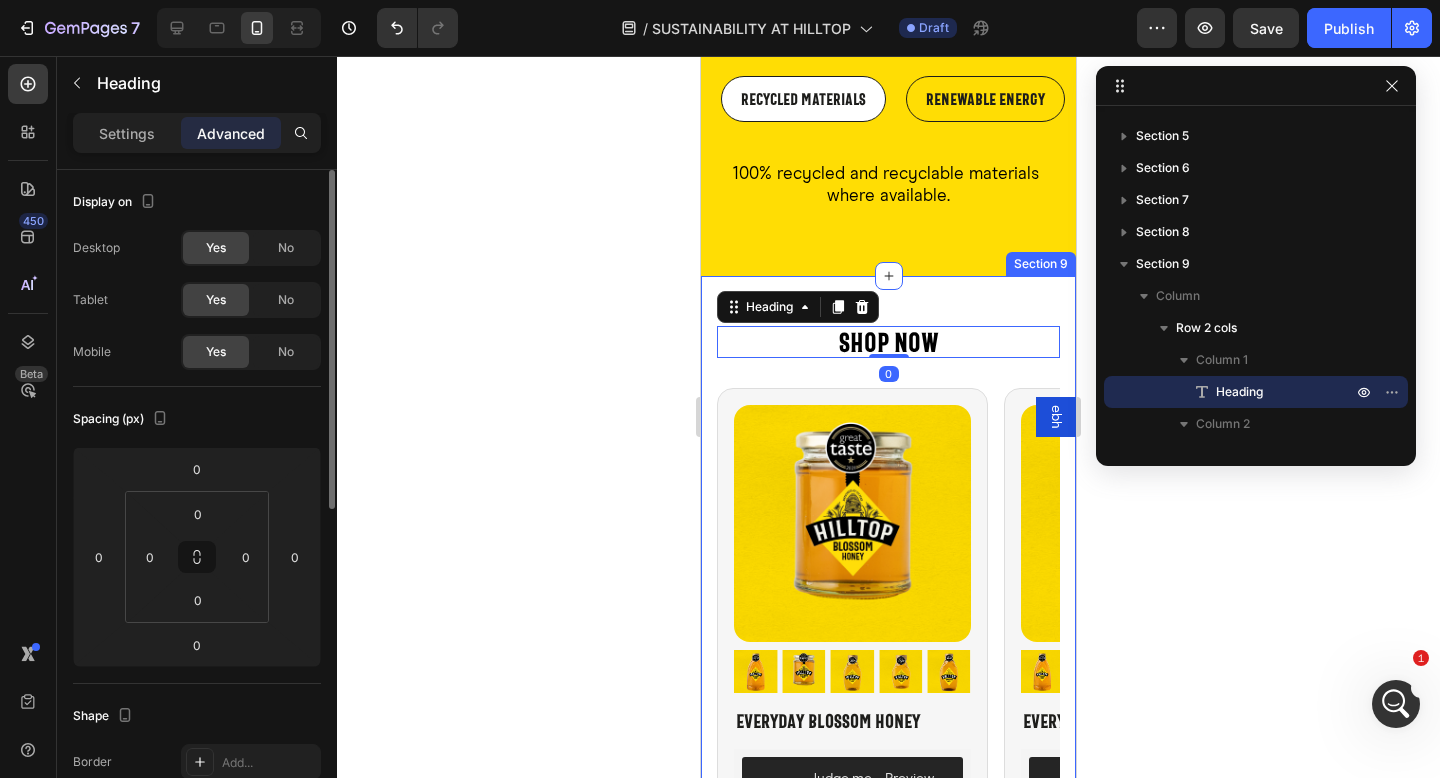 click on "Shop Now Heading   0
View All Button Row Best Sellers Blossom Honey Manuka Honey
Product Images Everyday Blossom Honey Product Title Judge.me - Preview Badge (Stars) Judge.me £2.99 Product Price Product Price QUICK ADD + Button Row Product
Product Images Everyday Blossom Honey Product Title Judge.me - Preview Badge (Stars) Judge.me £2.99 Product Price Product Price QUICK ADD + Button Row Product
Product Images Everyday Blossom Honey Product Title Judge.me - Preview Badge (Stars) Judge.me £2.99 Product Price Product Price QUICK ADD + Button Row Product
Product Images Everyday Blossom Honey Product Title Judge.me - Preview Badge (Stars) Judge.me £2.99 Product Price Product Price QUICK ADD + Button Row Product
Product Images Everyday Blossom Honey Product Title Judge.me - Preview Badge (Stars) Judge.me £2.99 Product Price Product Price QUICK ADD + Button Row Product" at bounding box center [888, 646] 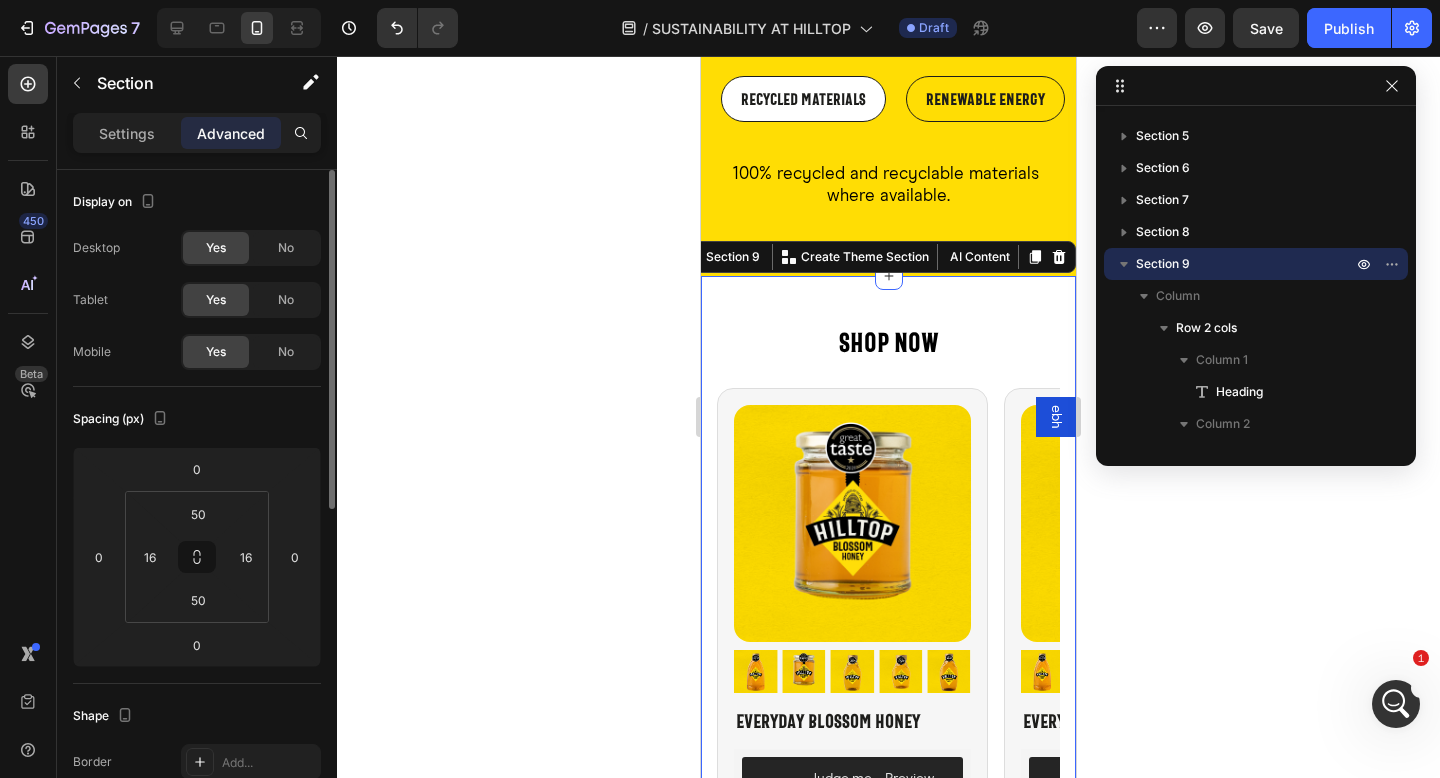 click at bounding box center [239, 28] 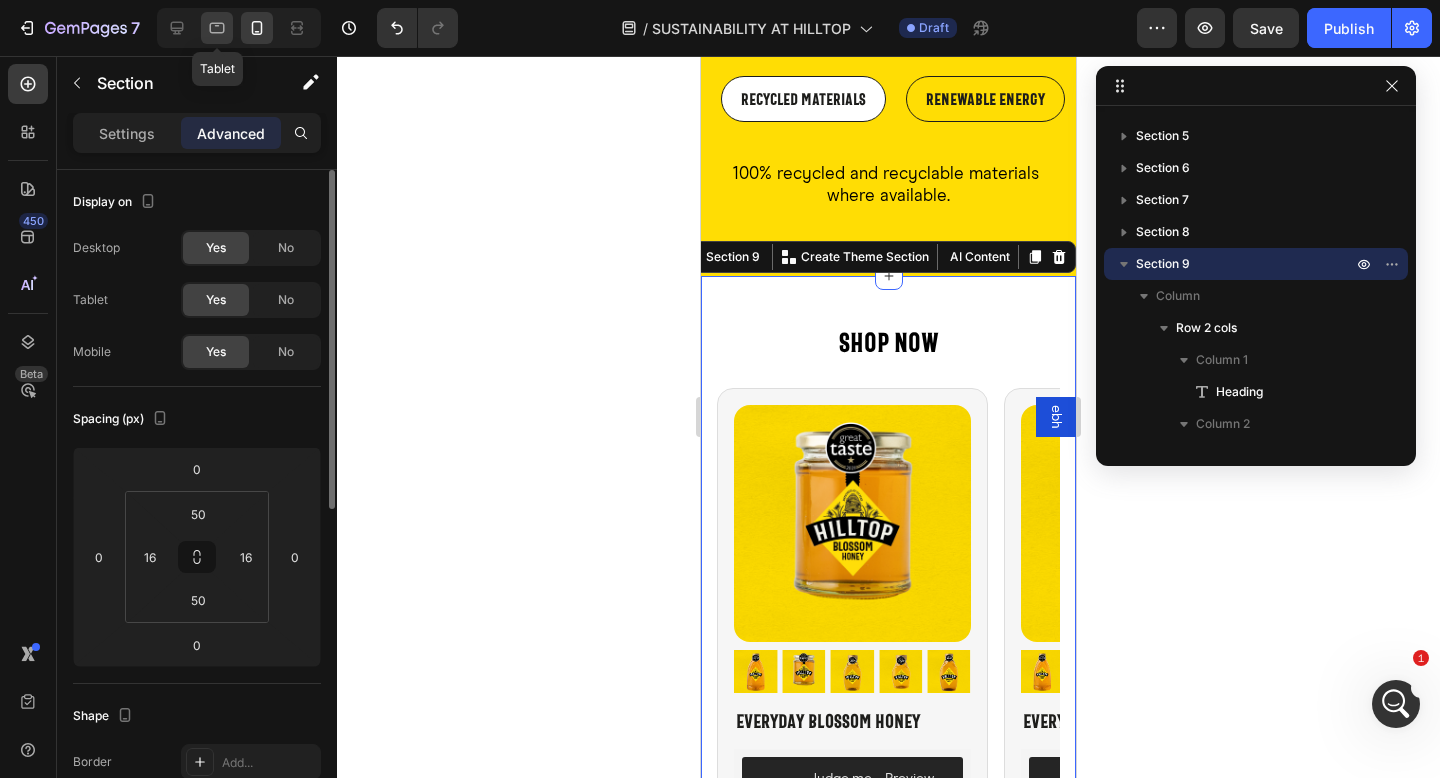 click 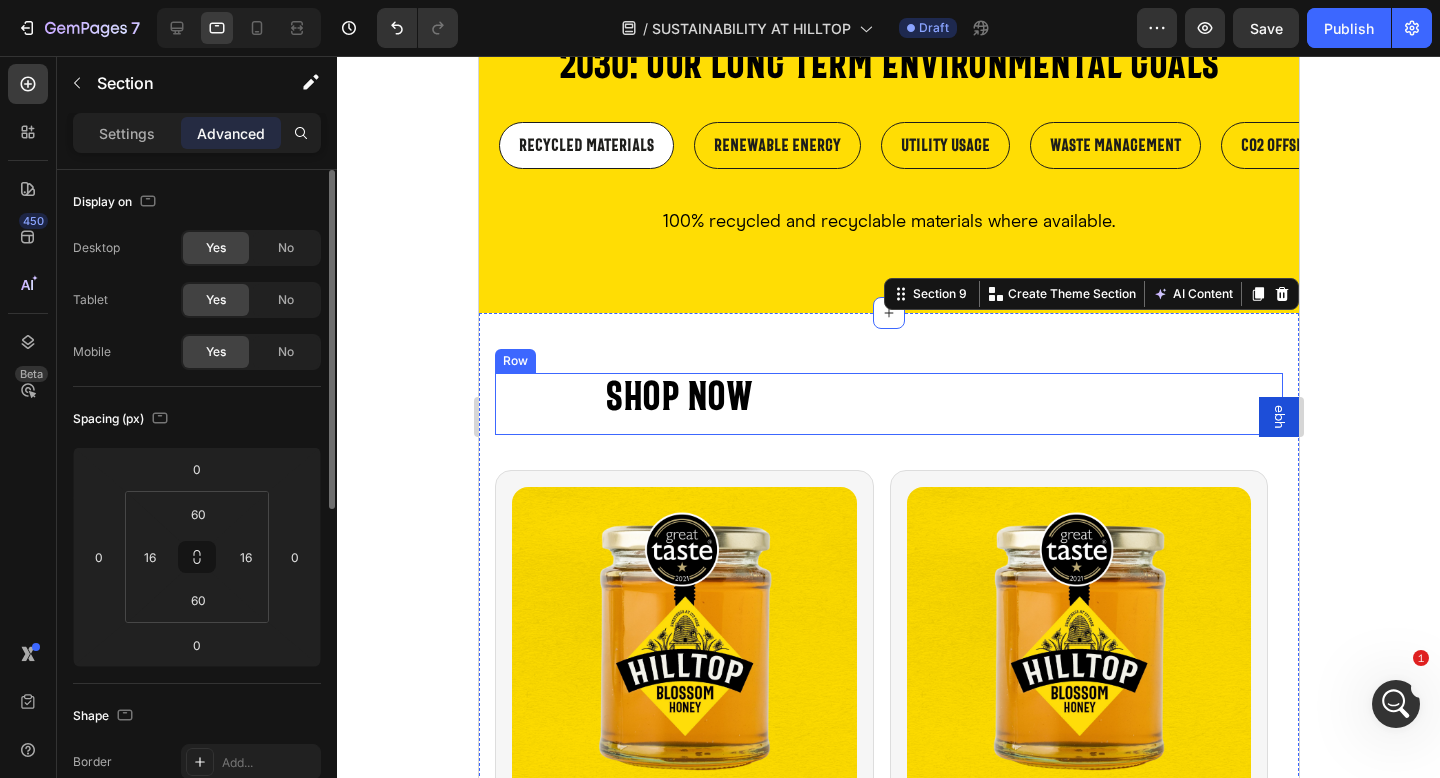 scroll, scrollTop: 3542, scrollLeft: 0, axis: vertical 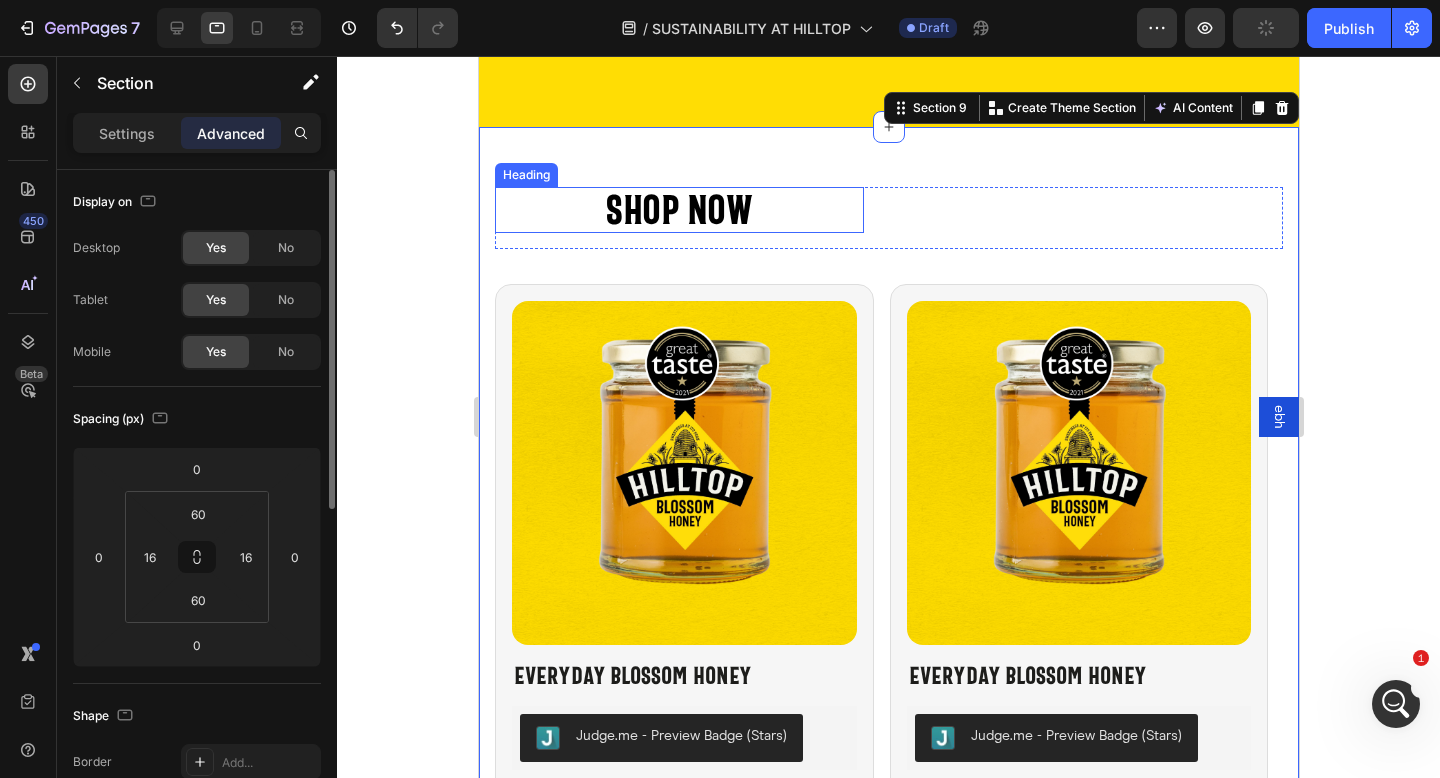 click on "Shop Now" at bounding box center [678, 210] 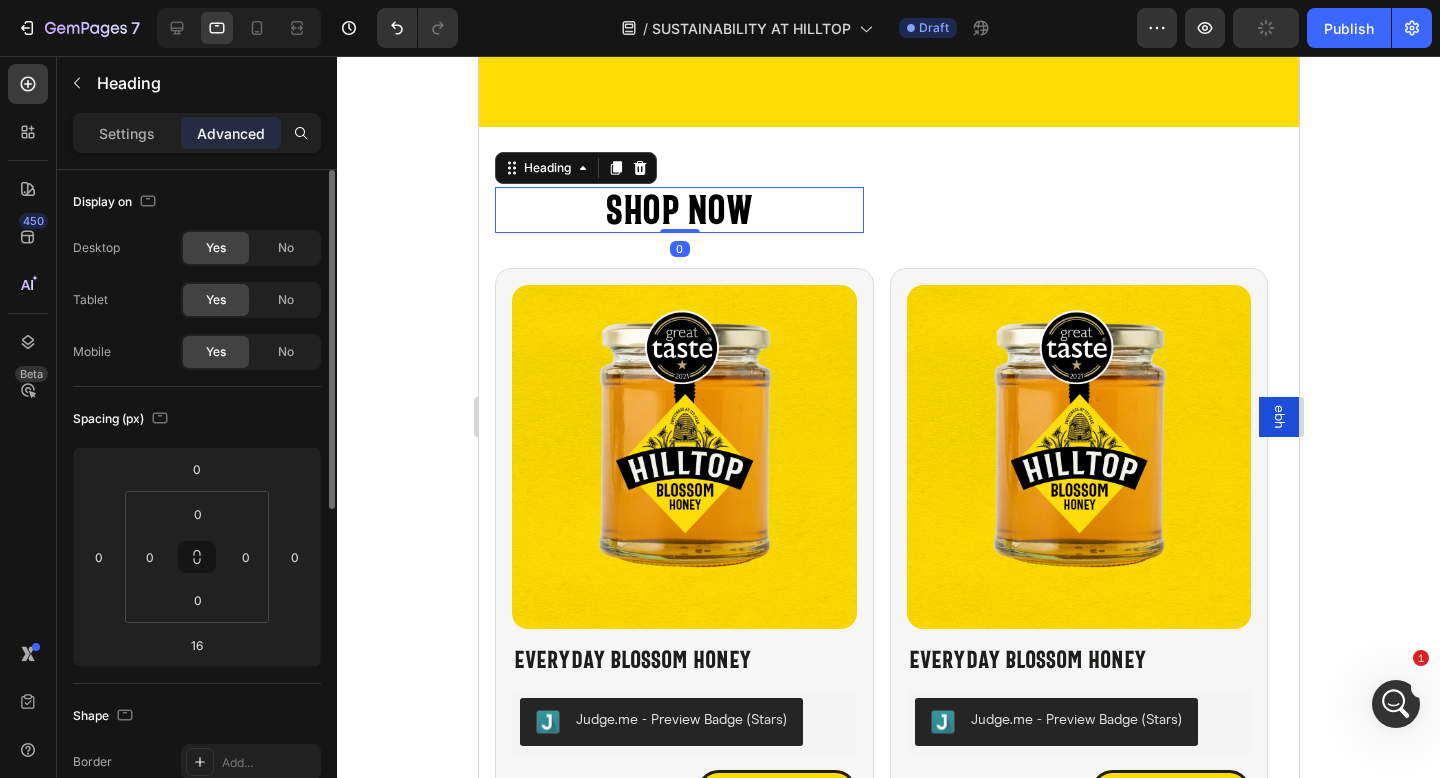 drag, startPoint x: 685, startPoint y: 244, endPoint x: 762, endPoint y: 304, distance: 97.6166 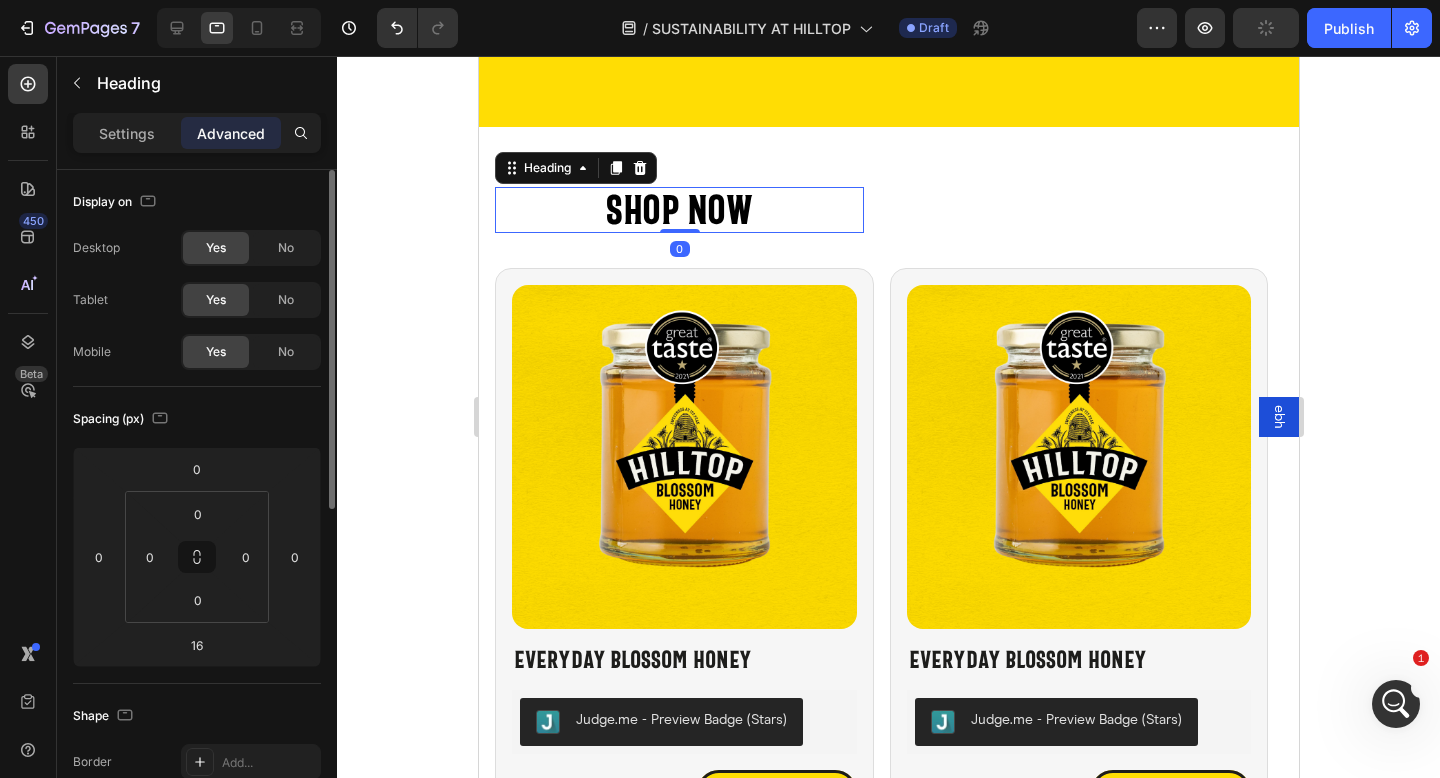 click on "Shop Now Heading   0" at bounding box center [678, 210] 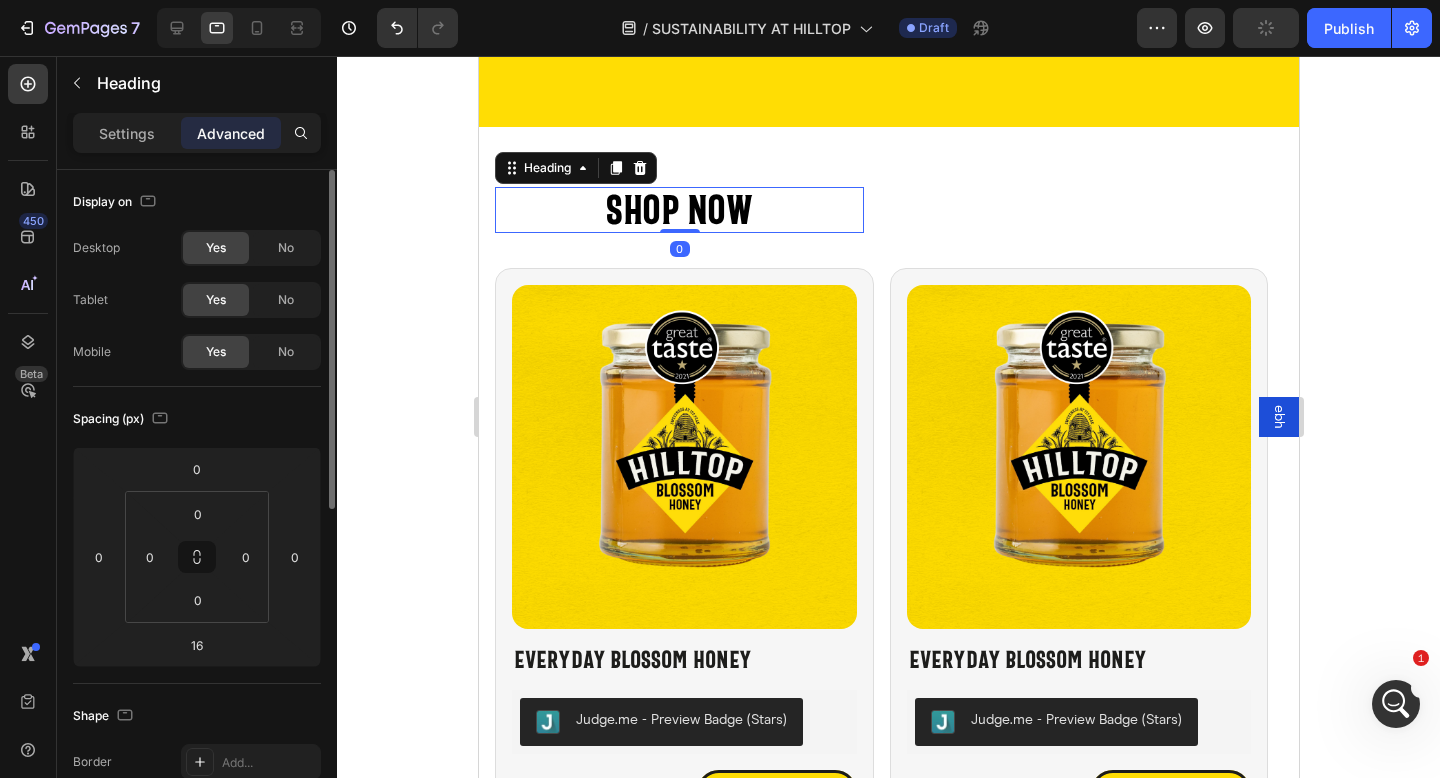 click on "Shop Now" at bounding box center (678, 210) 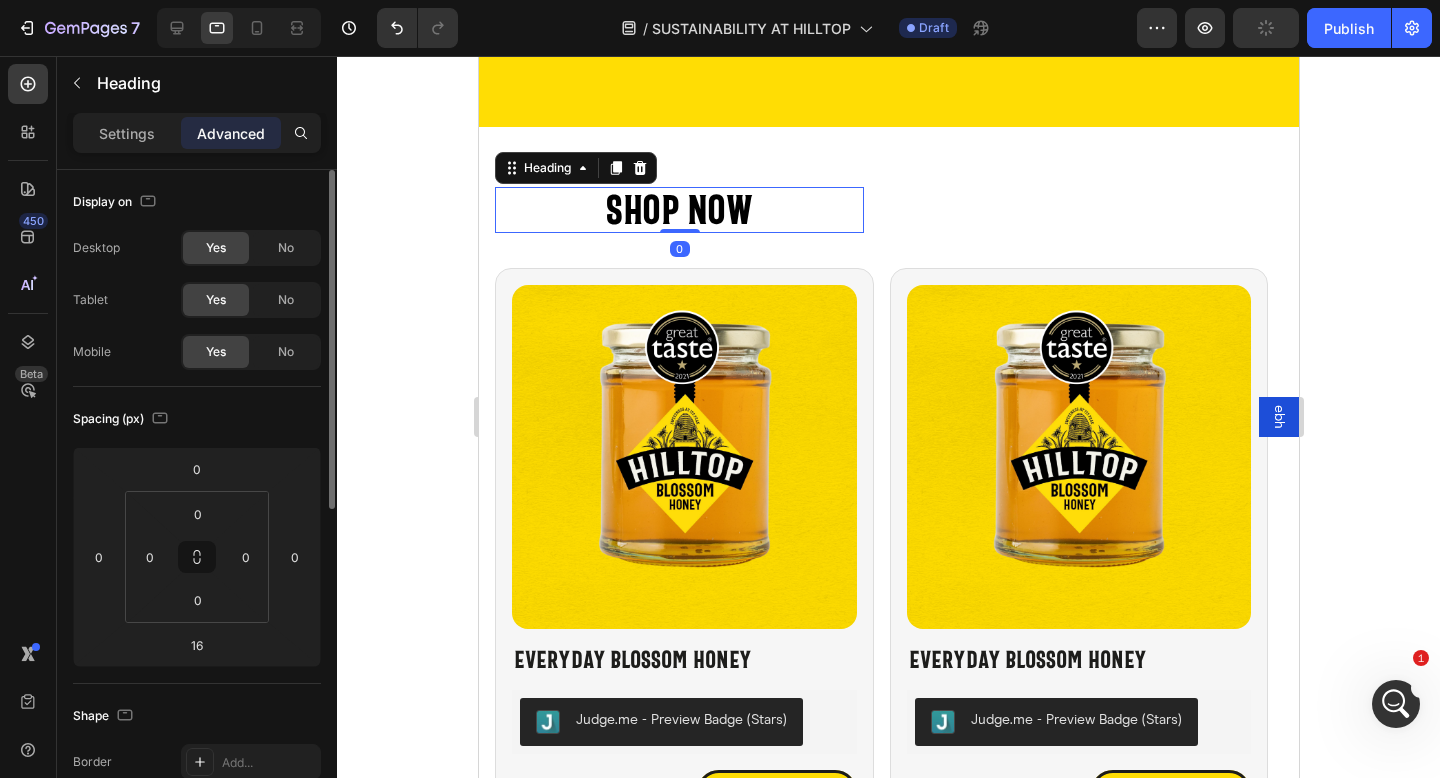 type on "0" 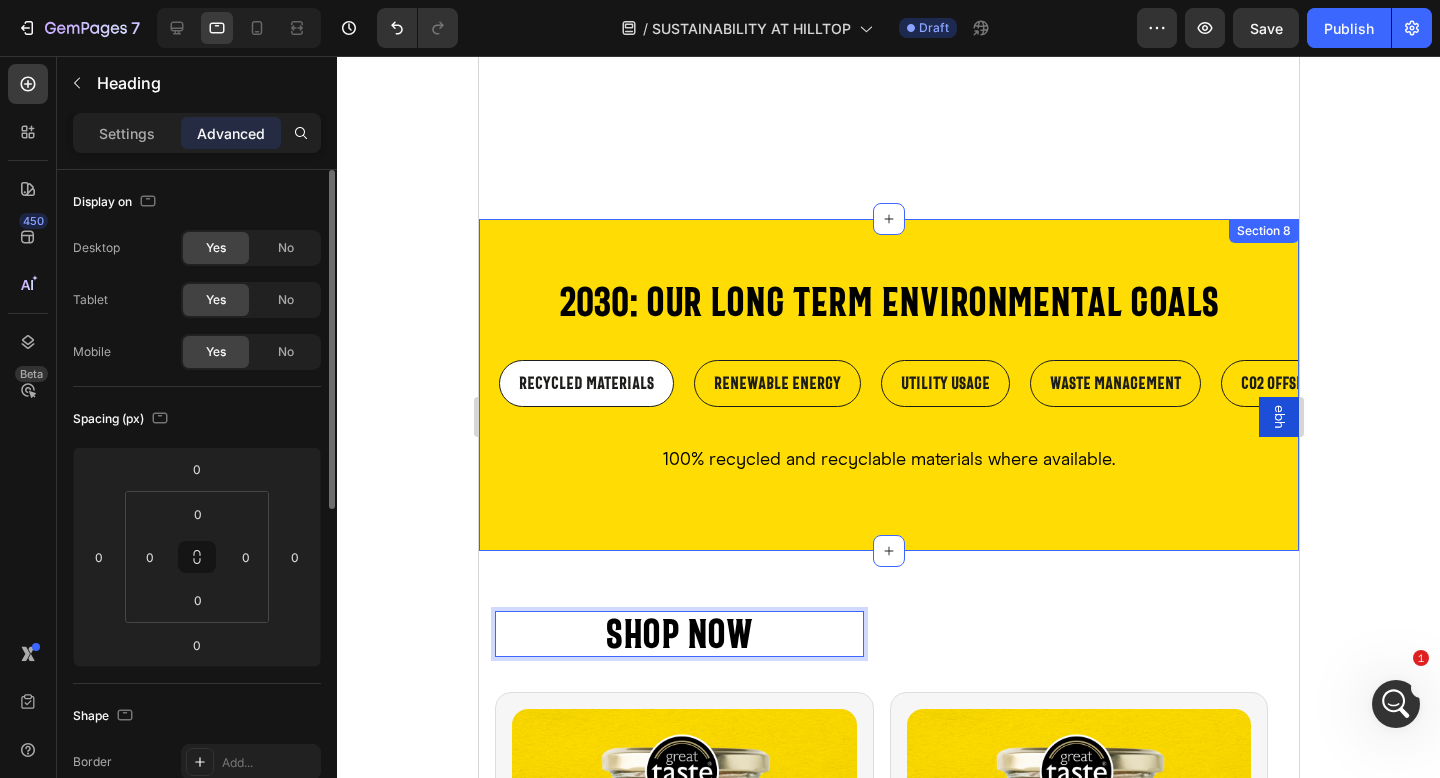 scroll, scrollTop: 3341, scrollLeft: 0, axis: vertical 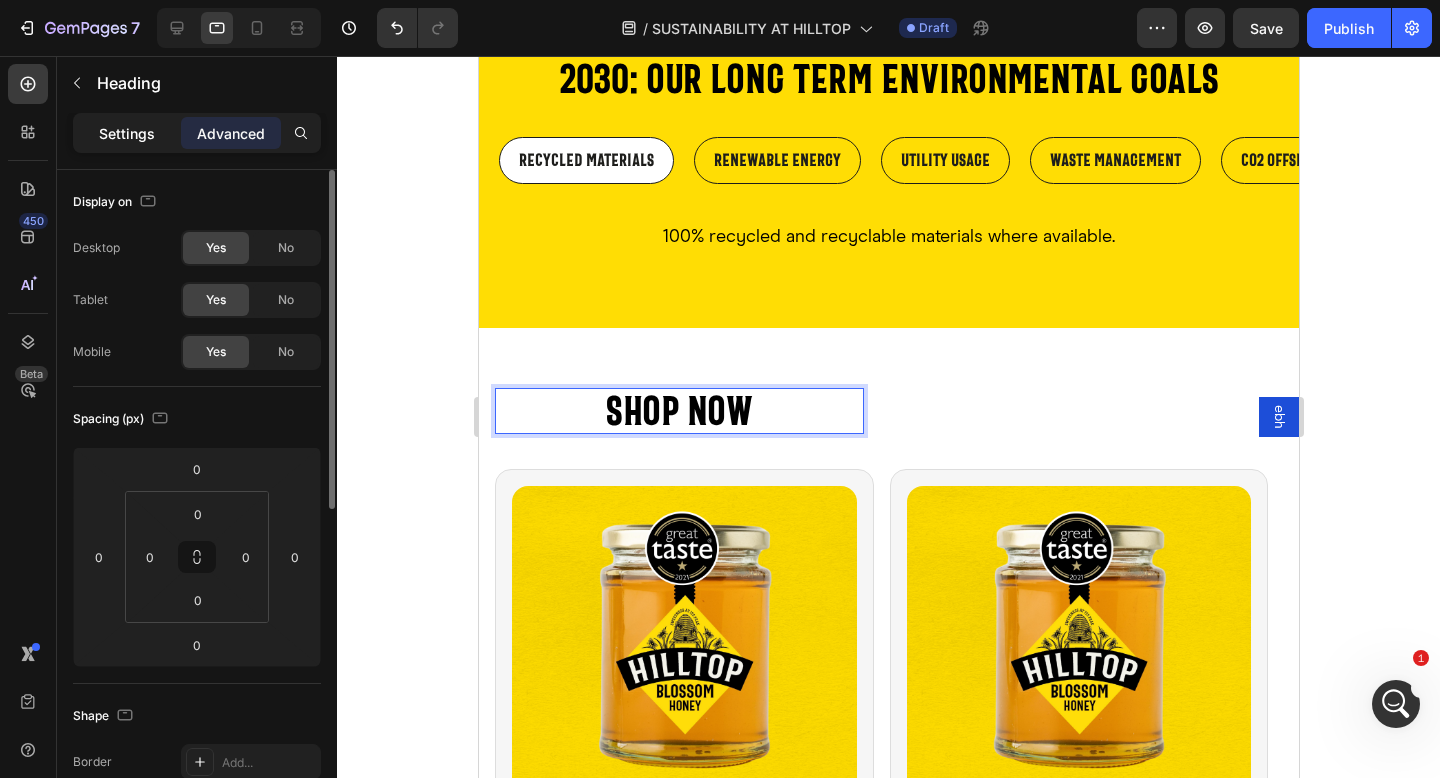 click on "Settings" 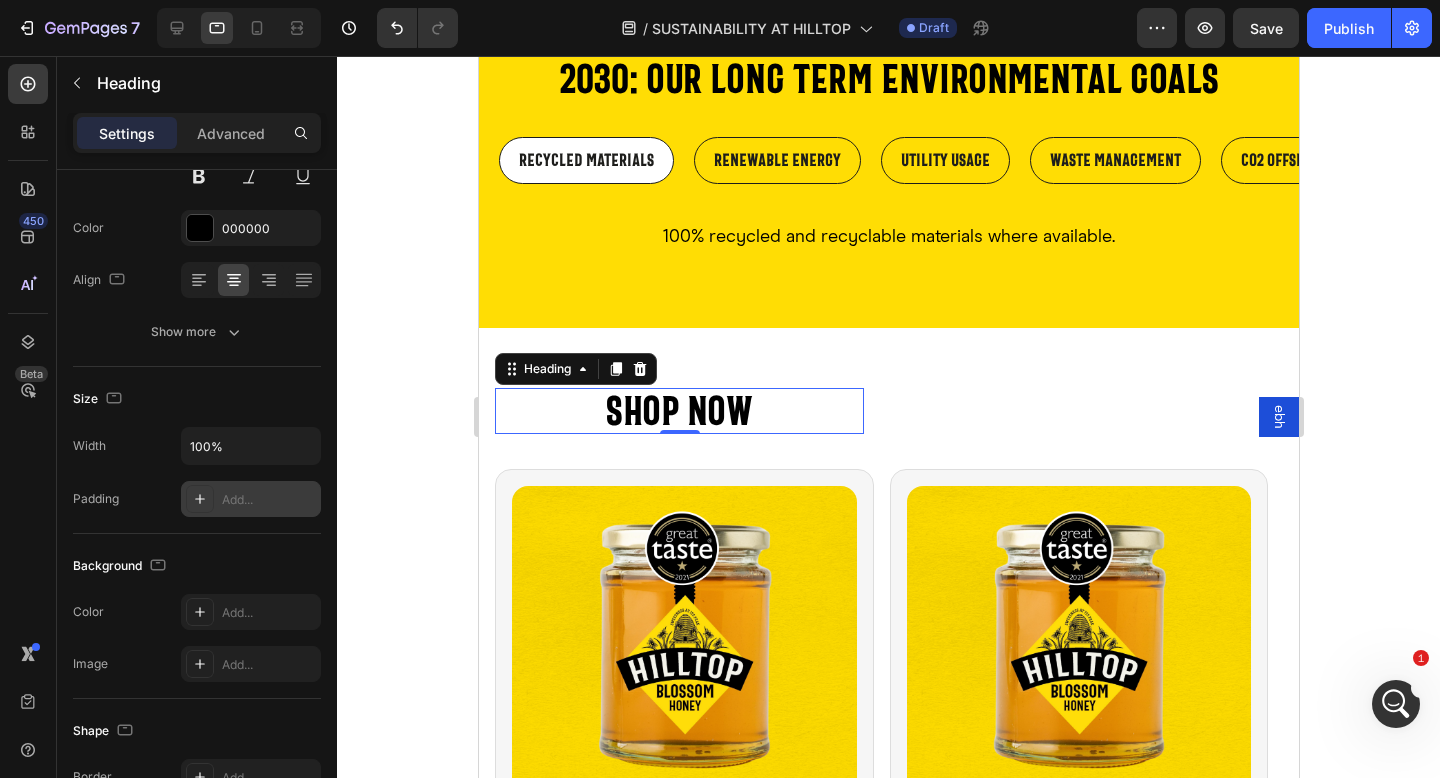 scroll, scrollTop: 591, scrollLeft: 0, axis: vertical 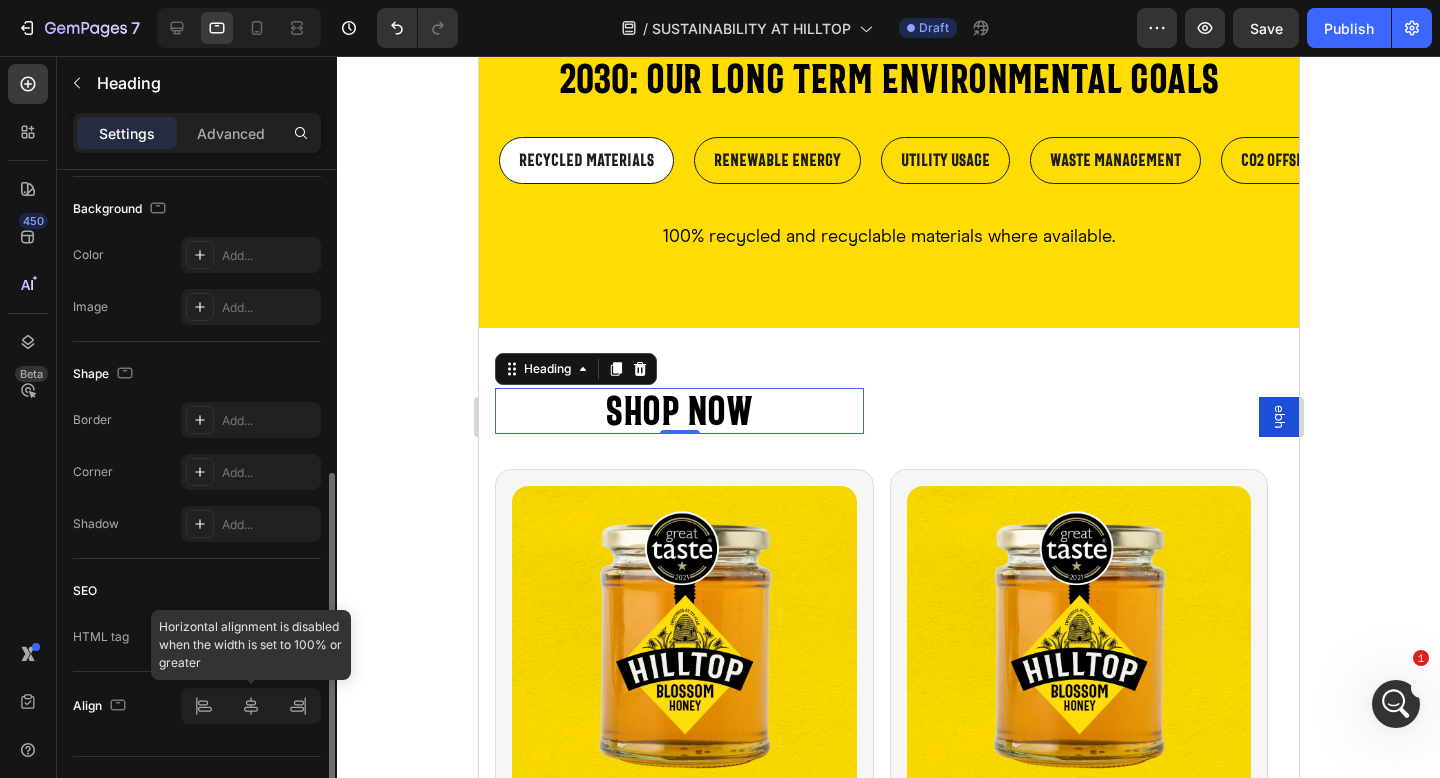 click 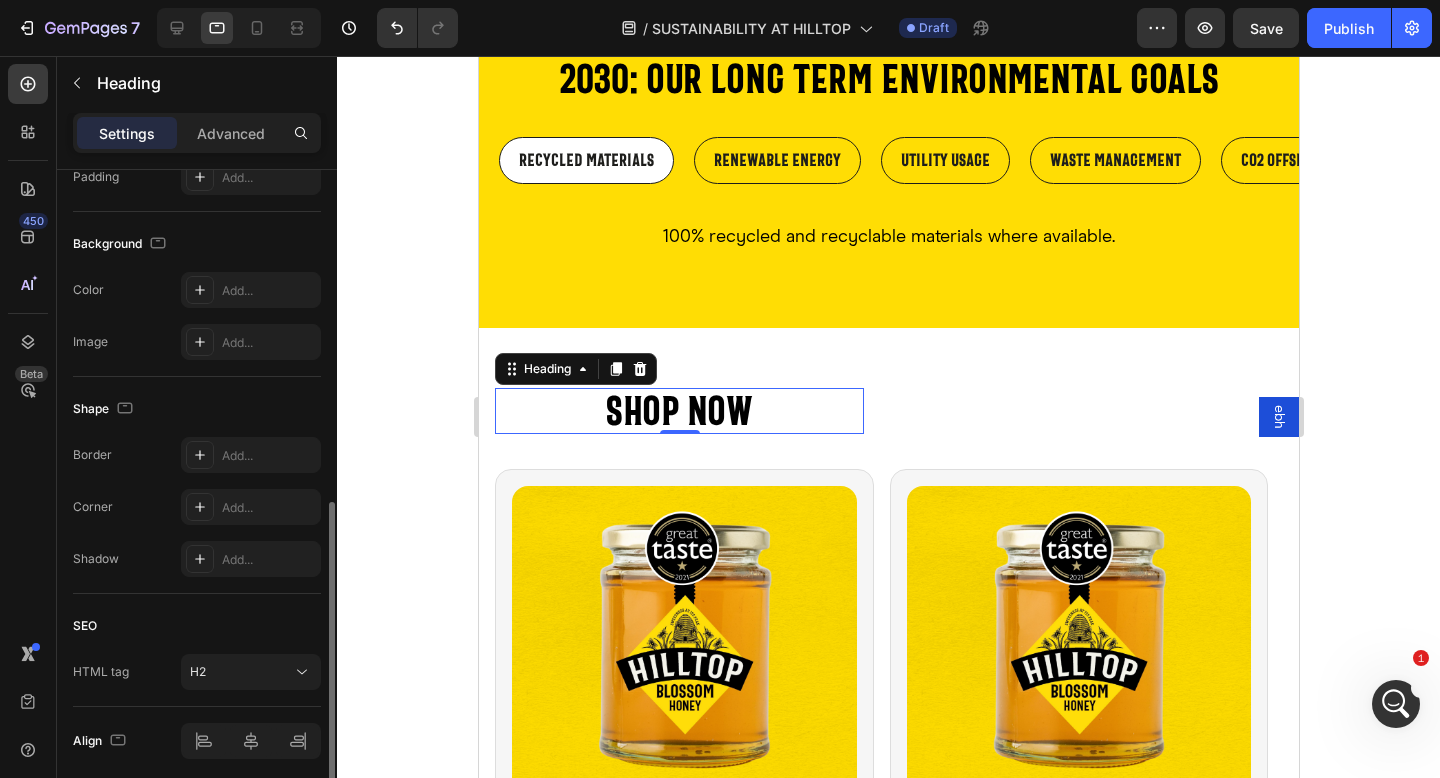scroll, scrollTop: 297, scrollLeft: 0, axis: vertical 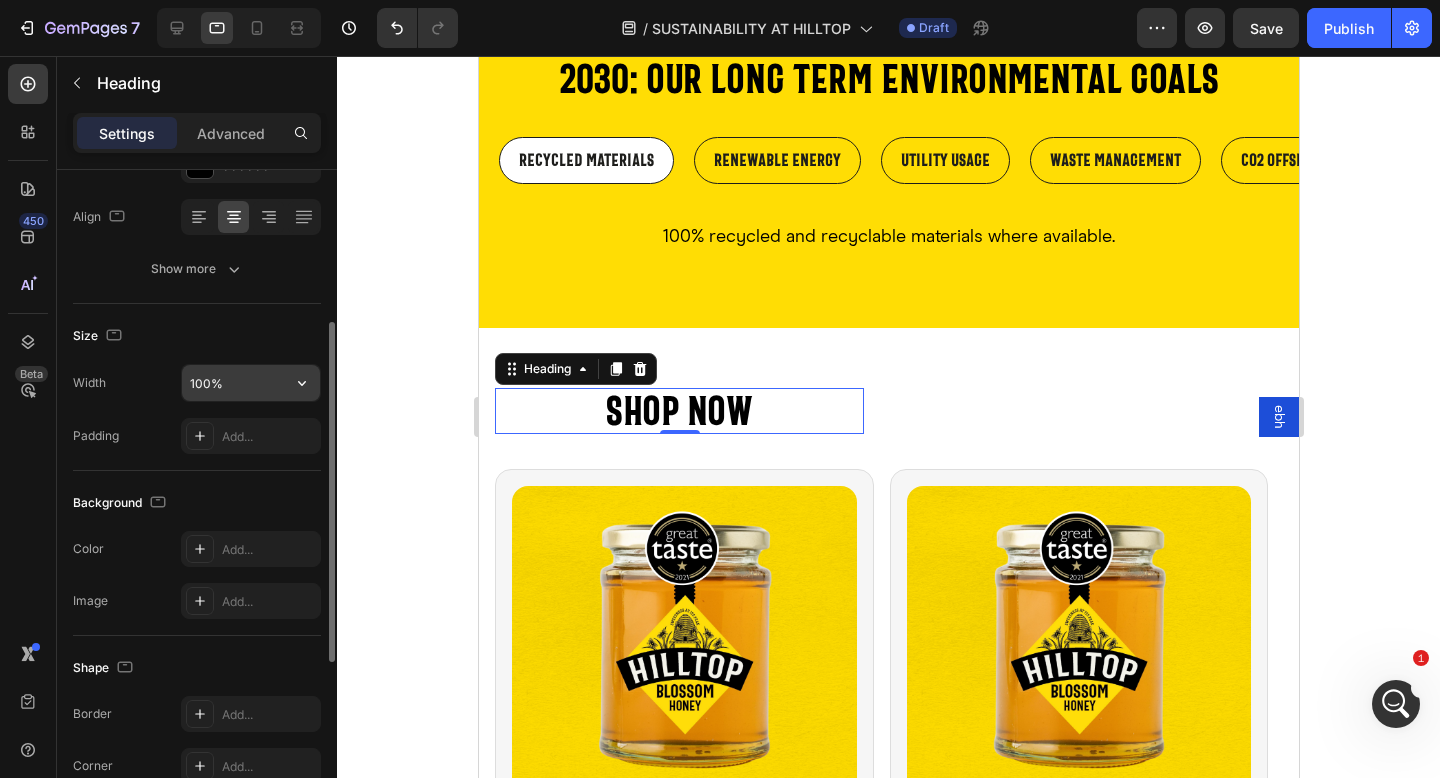 click on "100%" at bounding box center (251, 383) 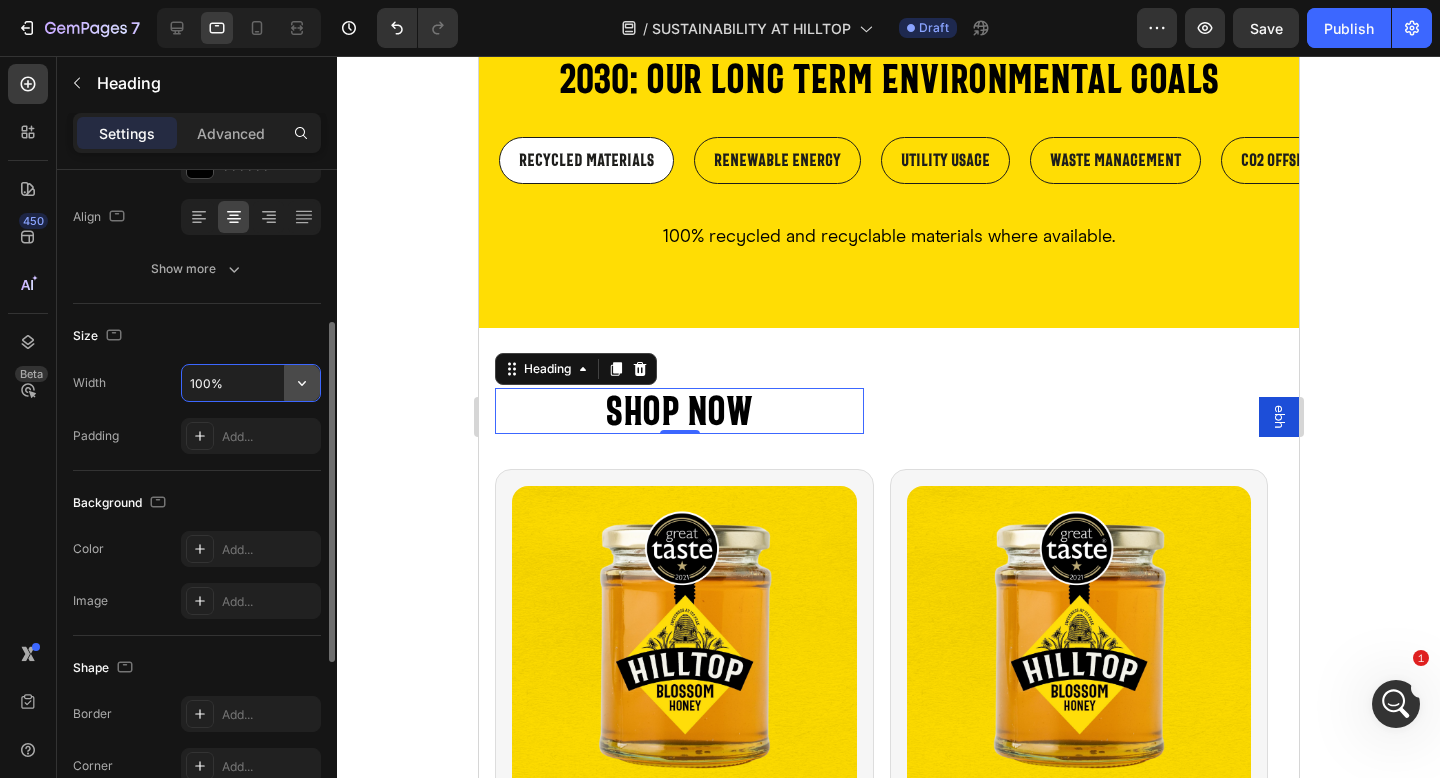 click 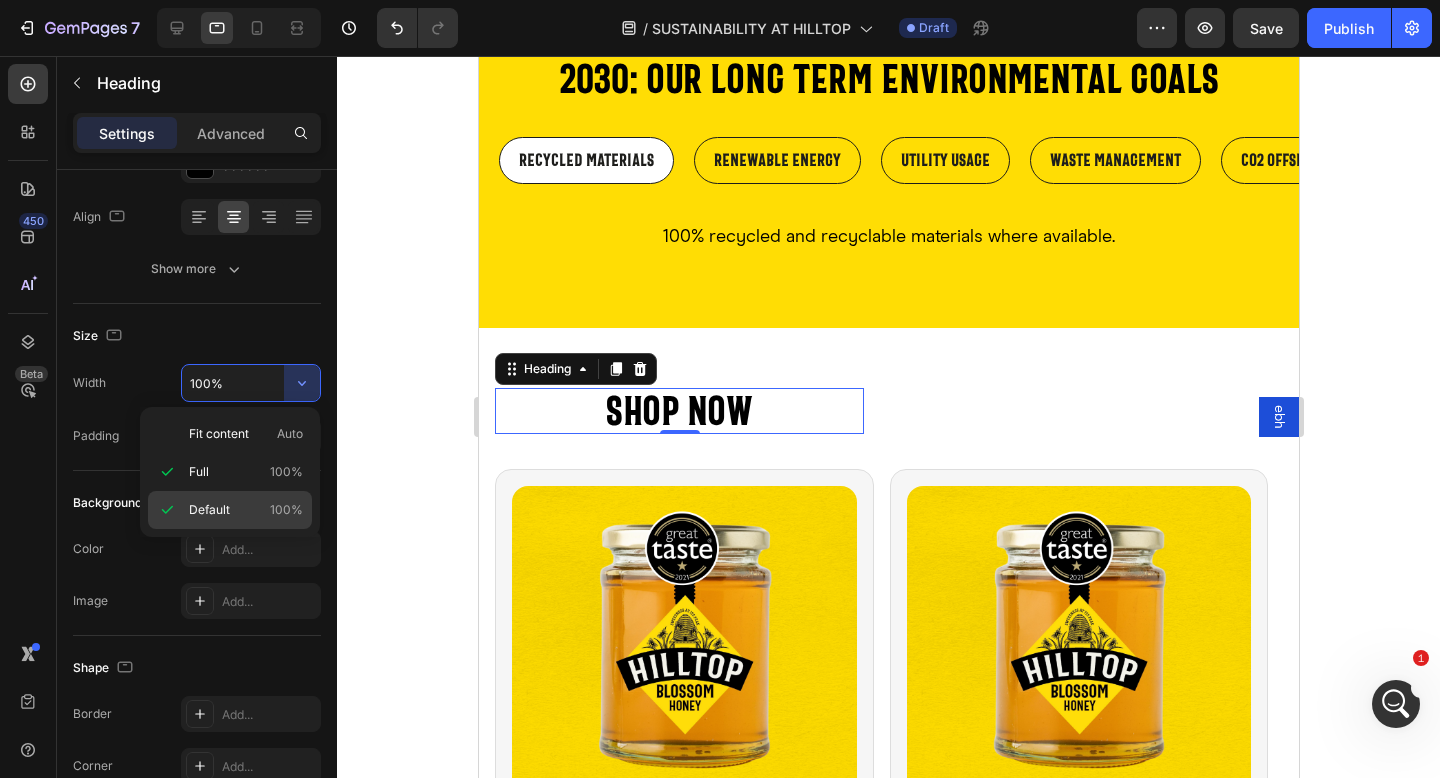 click on "Default 100%" at bounding box center (246, 510) 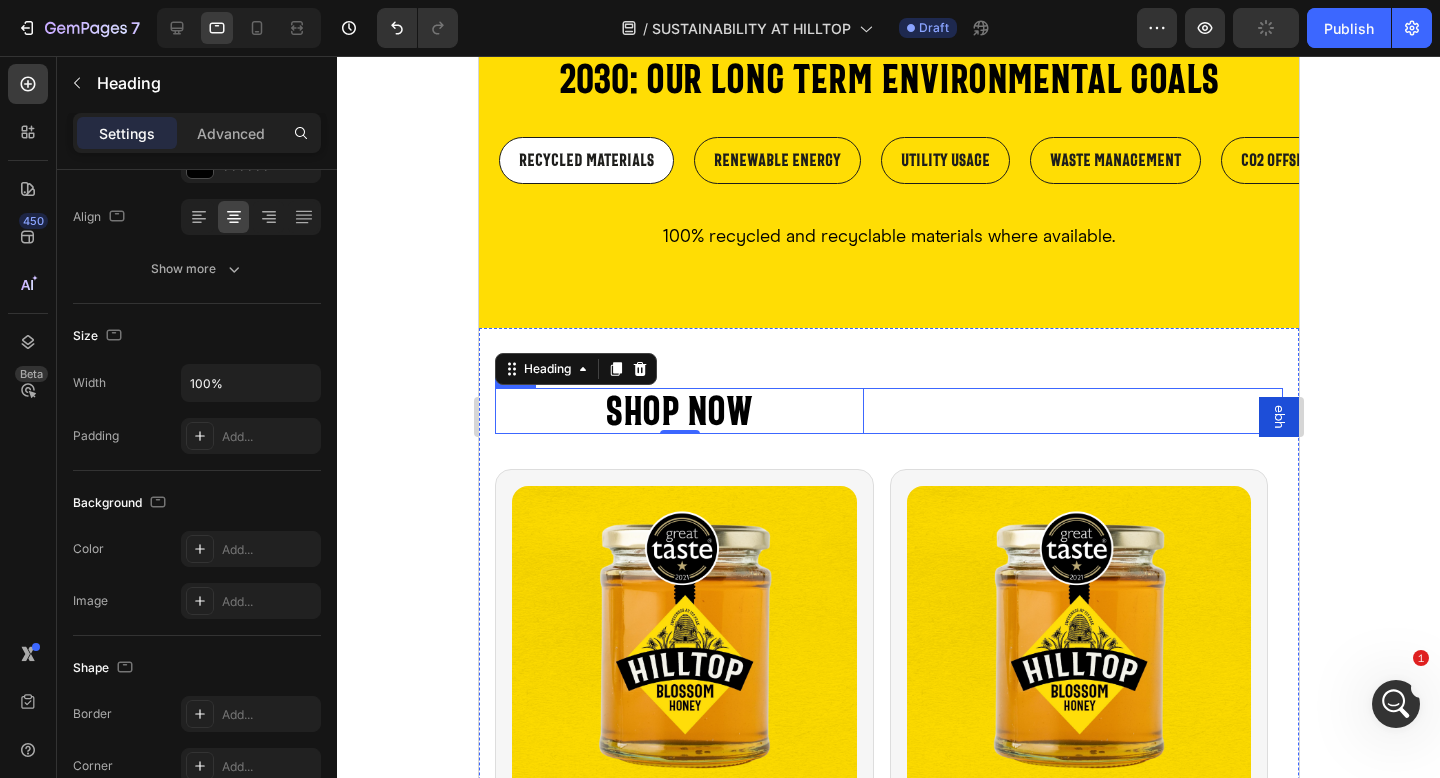 click on "View All Button" at bounding box center (1097, 411) 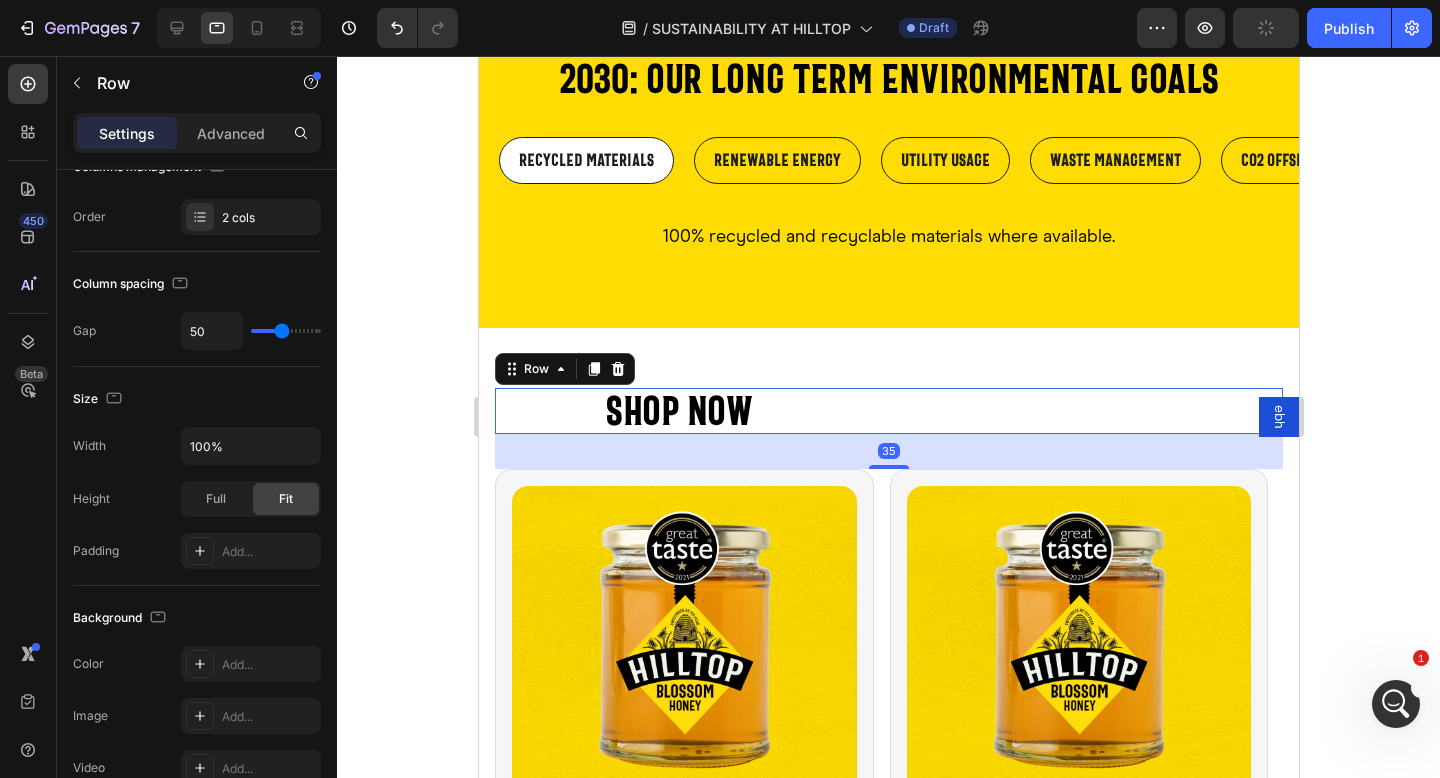 scroll, scrollTop: 0, scrollLeft: 0, axis: both 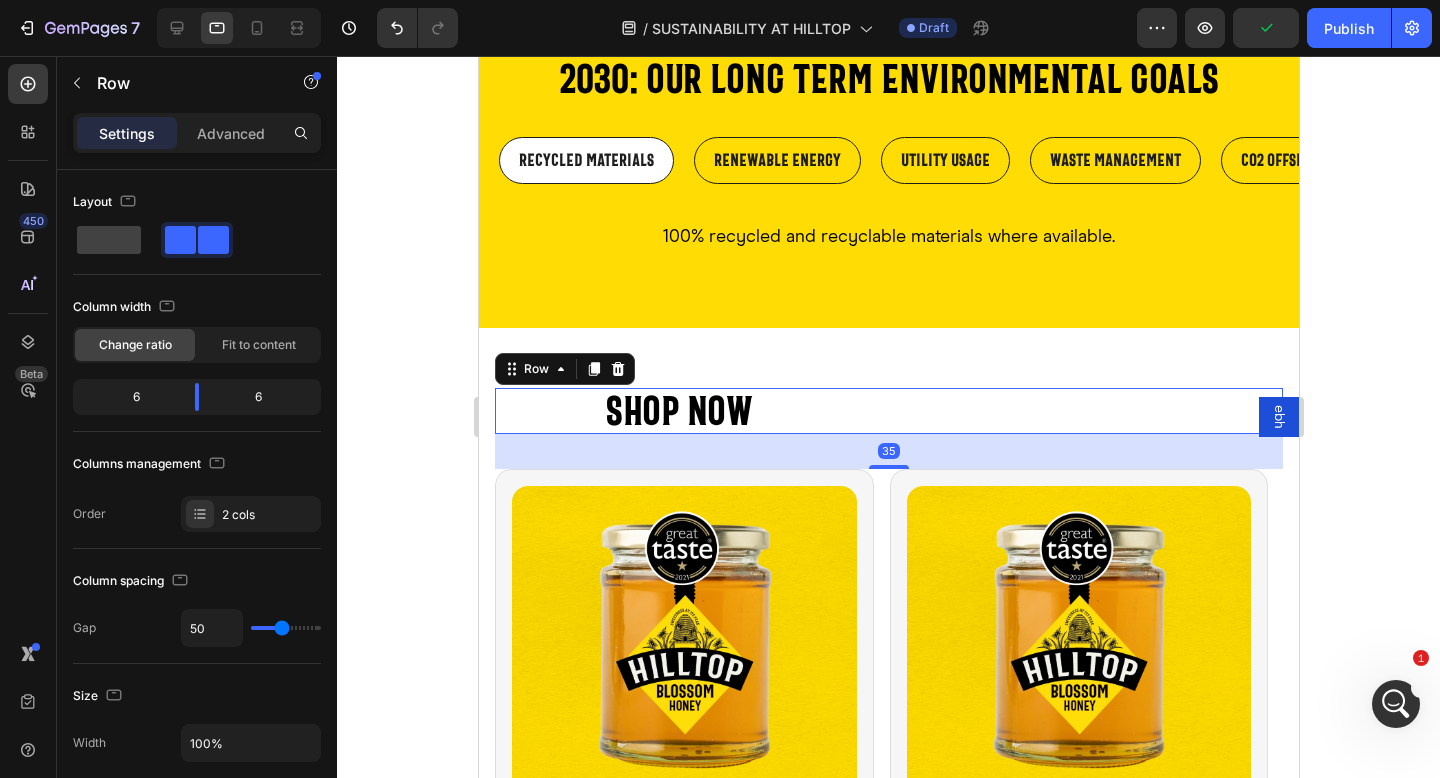 click on "View All Button" at bounding box center [1097, 411] 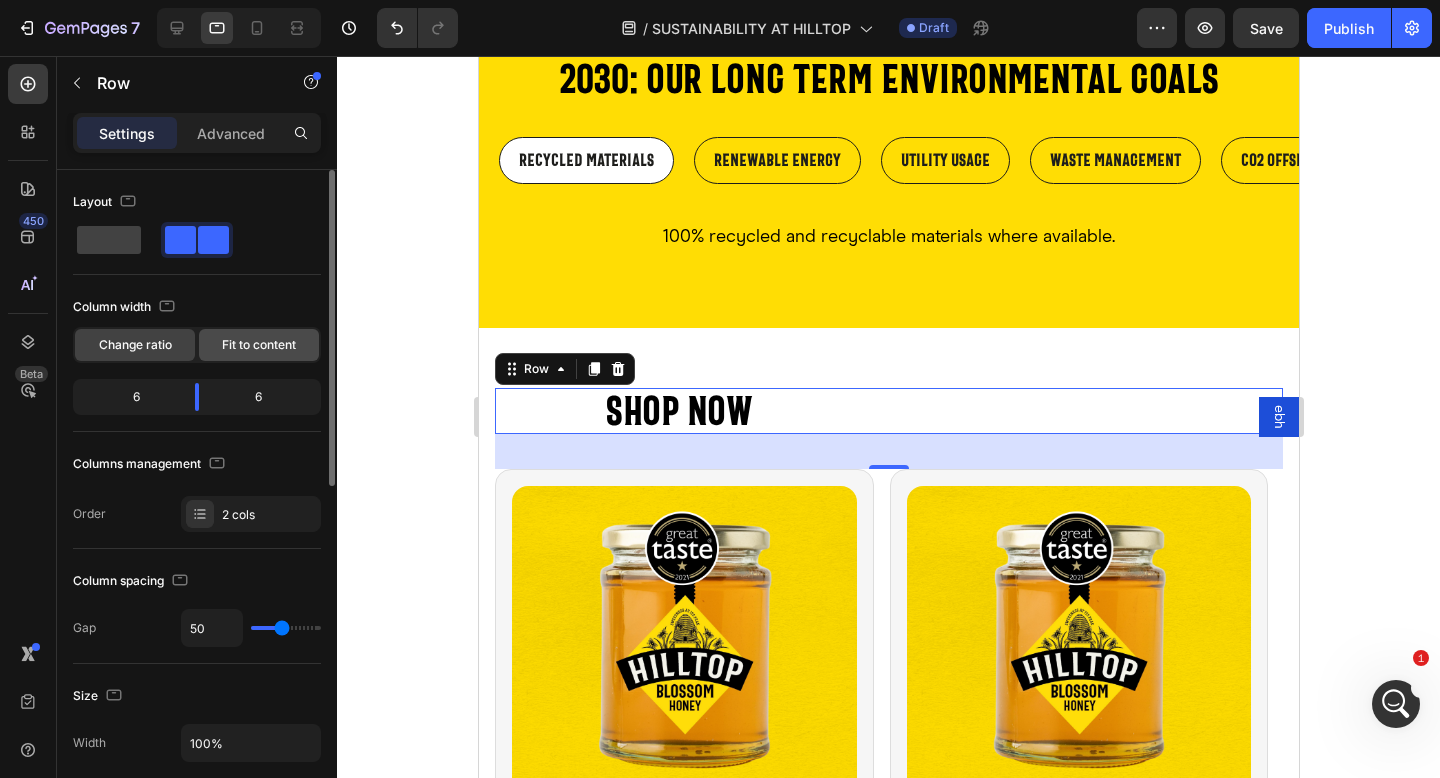 click on "Fit to content" 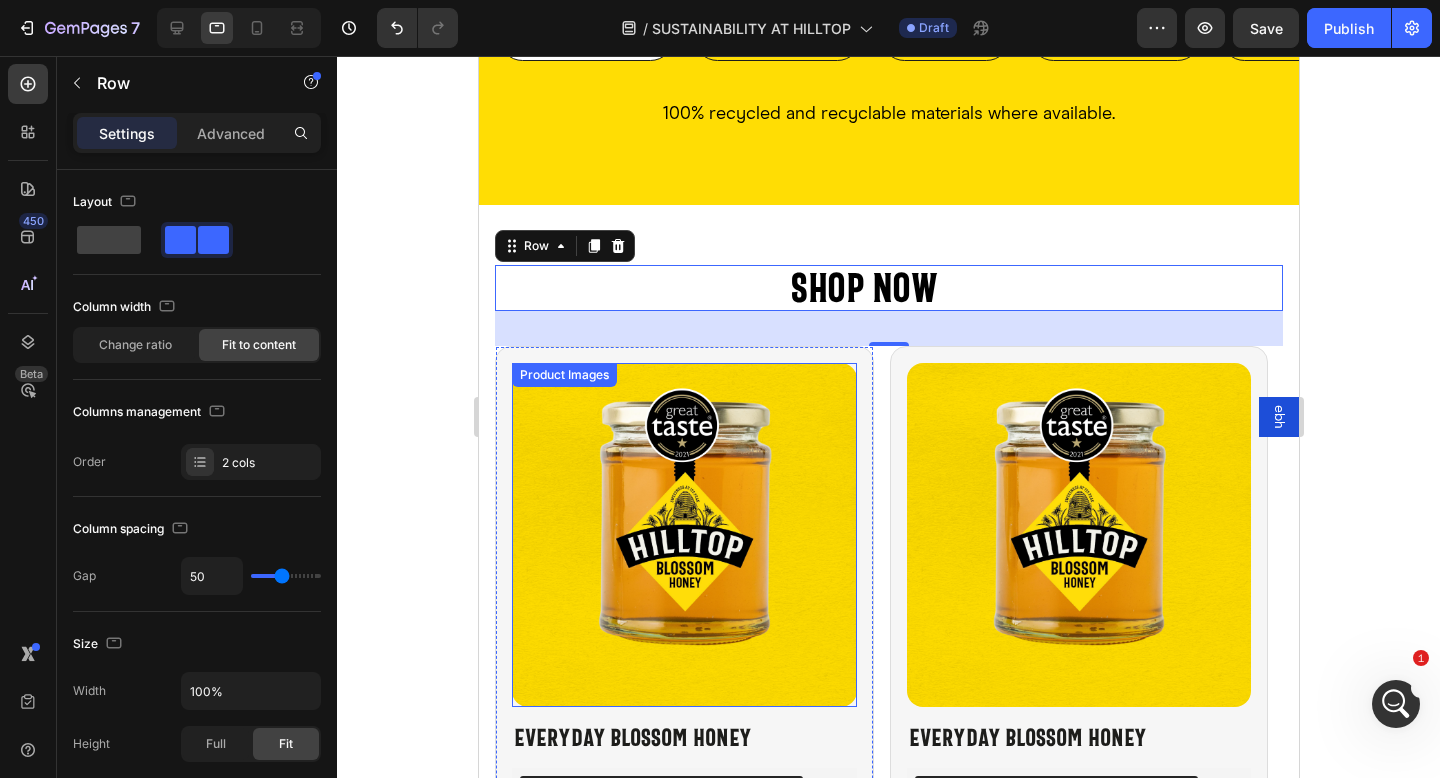 scroll, scrollTop: 3402, scrollLeft: 0, axis: vertical 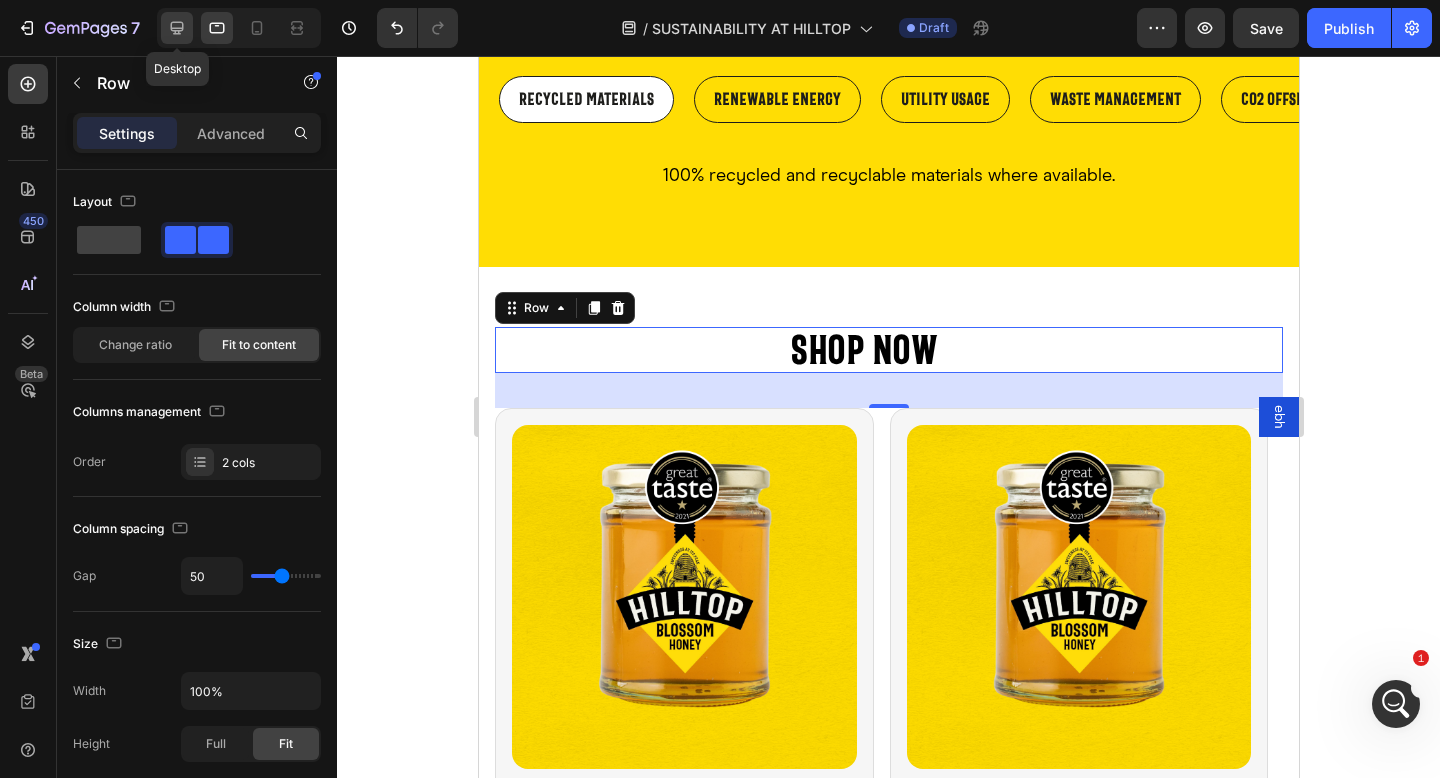 click 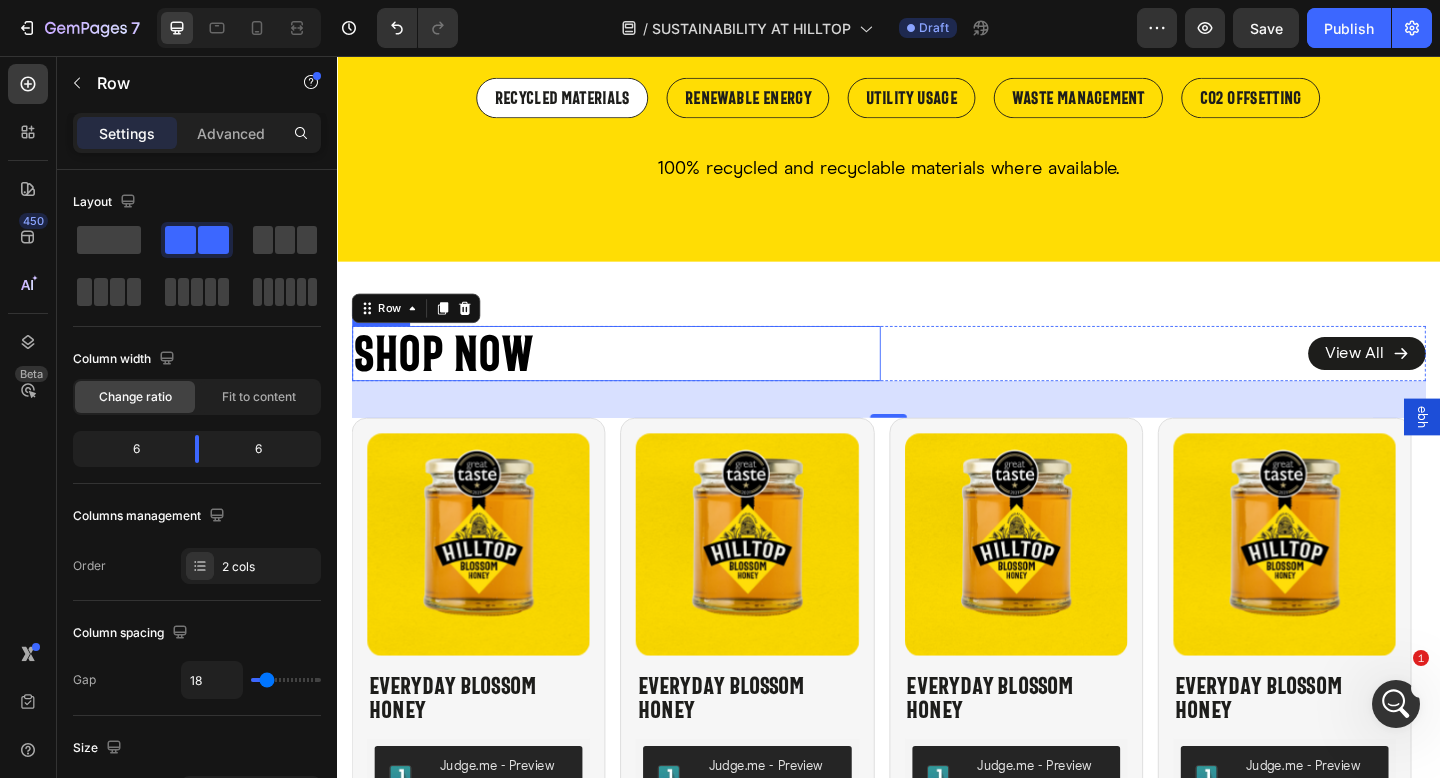 scroll, scrollTop: 3730, scrollLeft: 0, axis: vertical 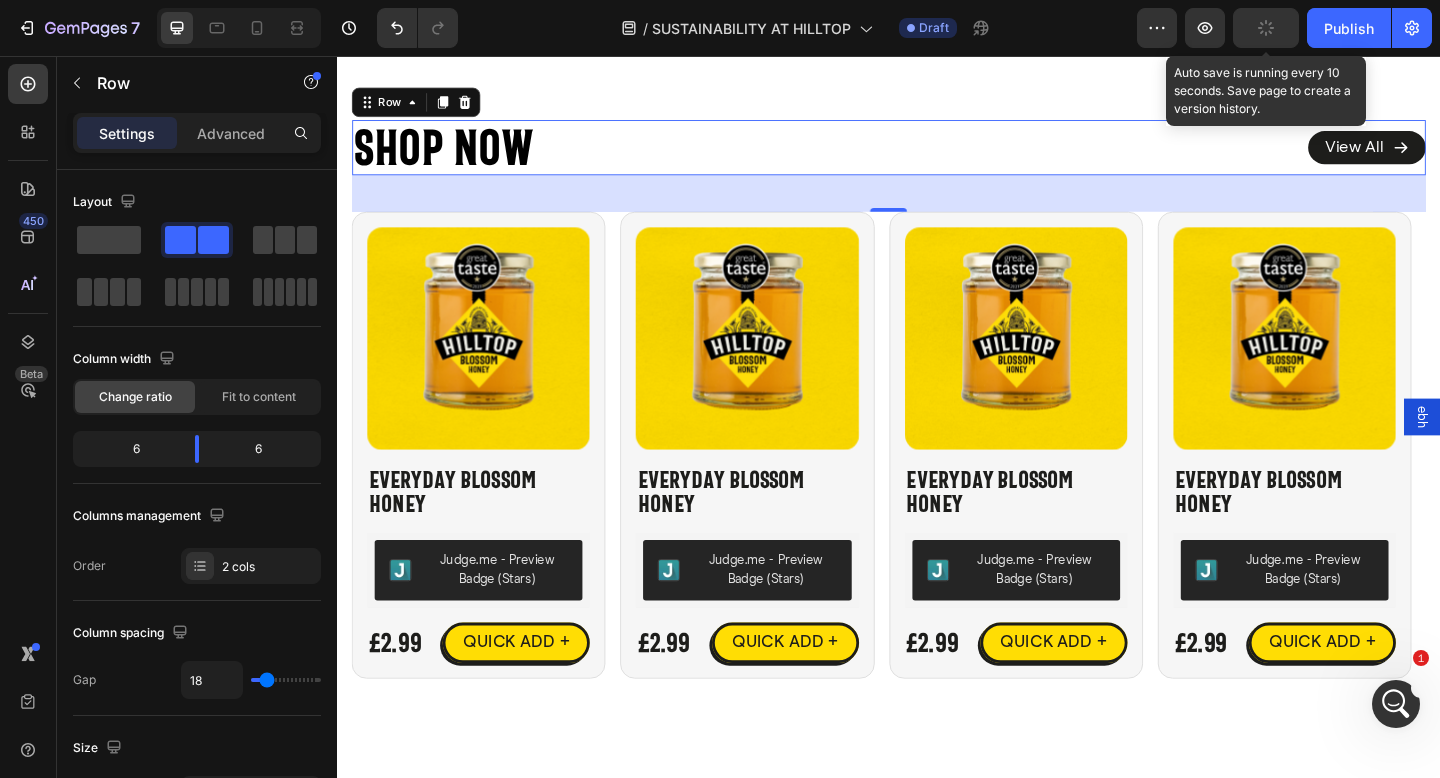 click 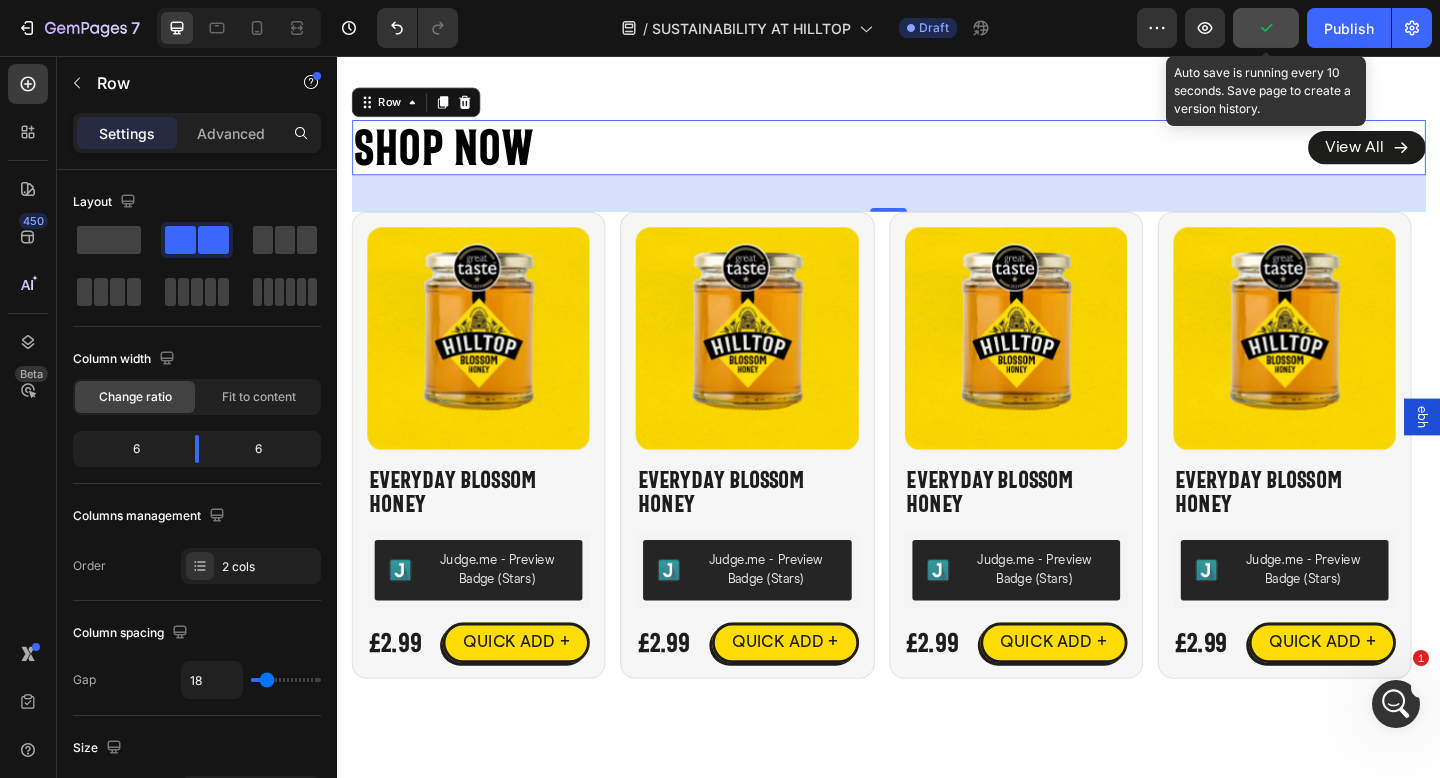 click 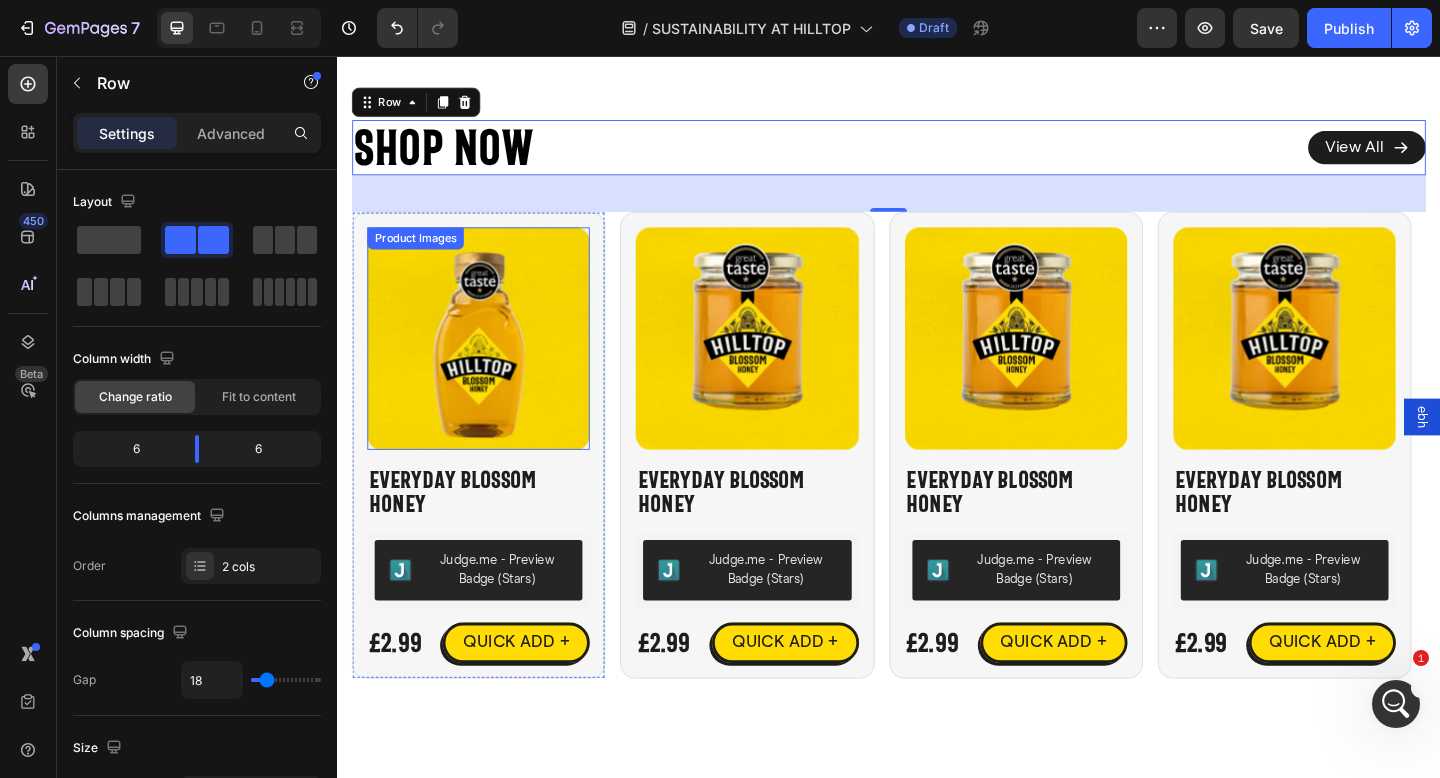 click at bounding box center [491, 364] 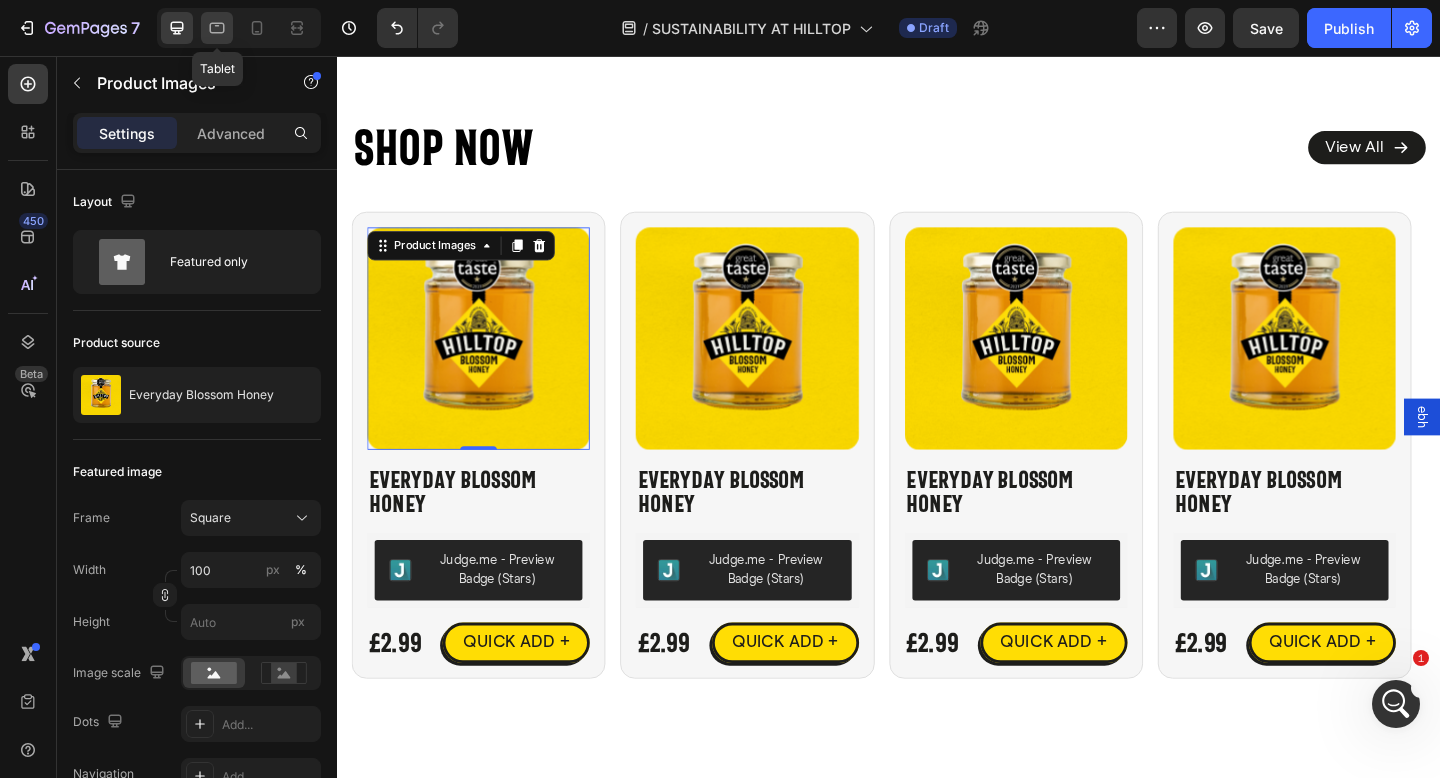 click 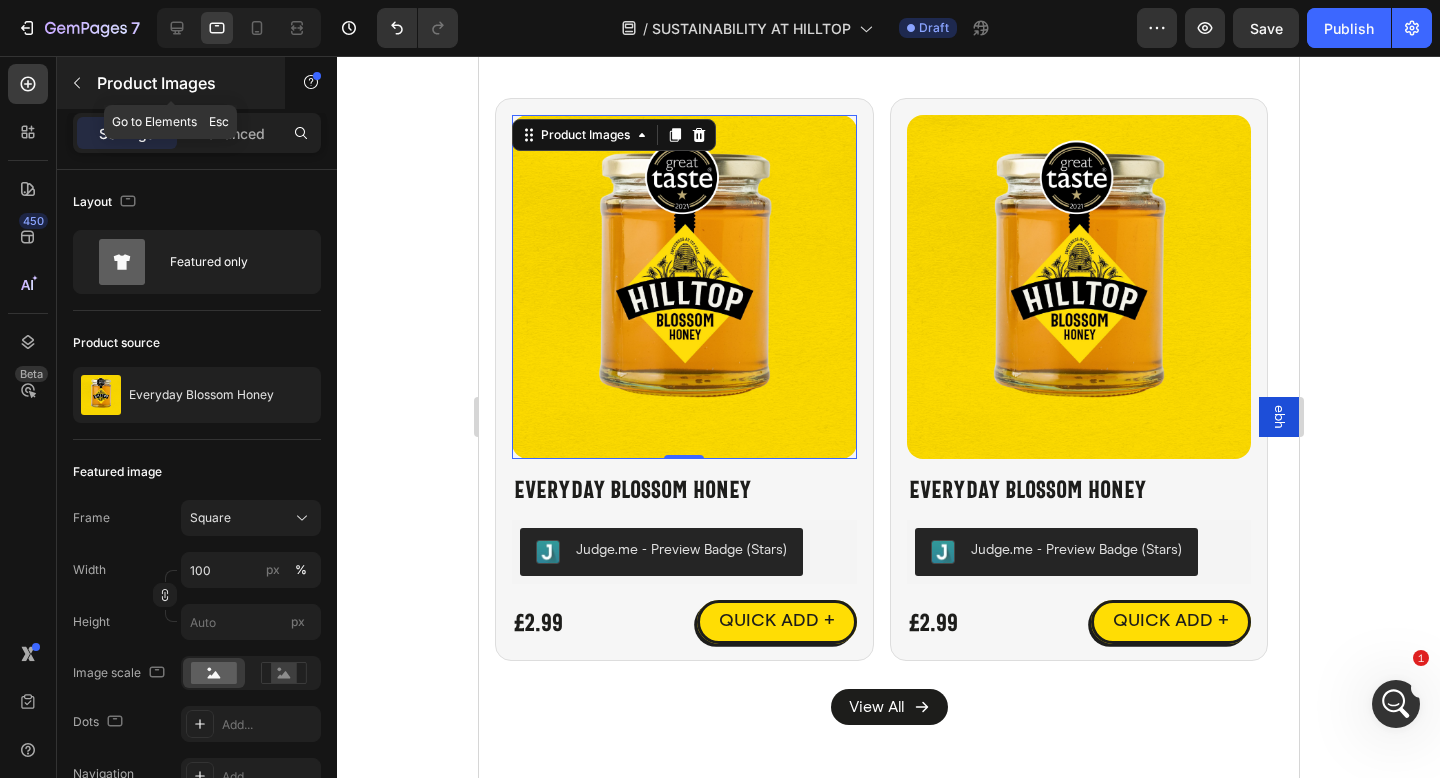 scroll, scrollTop: 3719, scrollLeft: 0, axis: vertical 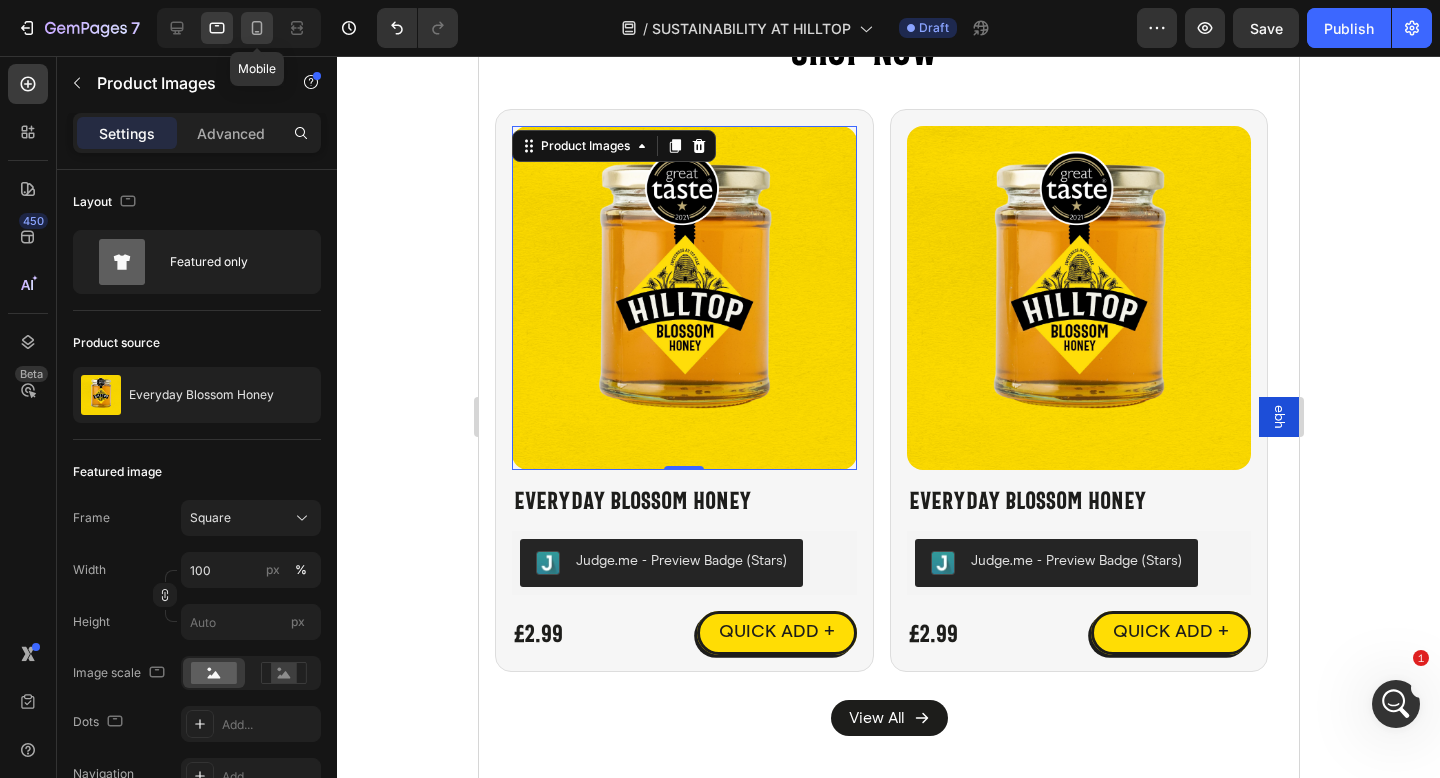 click 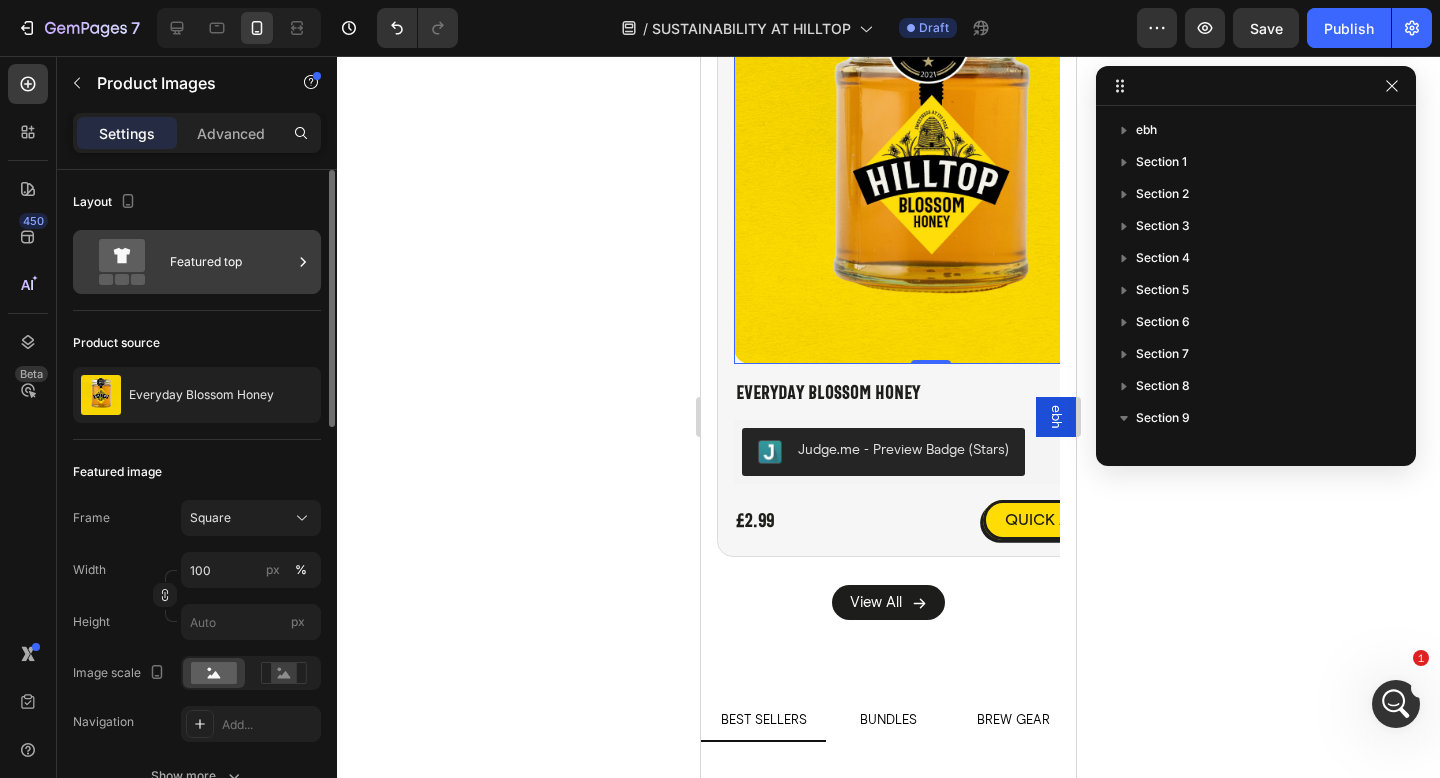 click on "Featured top" at bounding box center [231, 262] 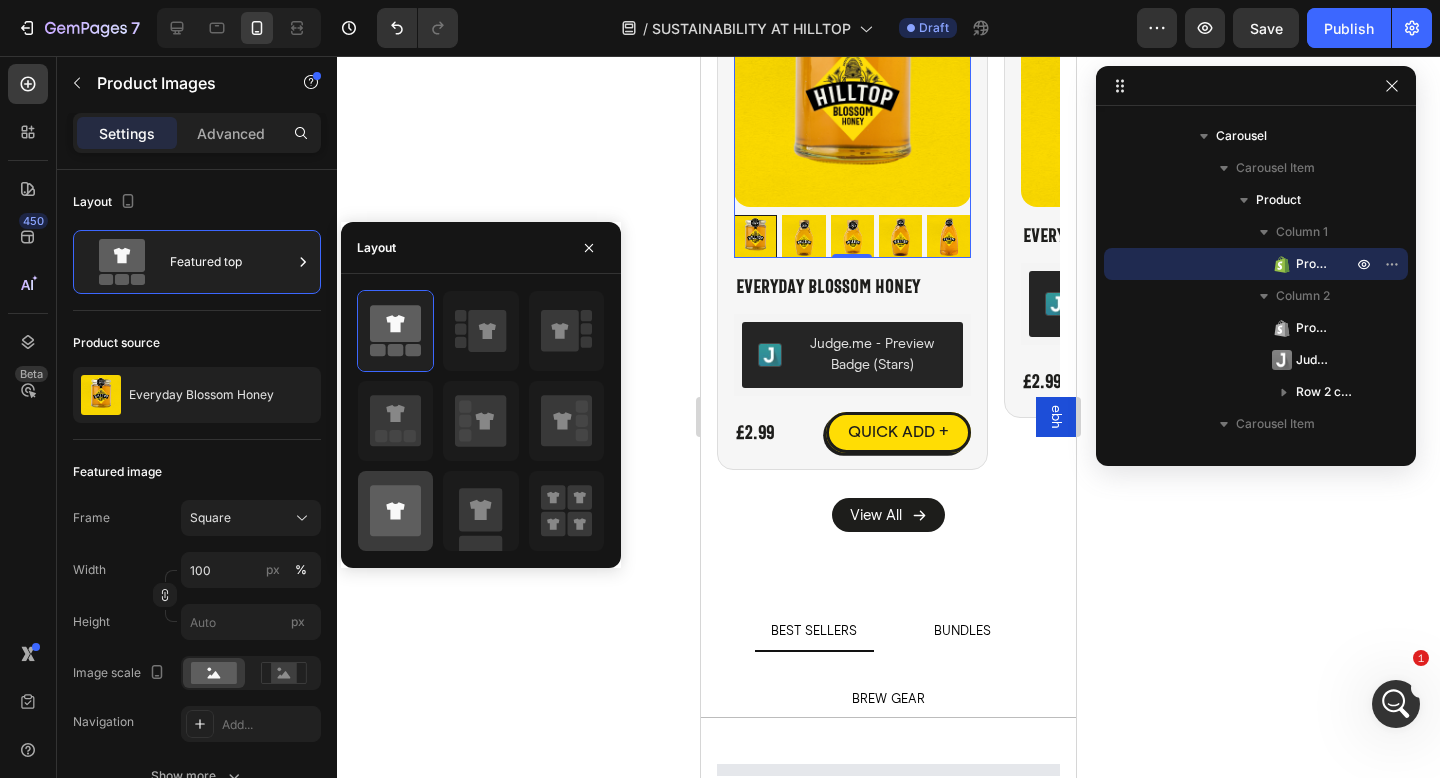click 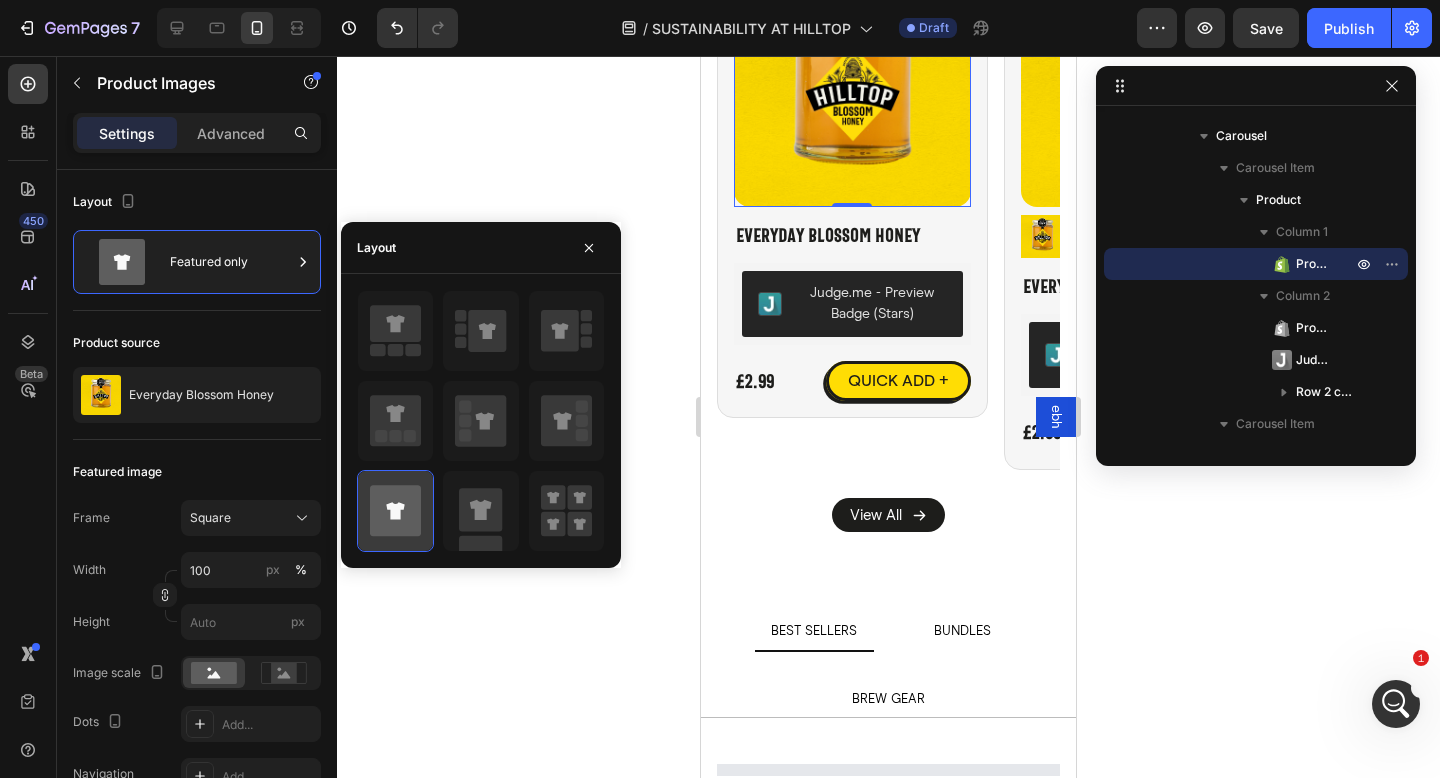 scroll, scrollTop: 3563, scrollLeft: 0, axis: vertical 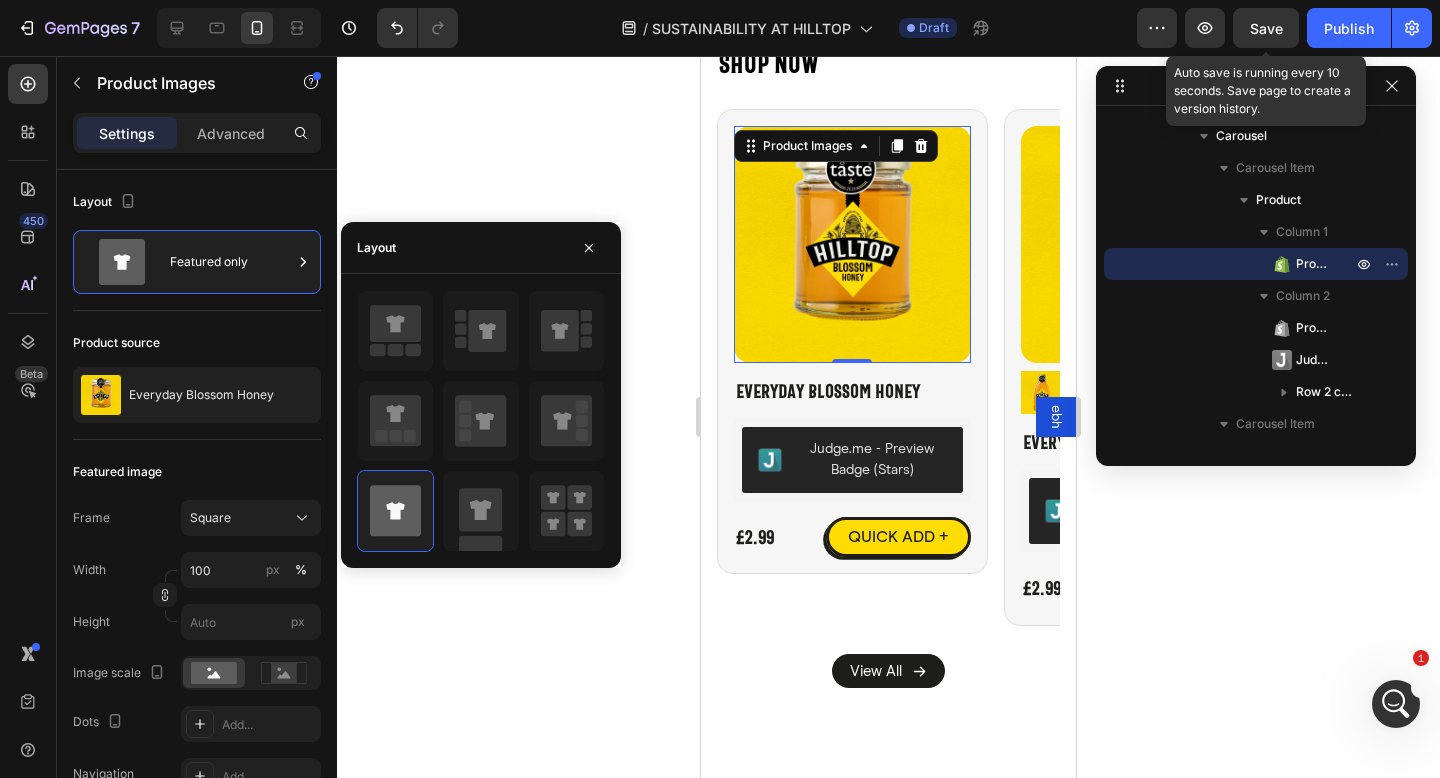 click on "Save" at bounding box center [1266, 28] 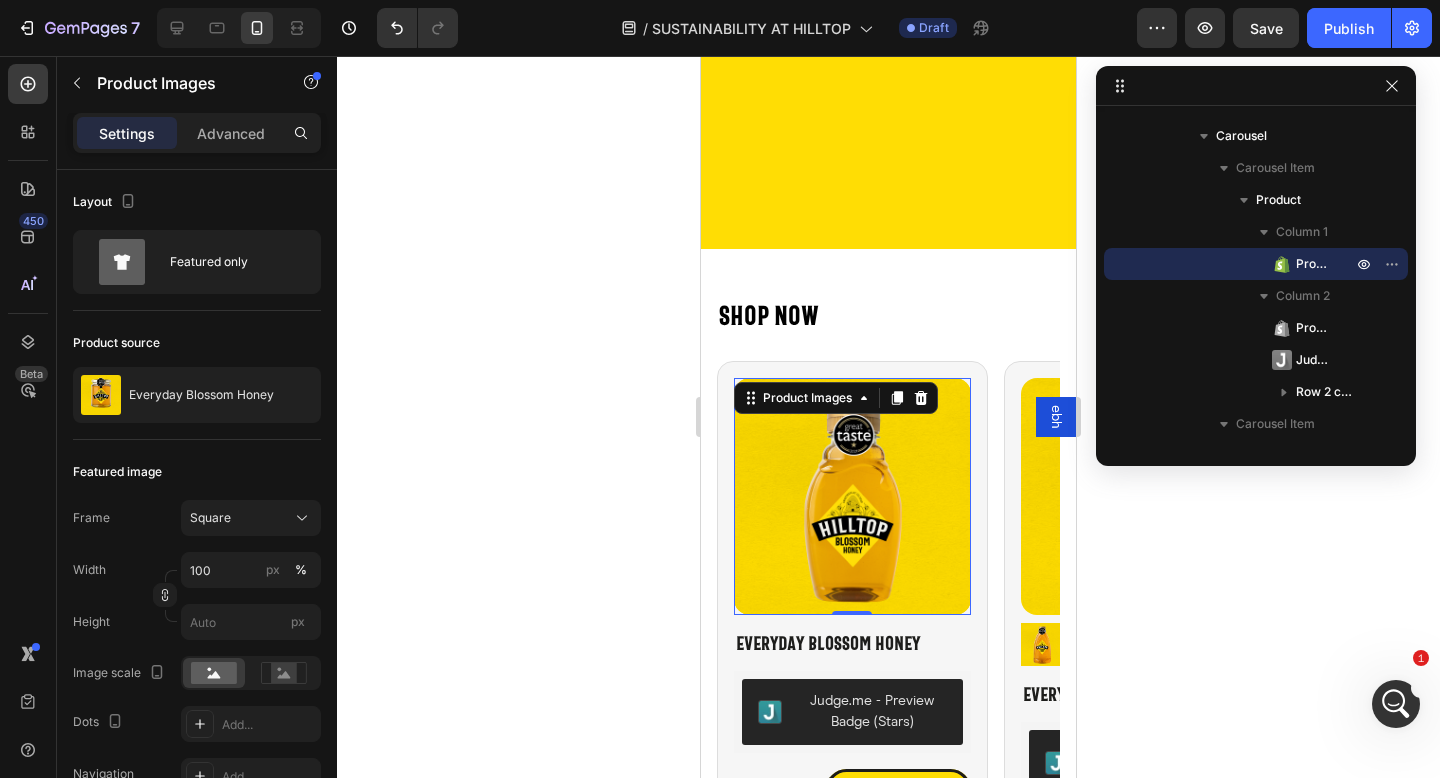 scroll, scrollTop: 3607, scrollLeft: 0, axis: vertical 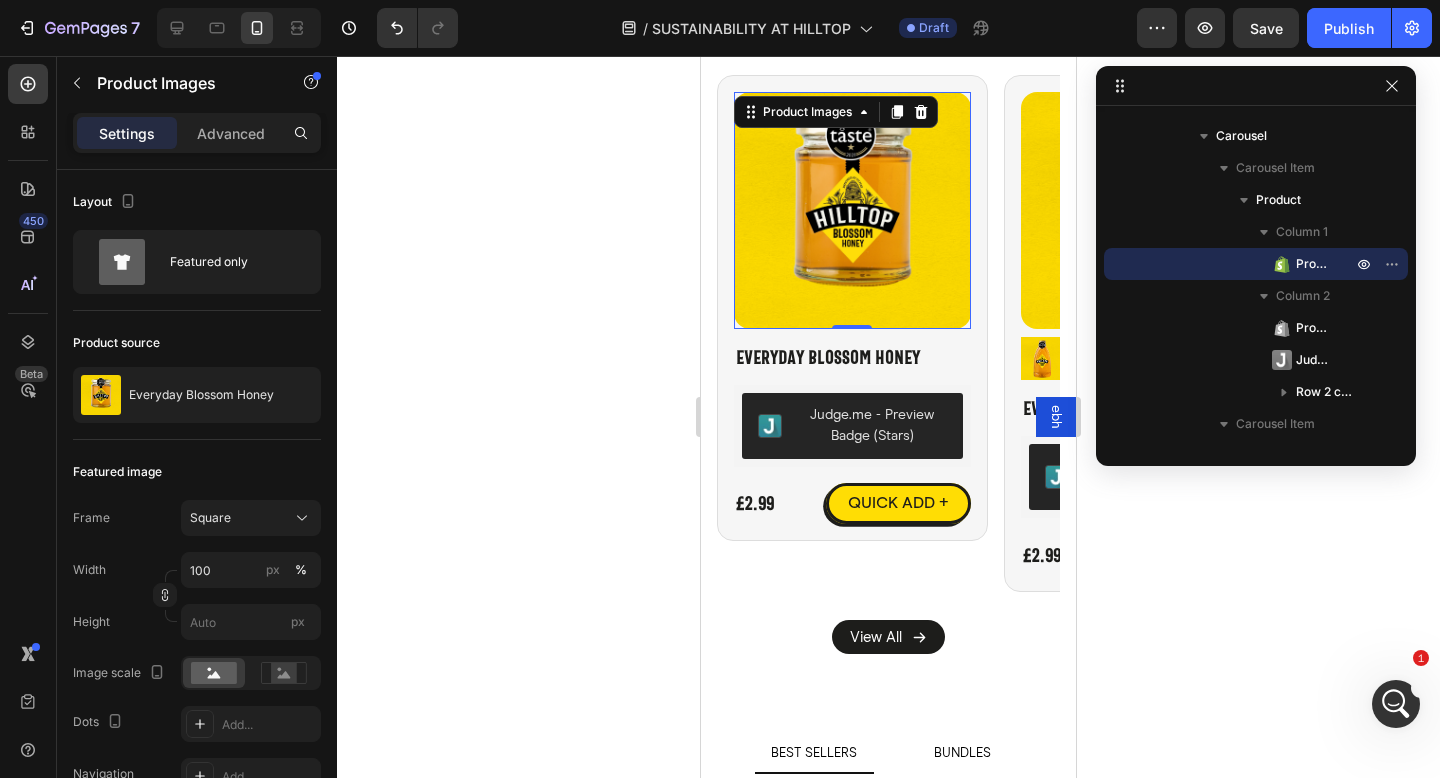 click on "ebh" at bounding box center (1056, 417) 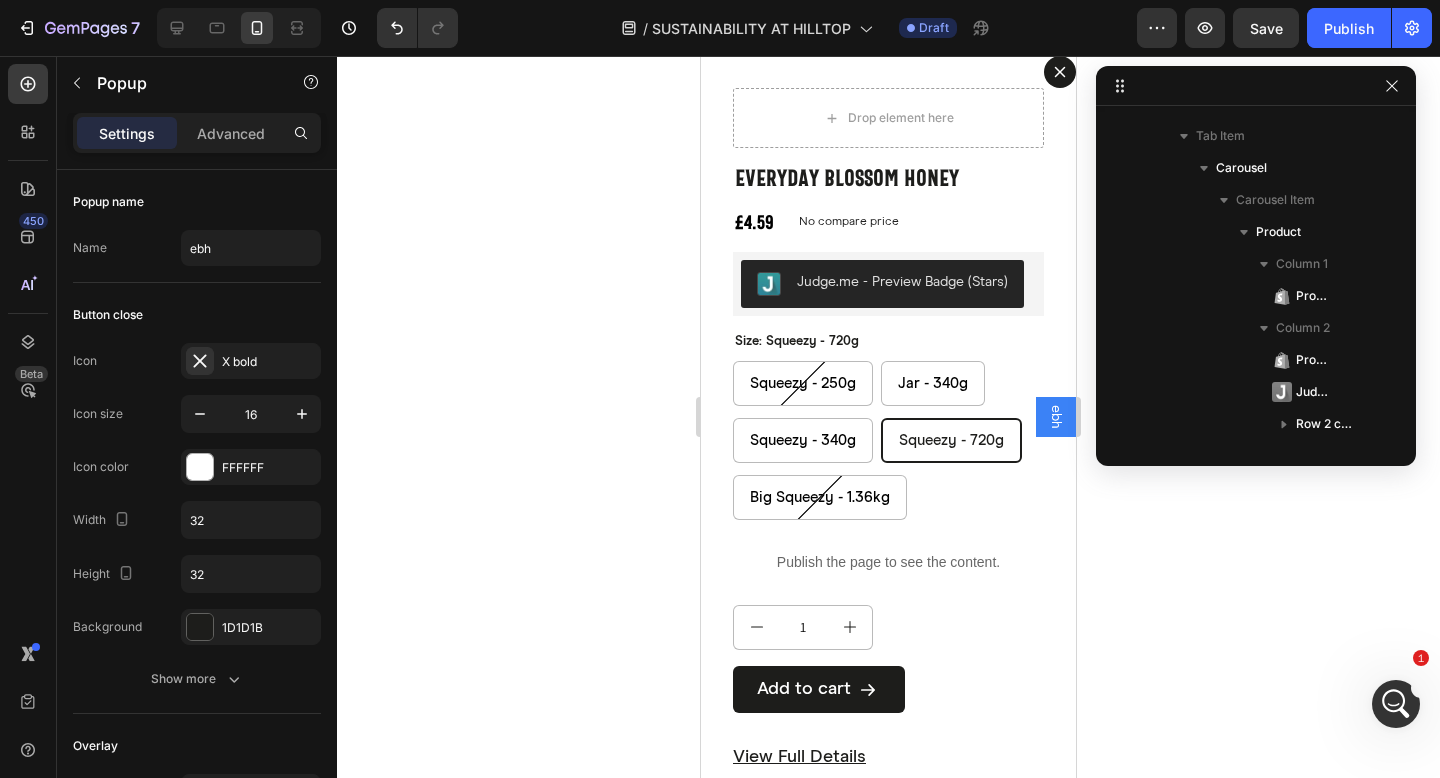 scroll, scrollTop: 0, scrollLeft: 0, axis: both 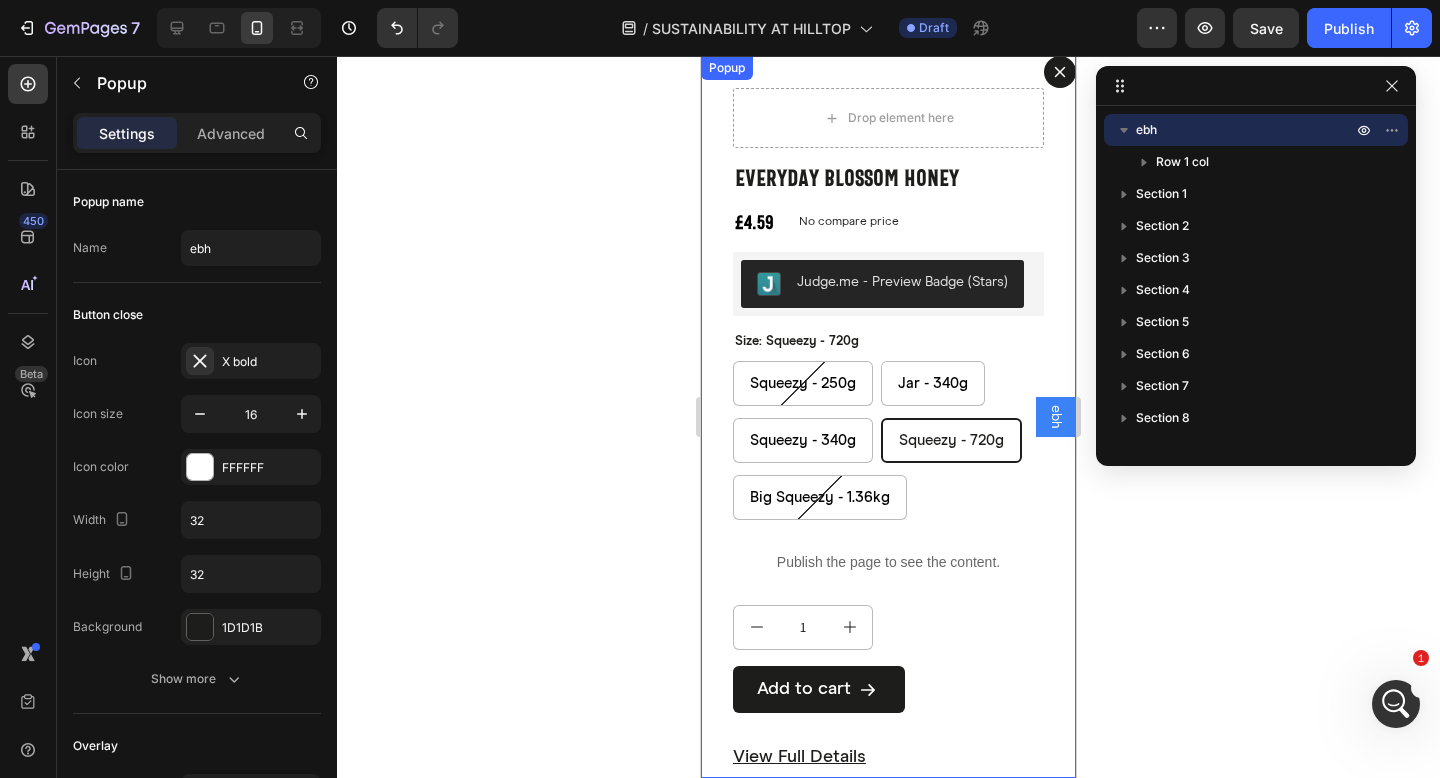 click on "Drop element here Everyday Blossom Honey Product Title £4.59 Product Price Product Price No compare price Product Price Row Judge.me - Preview Badge (Stars) Judge.me Size: Squeezy - 720g Squeezy - 250g Squeezy - 250g Squeezy - 250g Jar - 340g Jar - 340g Jar - 340g Squeezy - 340g Squeezy - 340g Squeezy - 340g Squeezy - 720g Squeezy - 720g Squeezy - 720g Big Squeezy - 1.36kg Big Squeezy - 1.36kg Big Squeezy - 1.36kg Product Variants & Swatches
Publish the page to see the content.
Custom Code
1
Product Quantity
Add to cart Add to Cart Row View full details Product View More Product Row" at bounding box center [888, 417] 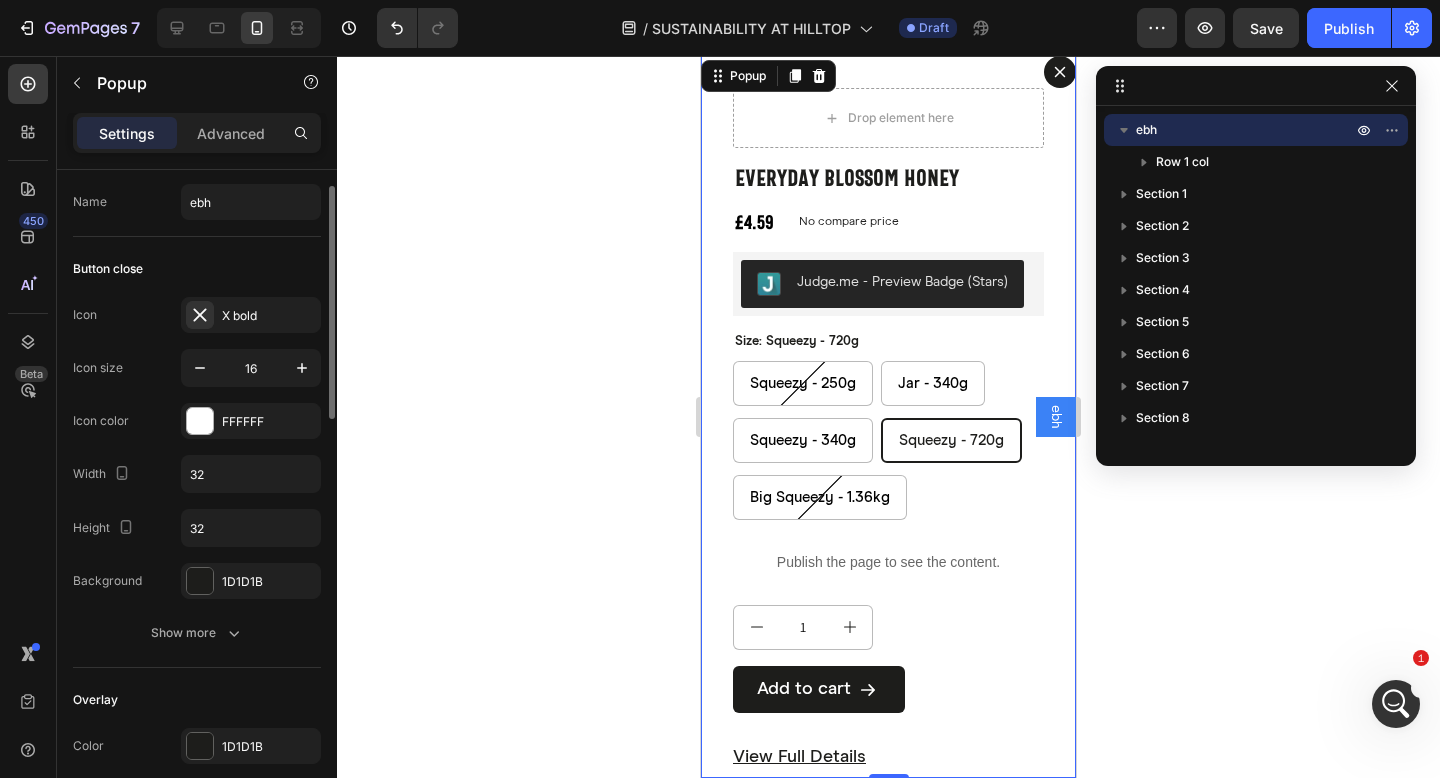 scroll, scrollTop: 173, scrollLeft: 0, axis: vertical 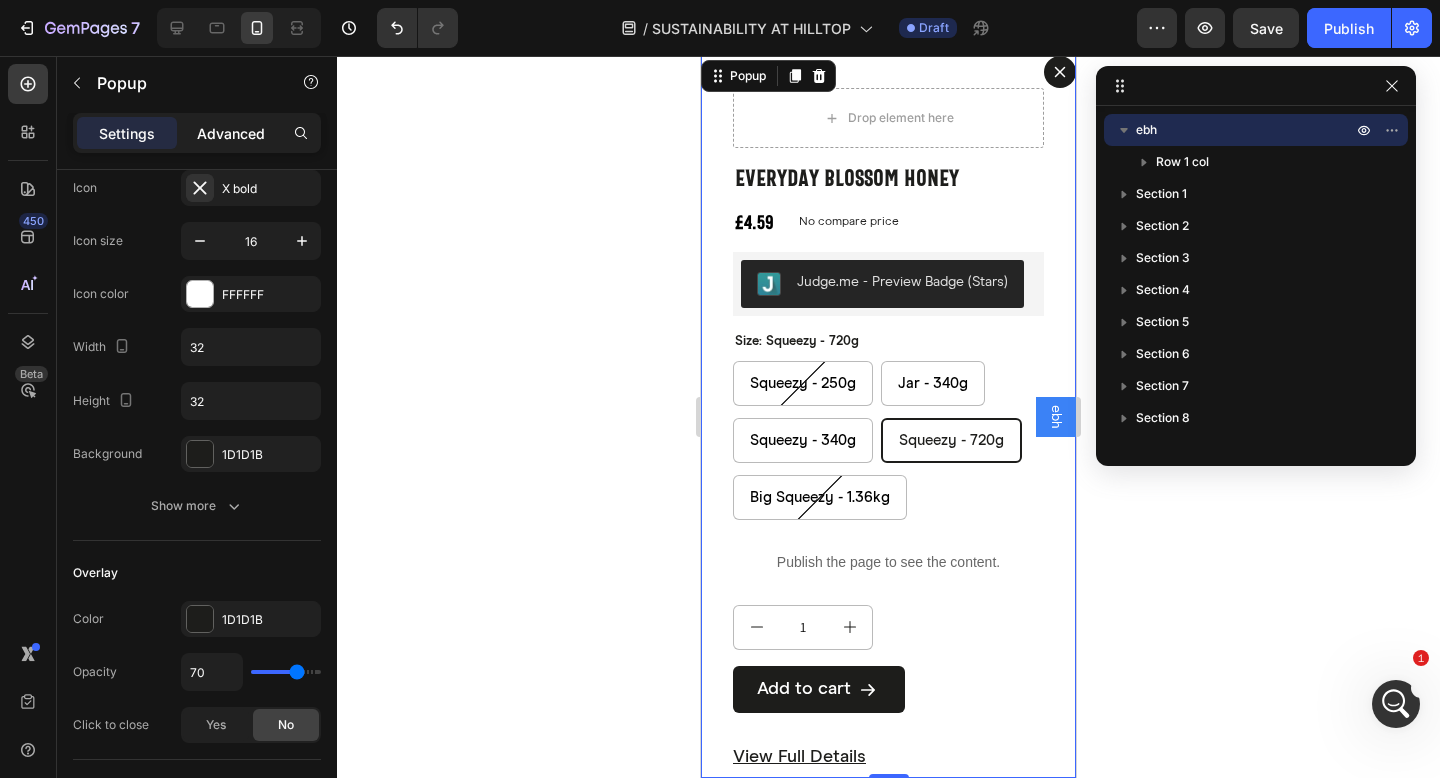 click on "Advanced" 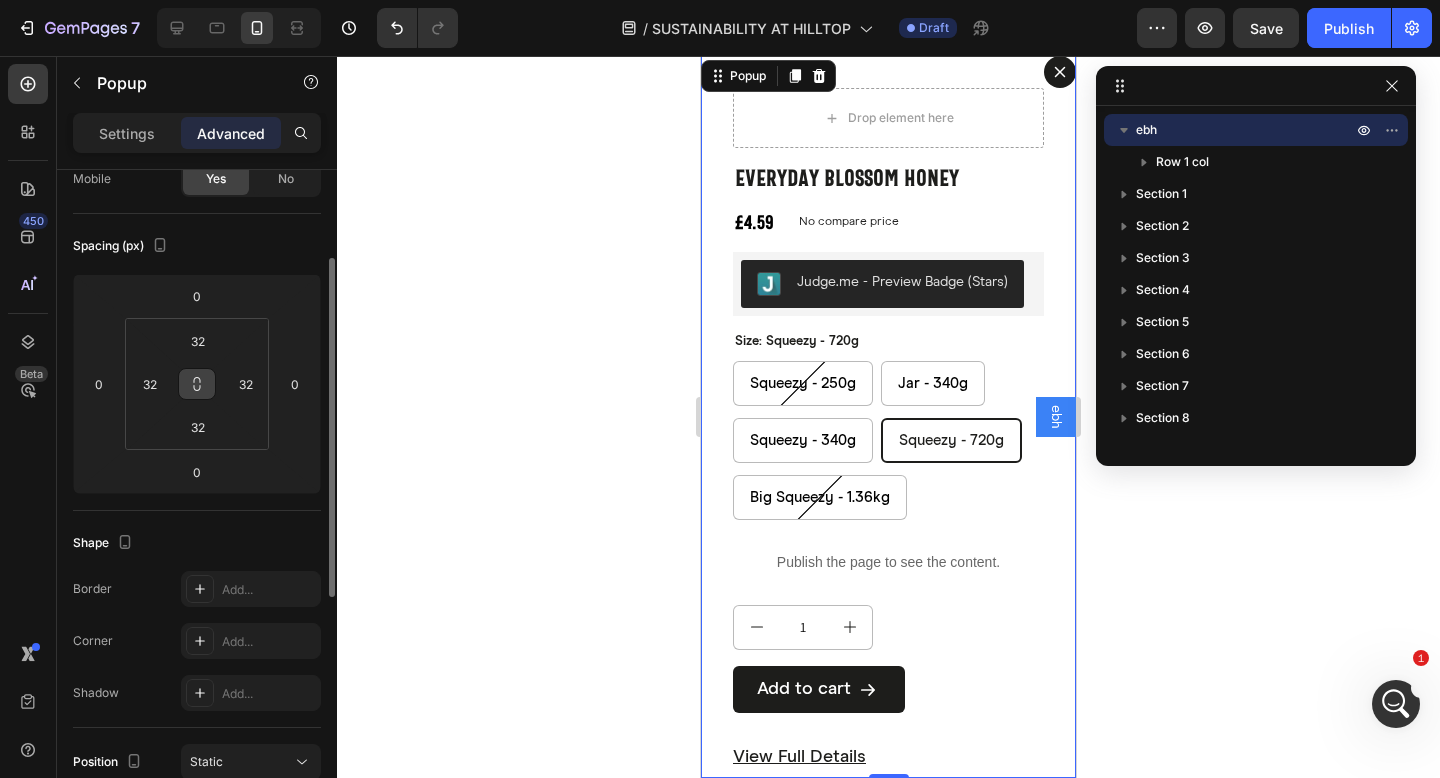 click 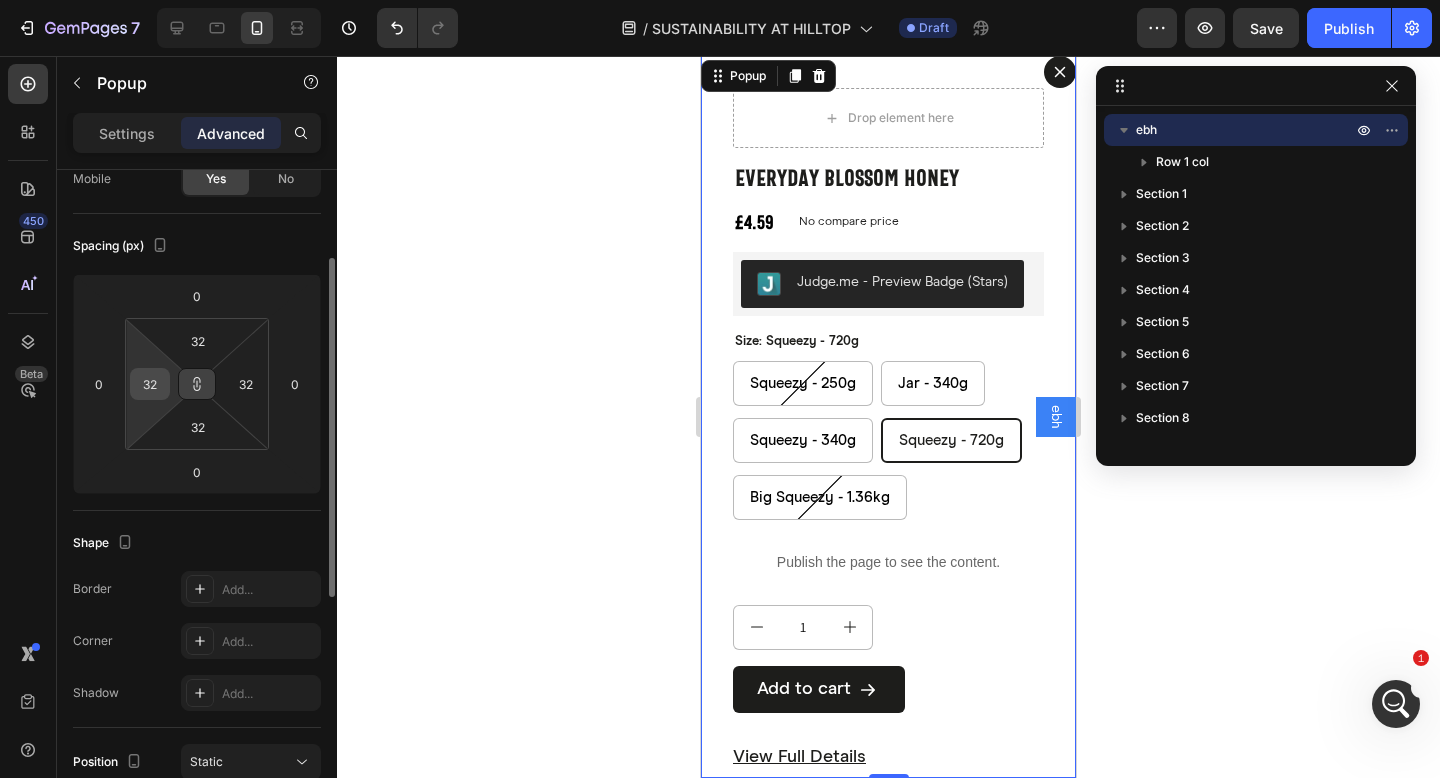 click on "32" at bounding box center (150, 384) 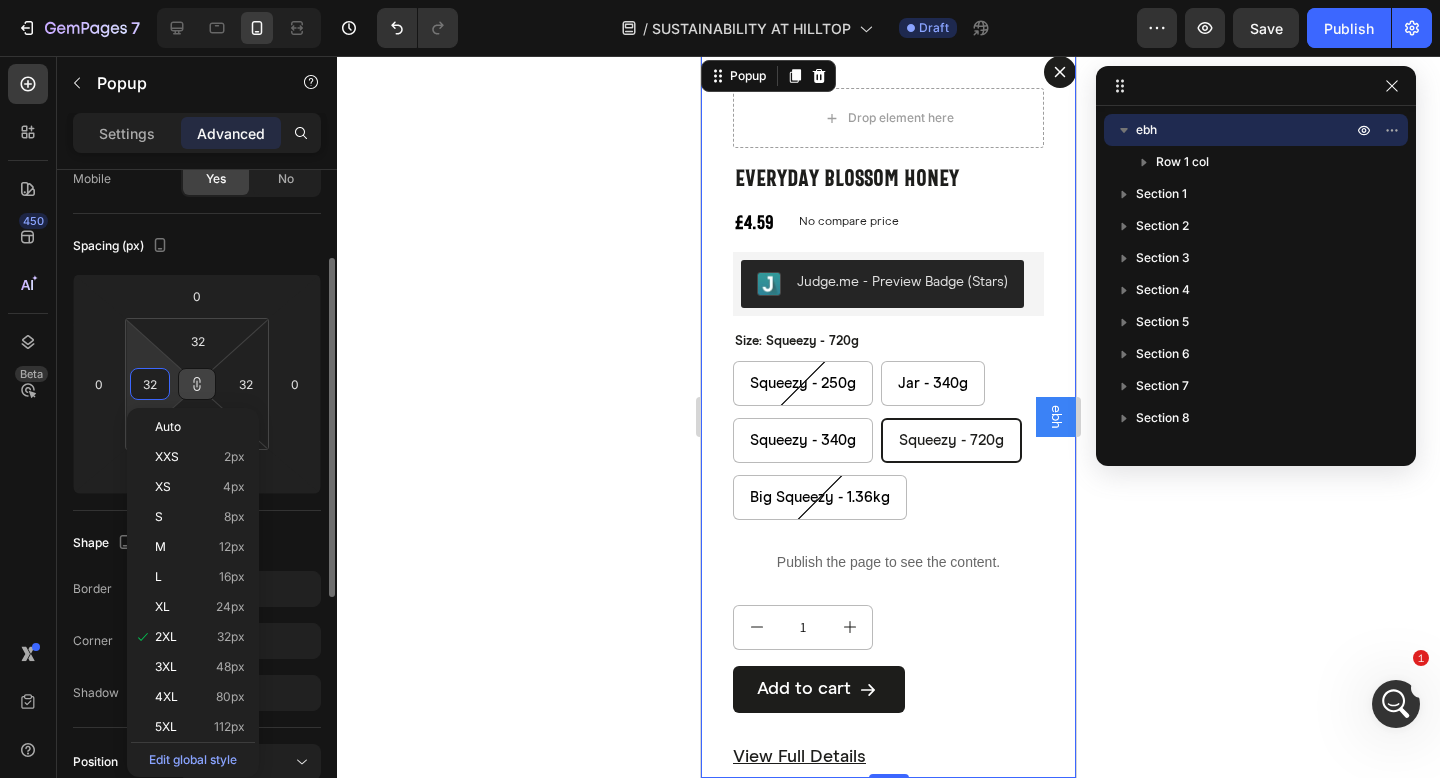 type on "2" 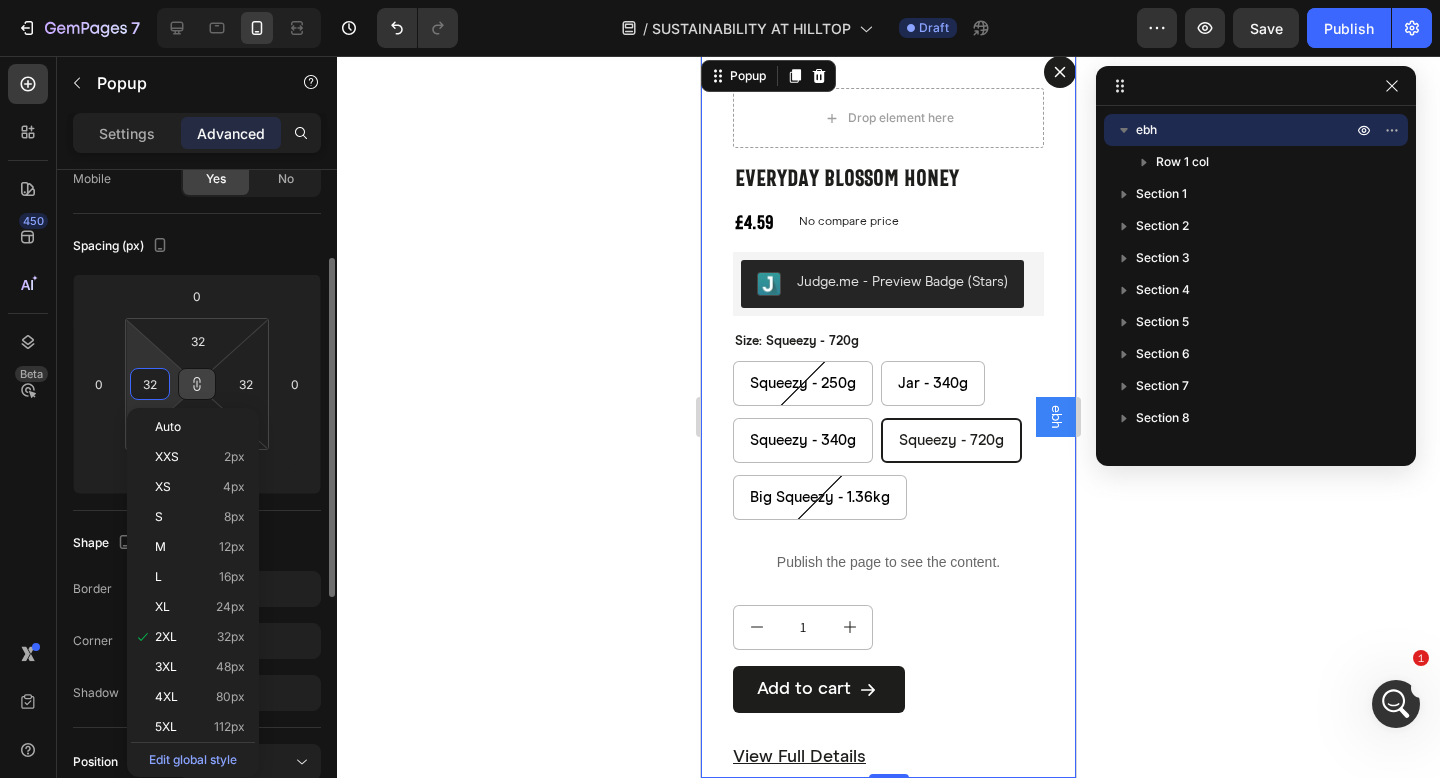type on "2" 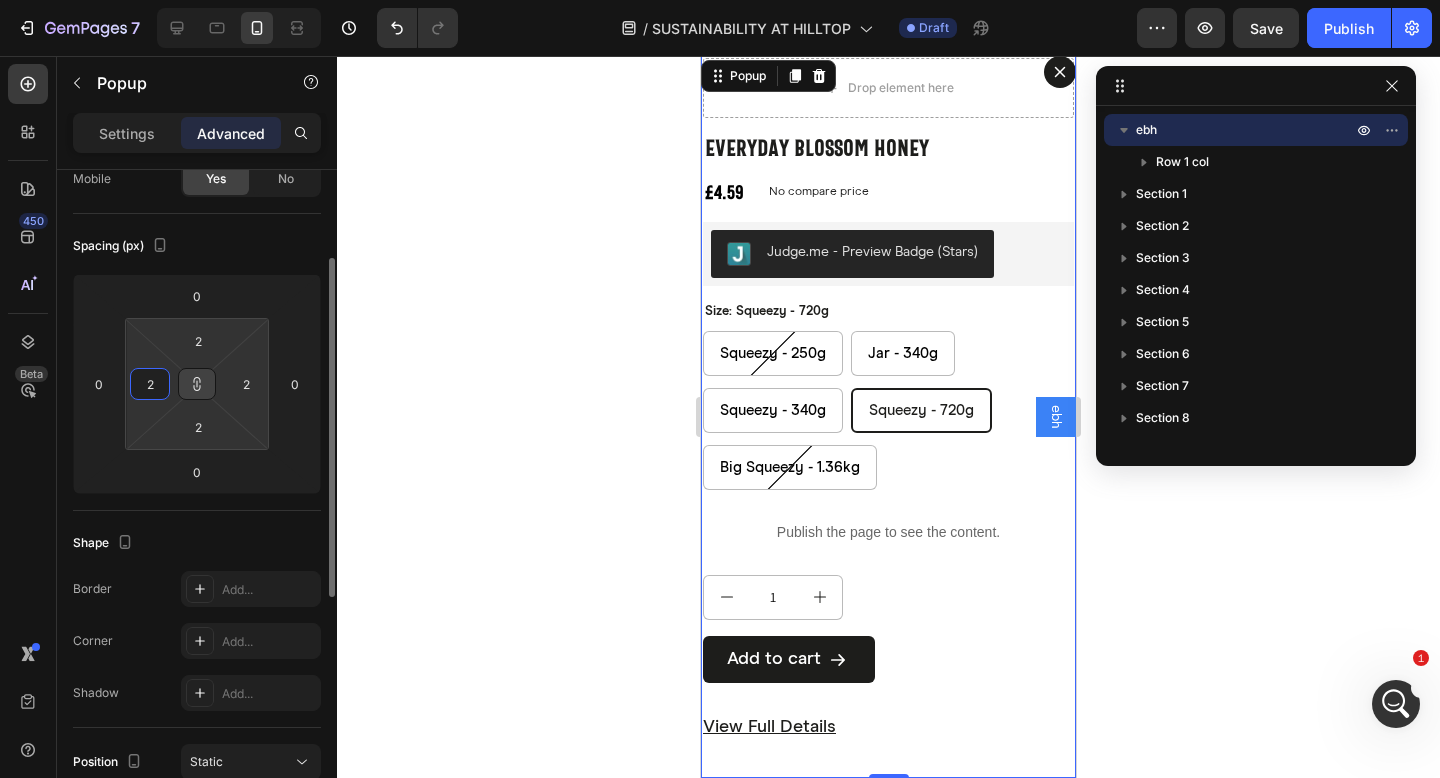 type on "20" 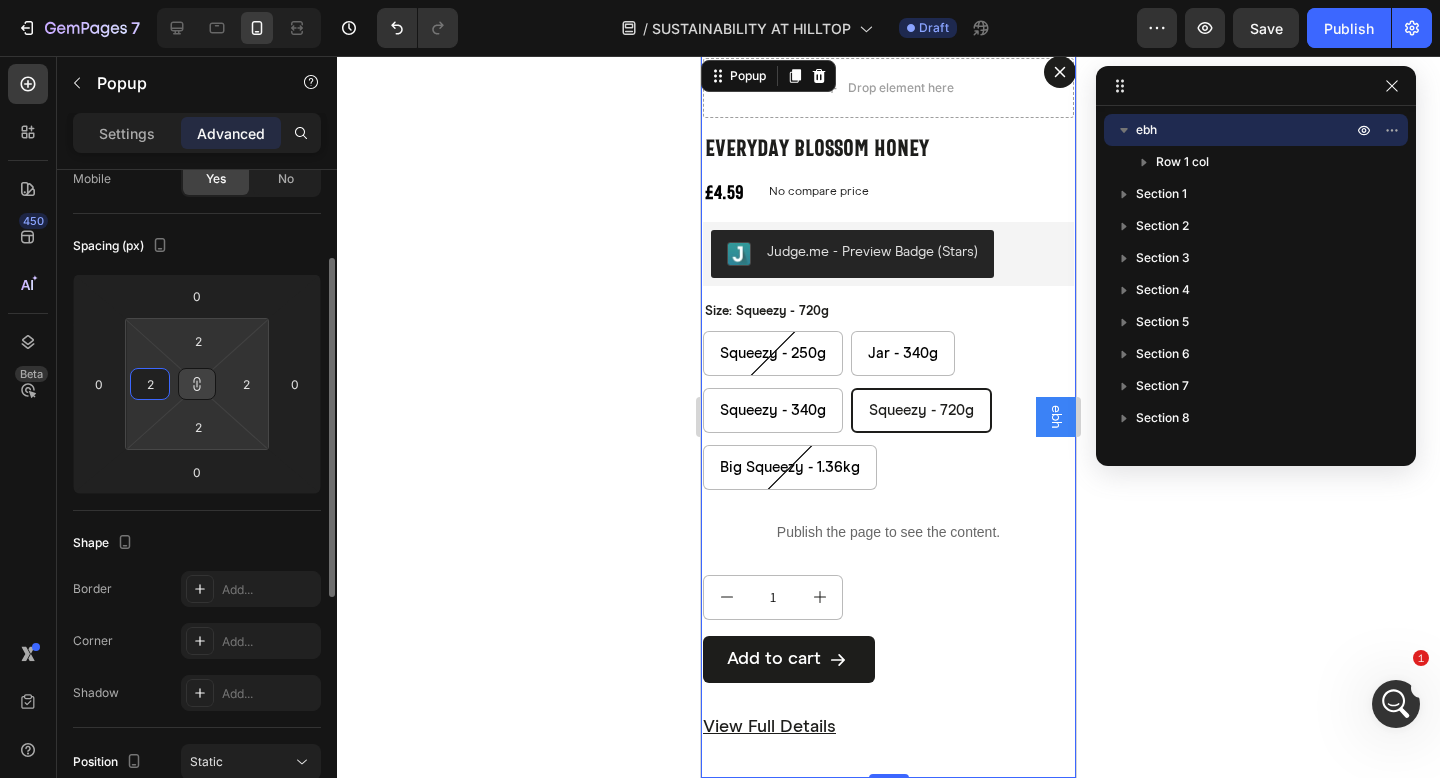 type on "20" 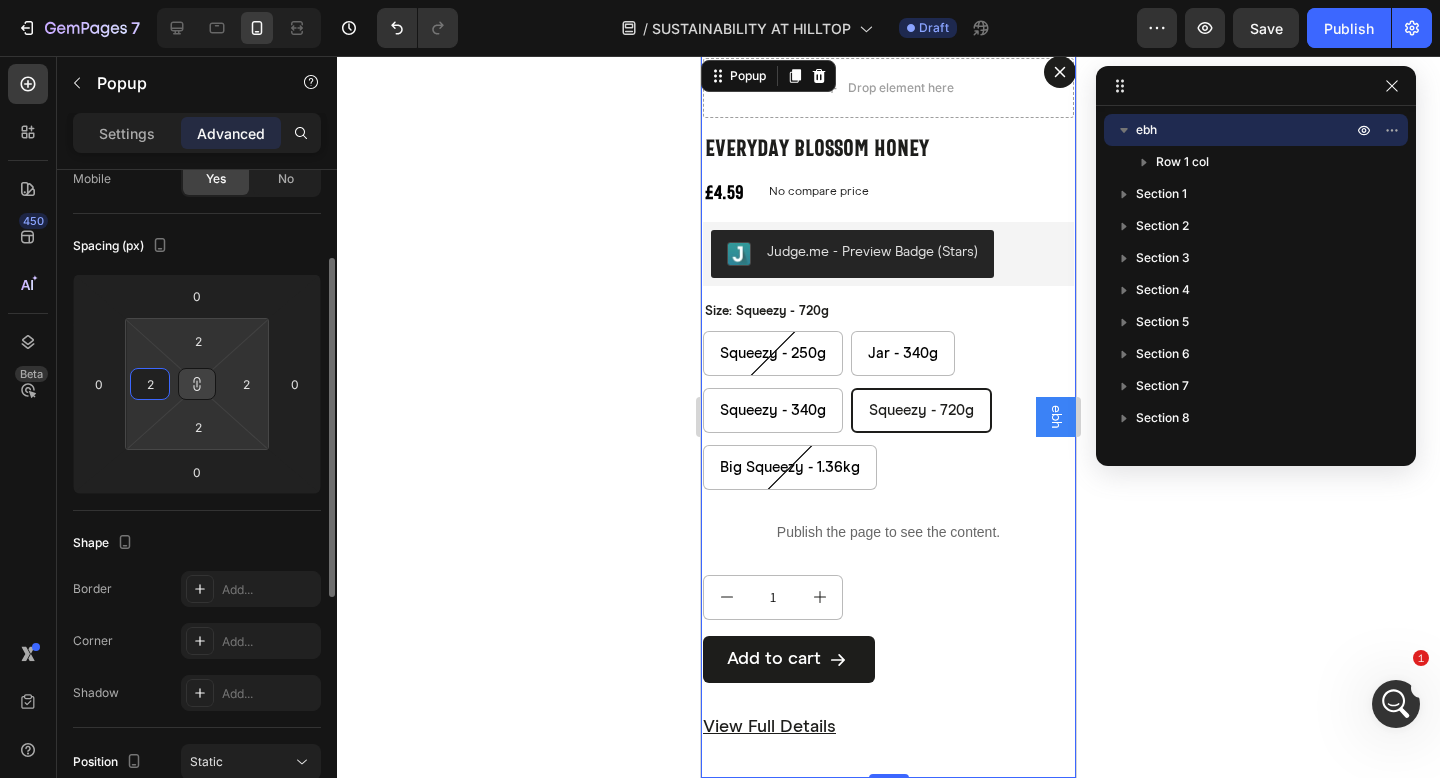 type on "20" 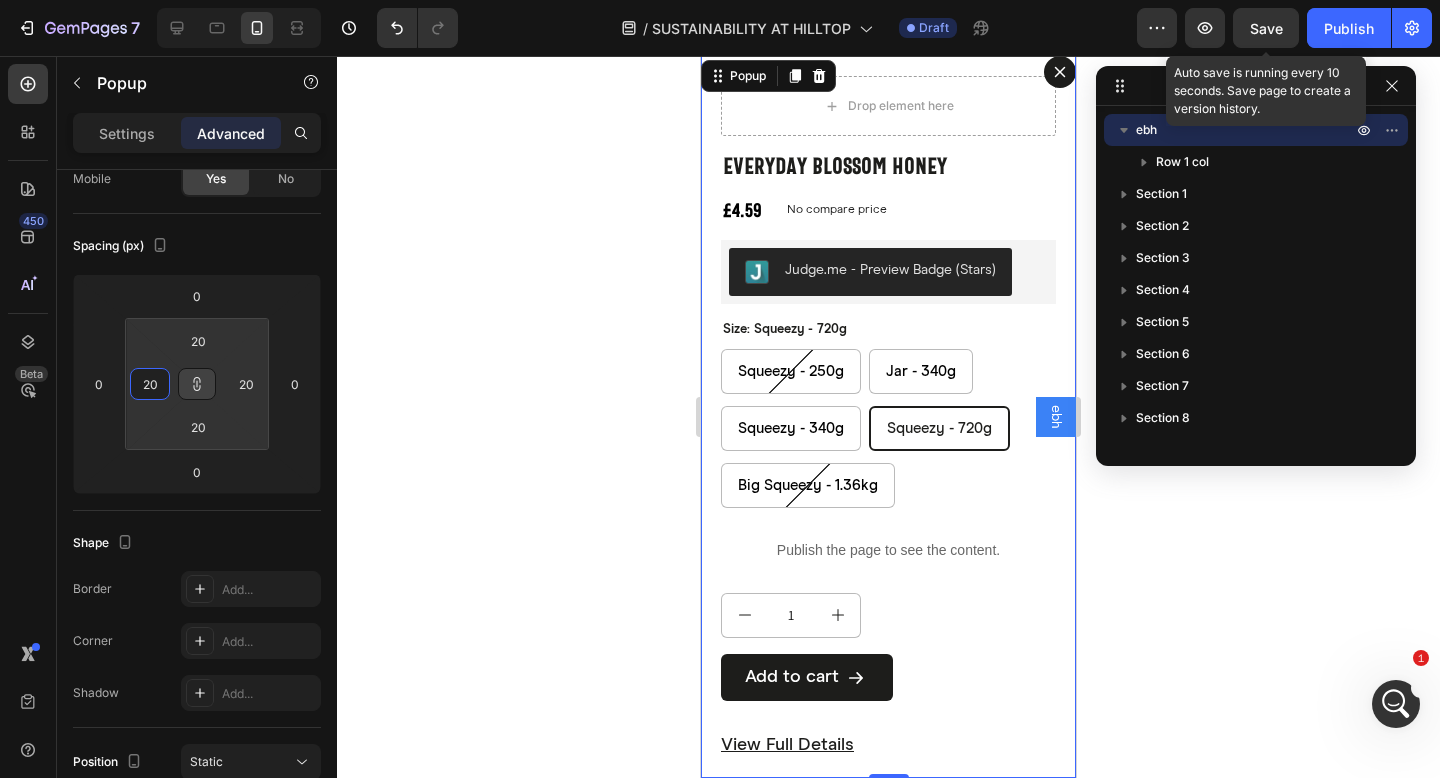 type on "20" 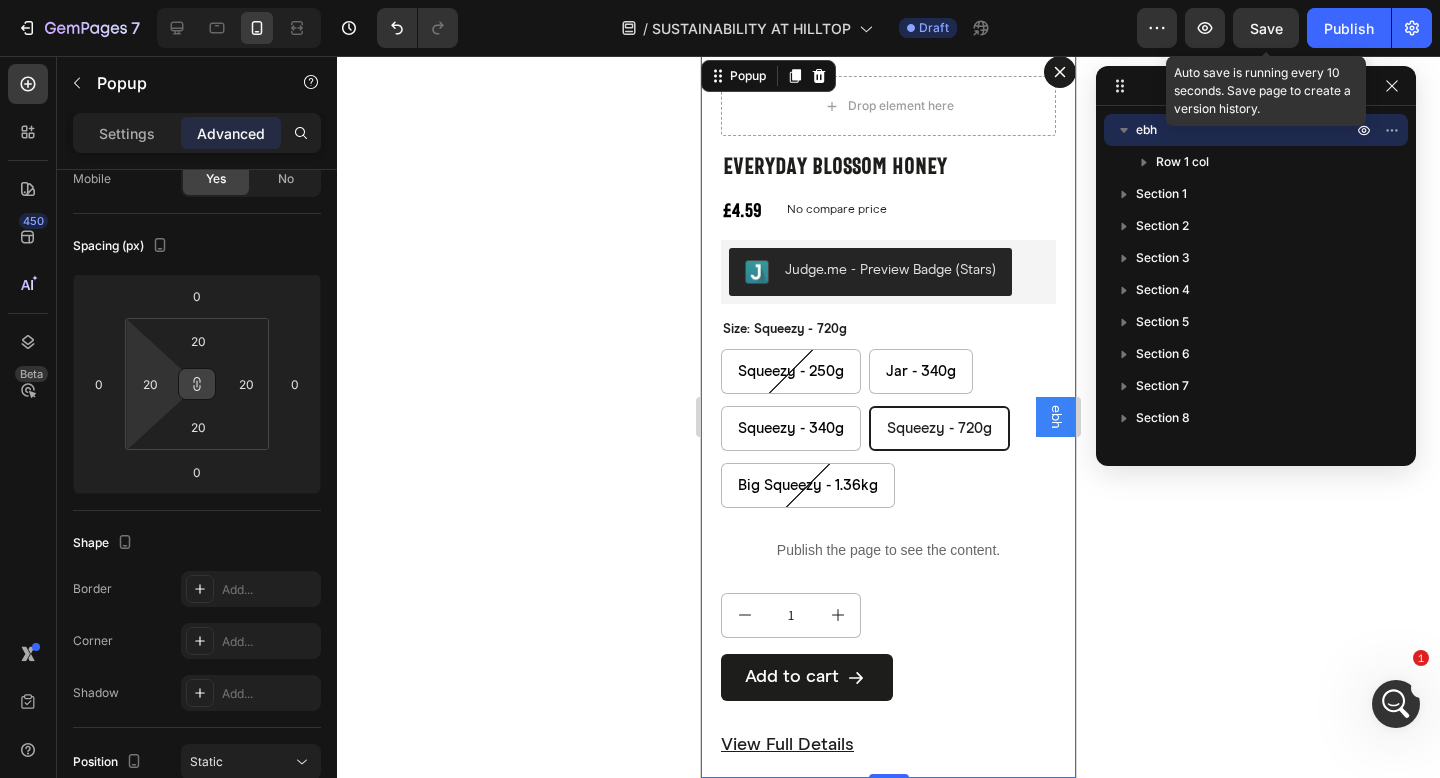 click on "Save" at bounding box center [1266, 28] 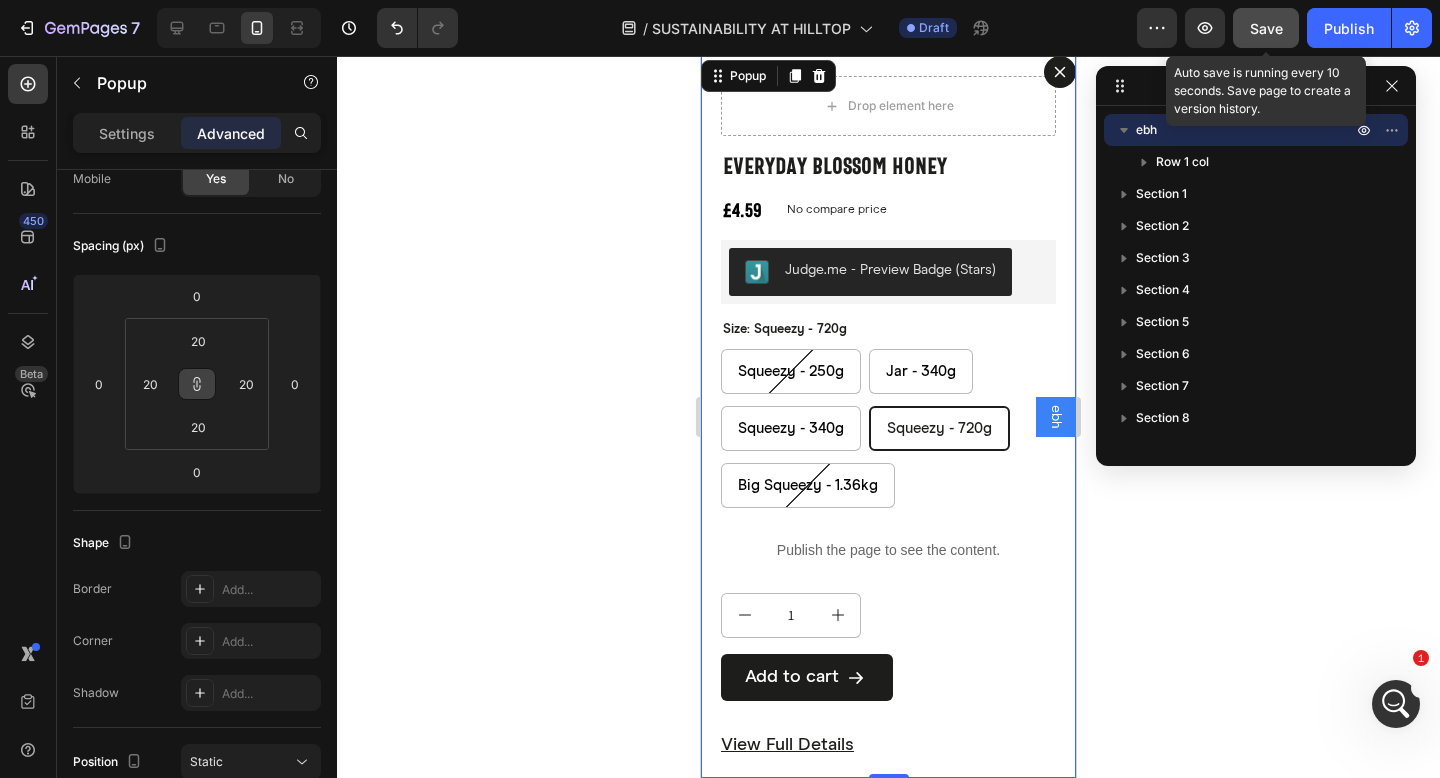 click on "Save" 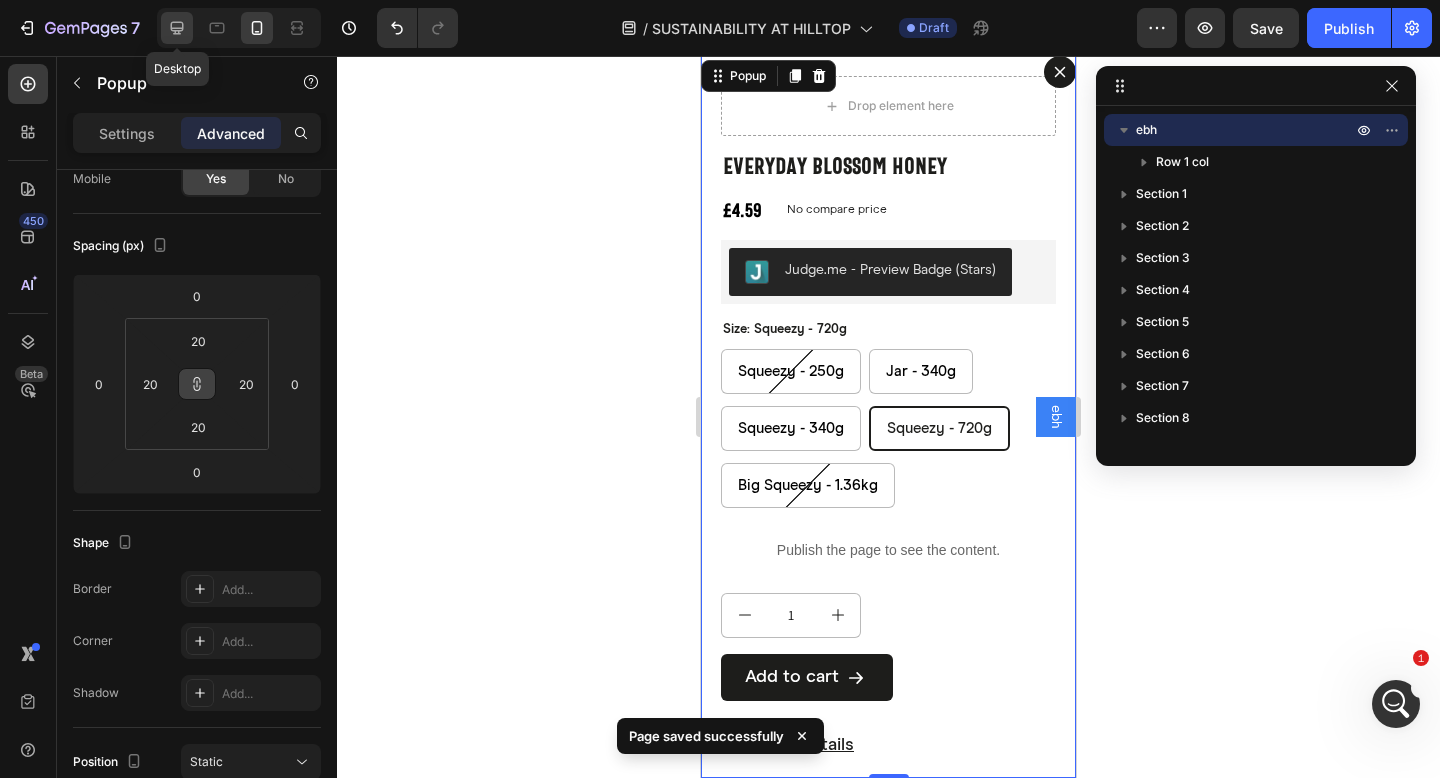 click 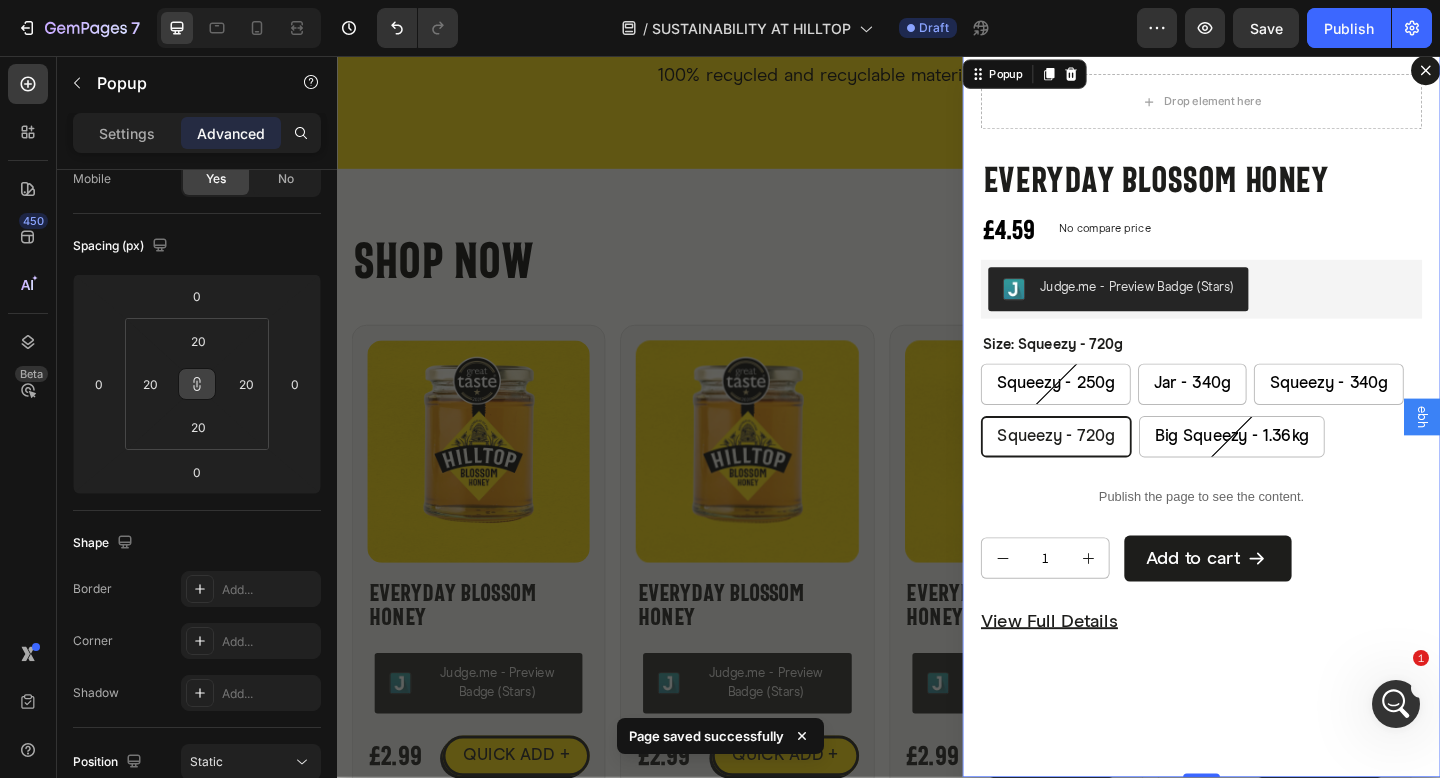 scroll, scrollTop: 3537, scrollLeft: 0, axis: vertical 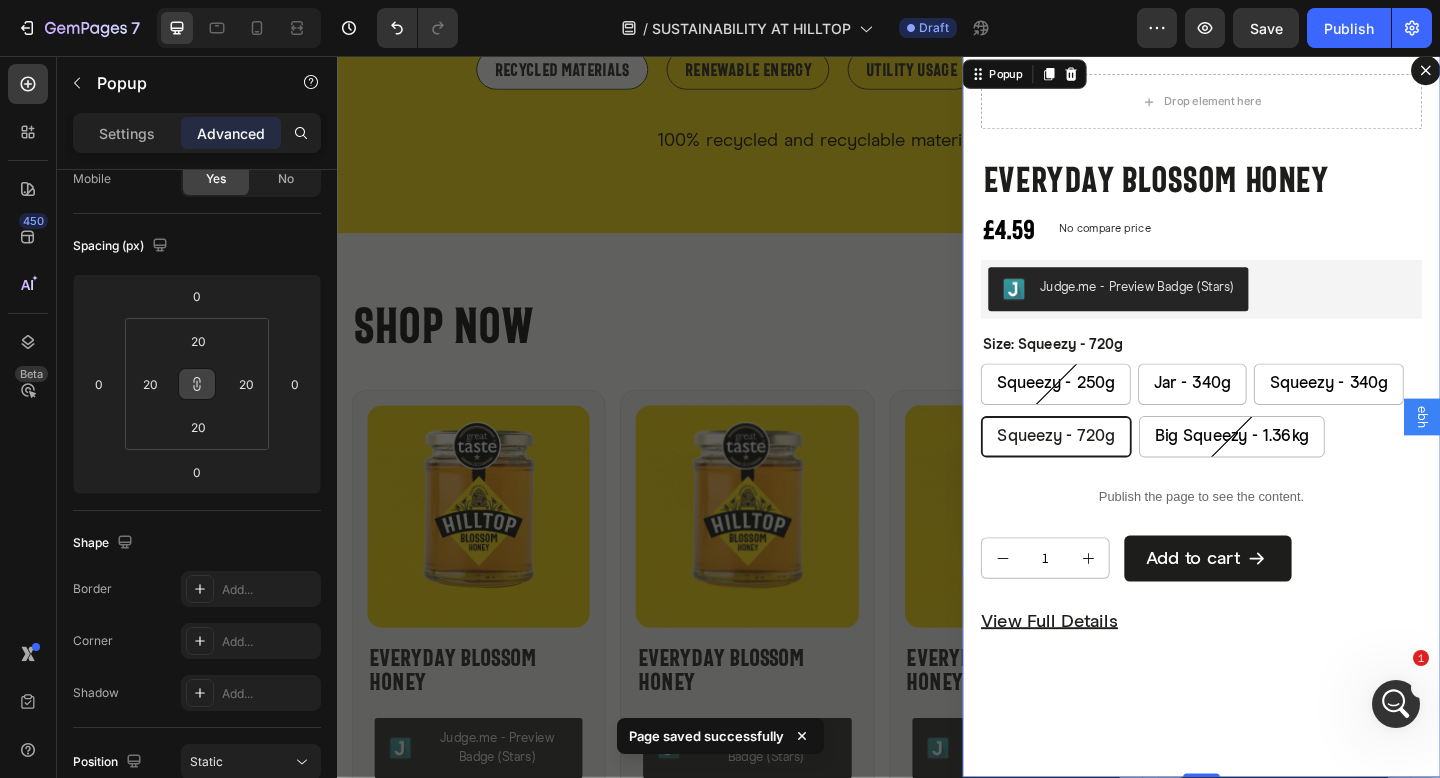 click at bounding box center [937, 448] 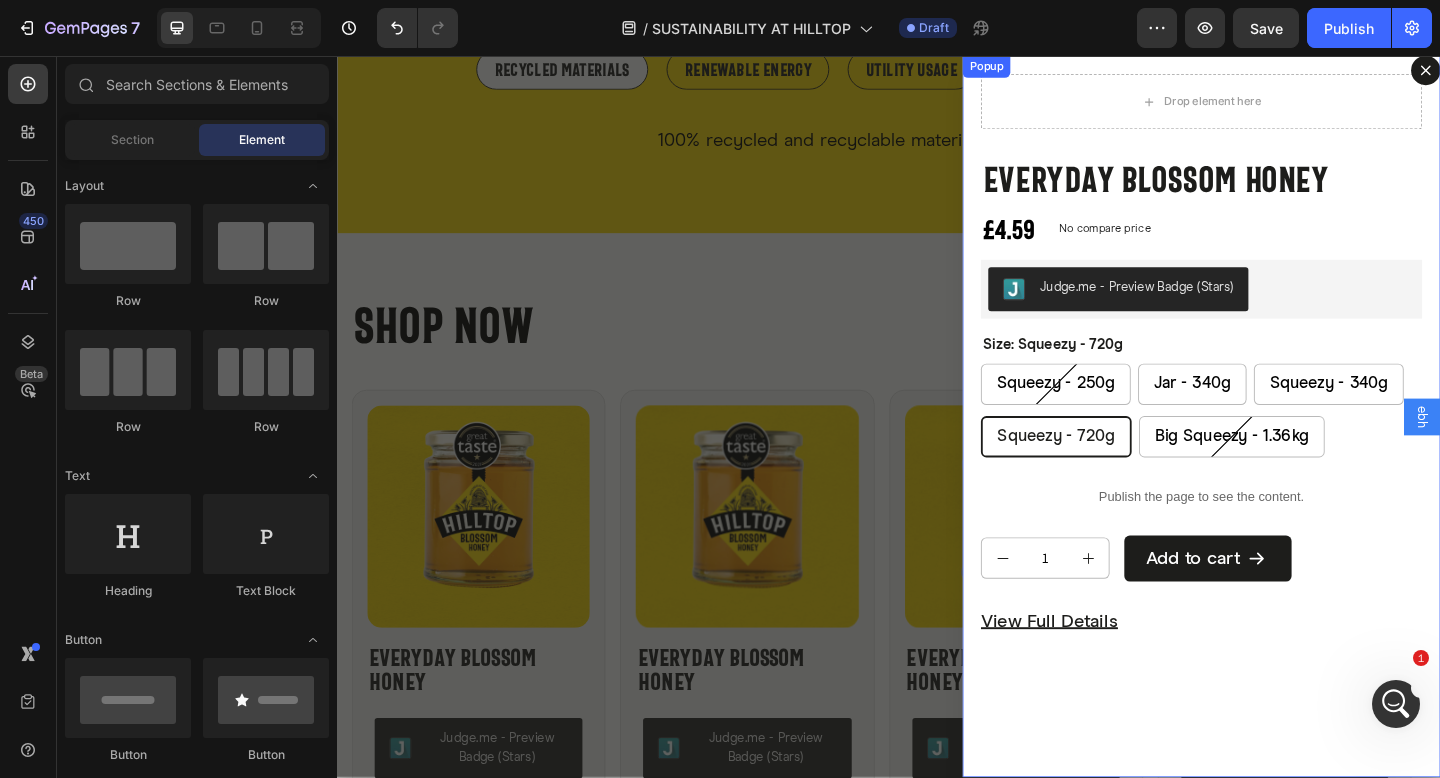 click 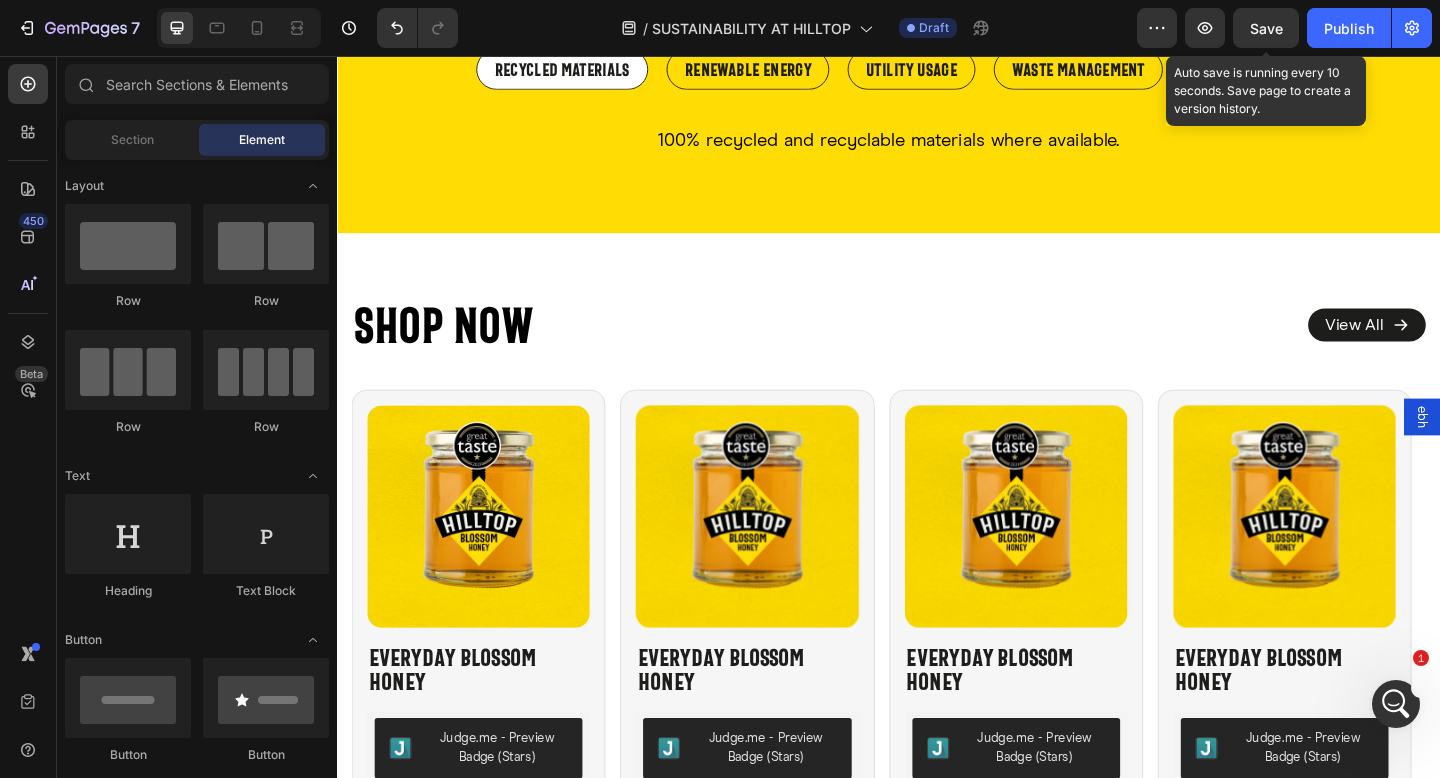 click on "Save" at bounding box center [1266, 28] 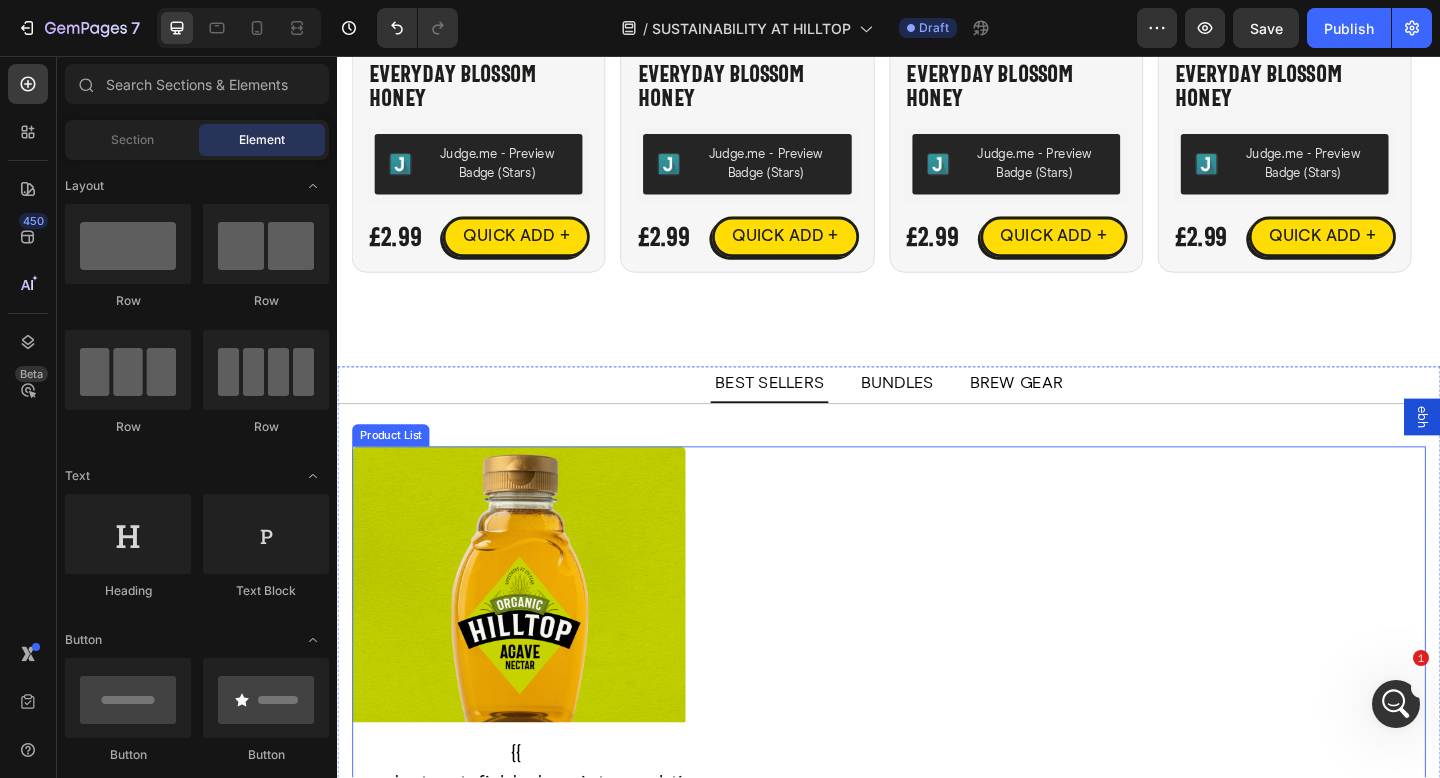 scroll, scrollTop: 4139, scrollLeft: 0, axis: vertical 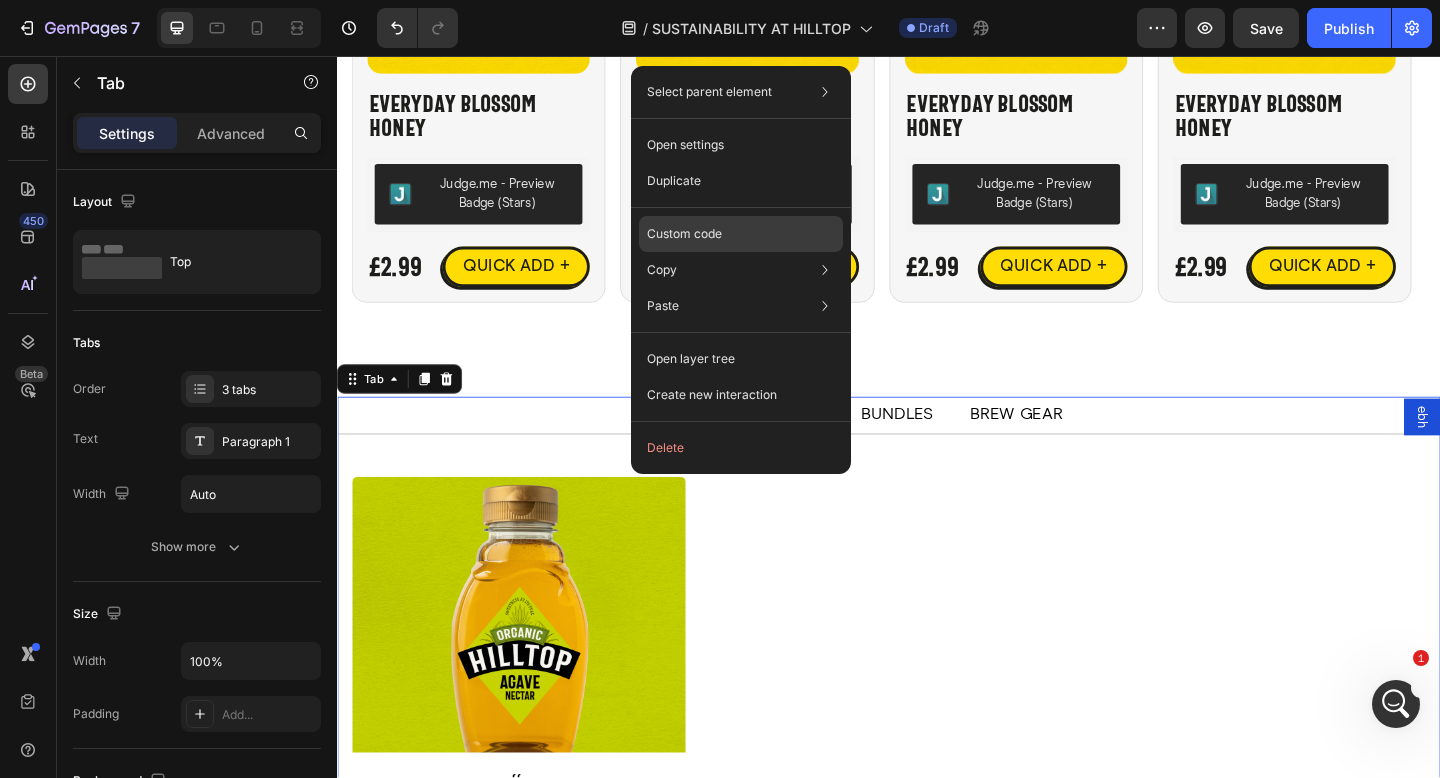 click on "Custom code" 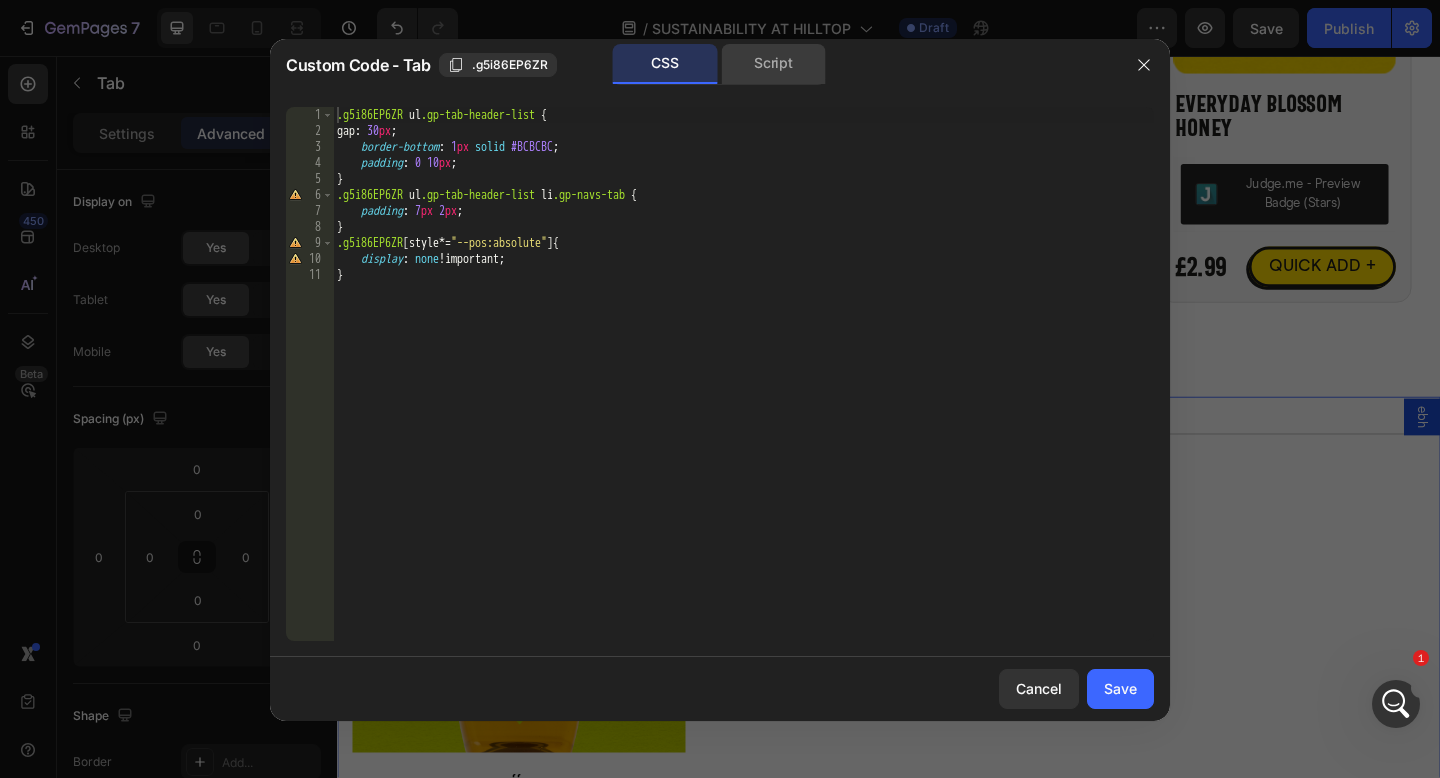 click on "Script" 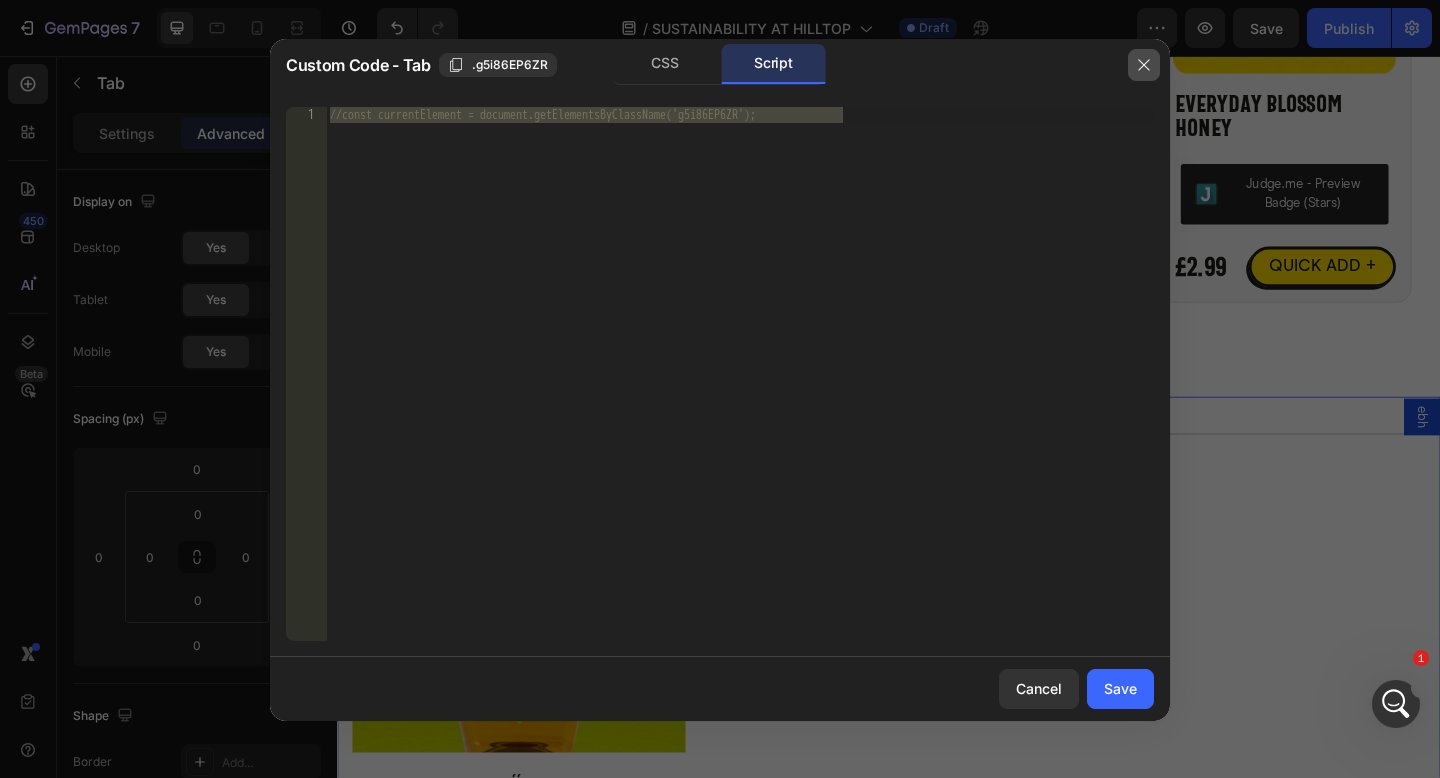 click 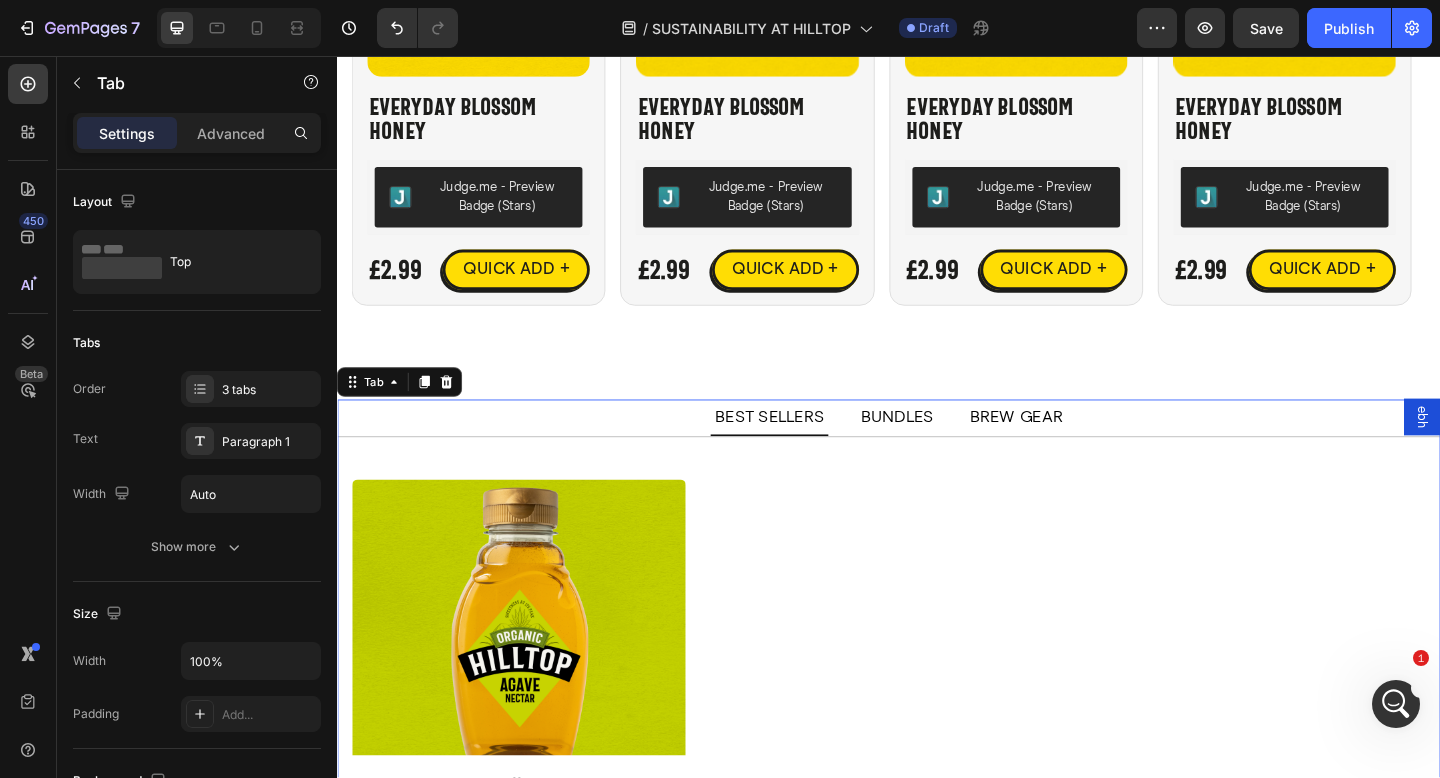 scroll, scrollTop: 4135, scrollLeft: 0, axis: vertical 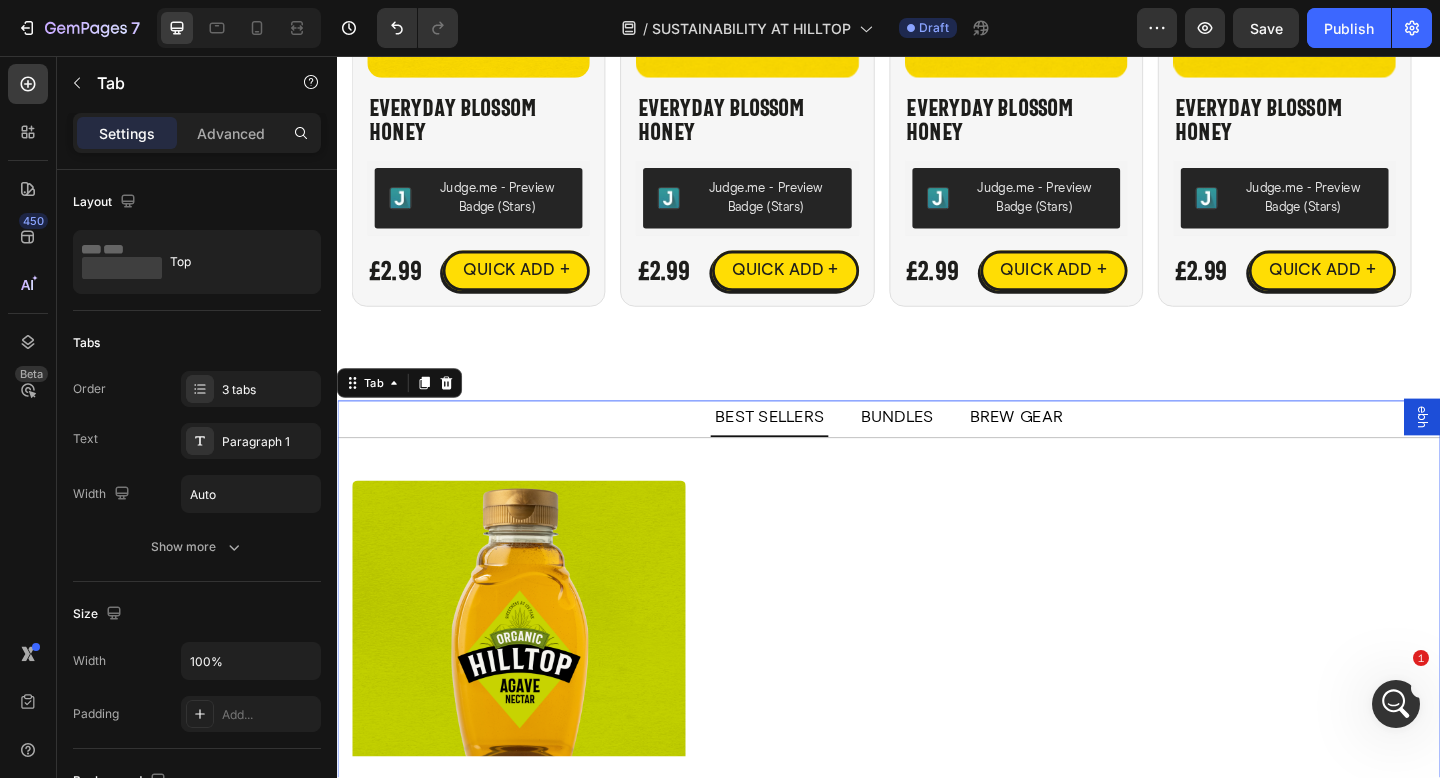 click on "Product Images {{ product.metafields.descriptors.subtitle }} Text Block Organic Agave Nectar Product Title £2.49 Product Price Product Price No compare price Product Price Row {{ product.metafields.roastworks.flavour | join: ', ' }} Text Block QUICK ADD Button MORE INFO Product View More Row
Icon Hilltop Product Vendor Organic Agave Nectar Product Title £2.49 Product Price Product Price No compare price Product Price Row Size: Squeezy - 330g Squeezy - 330g Squeezy - 330g Squeezy - 330g Squeezy - 680g Squeezy - 680g Squeezy - 680g Product Variants & Swatches
1
Product Quantity Add To cart Product Cart Button Row View full details Product View More Row Row Product List Product List Can not get collection from Shopify We cannot find any collections from your Shopify store. Please try manually syncing the data from Shopify or add a new collection.   Add collection Sync from Shopify Product List Can not get collection from Shopify   Add collection Sync from Shopify" at bounding box center [937, 793] 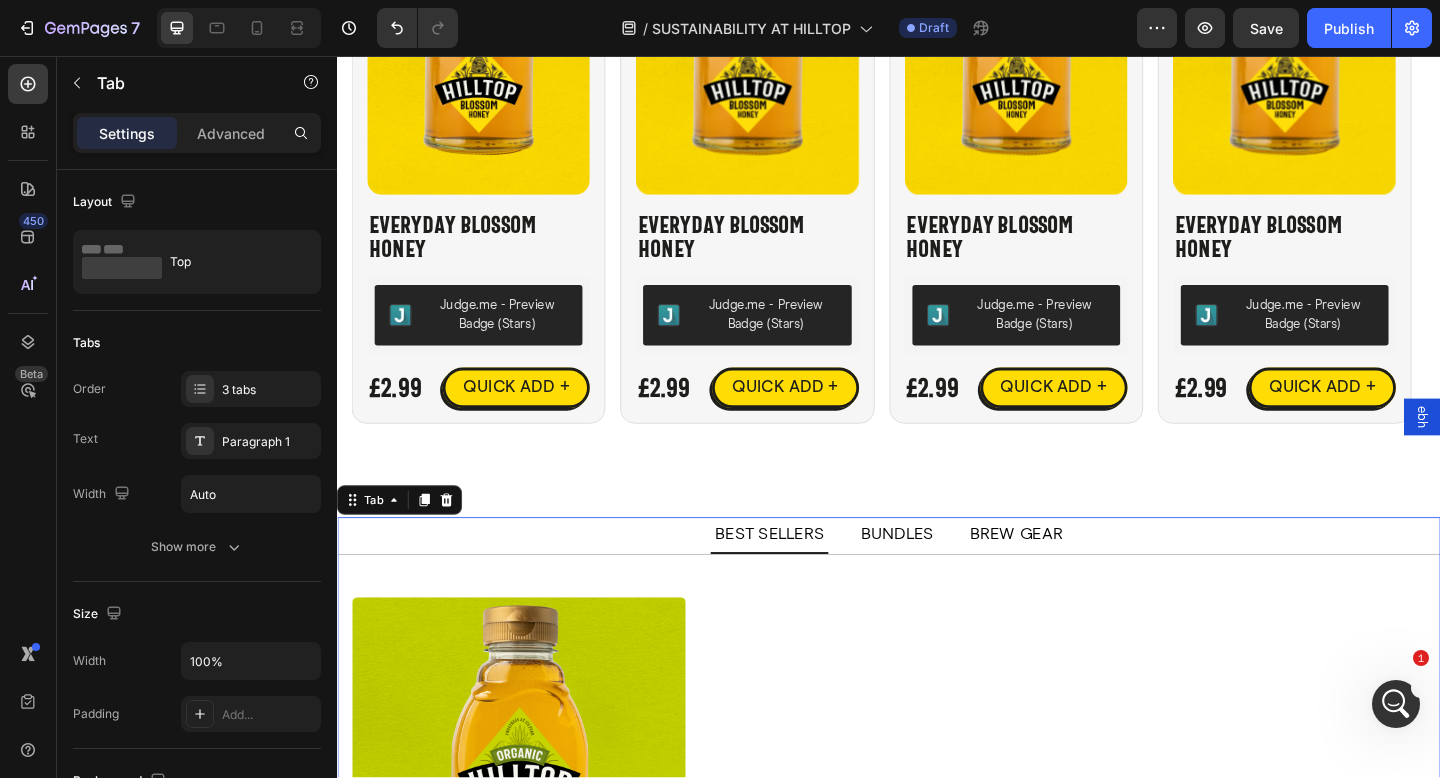 scroll, scrollTop: 4008, scrollLeft: 0, axis: vertical 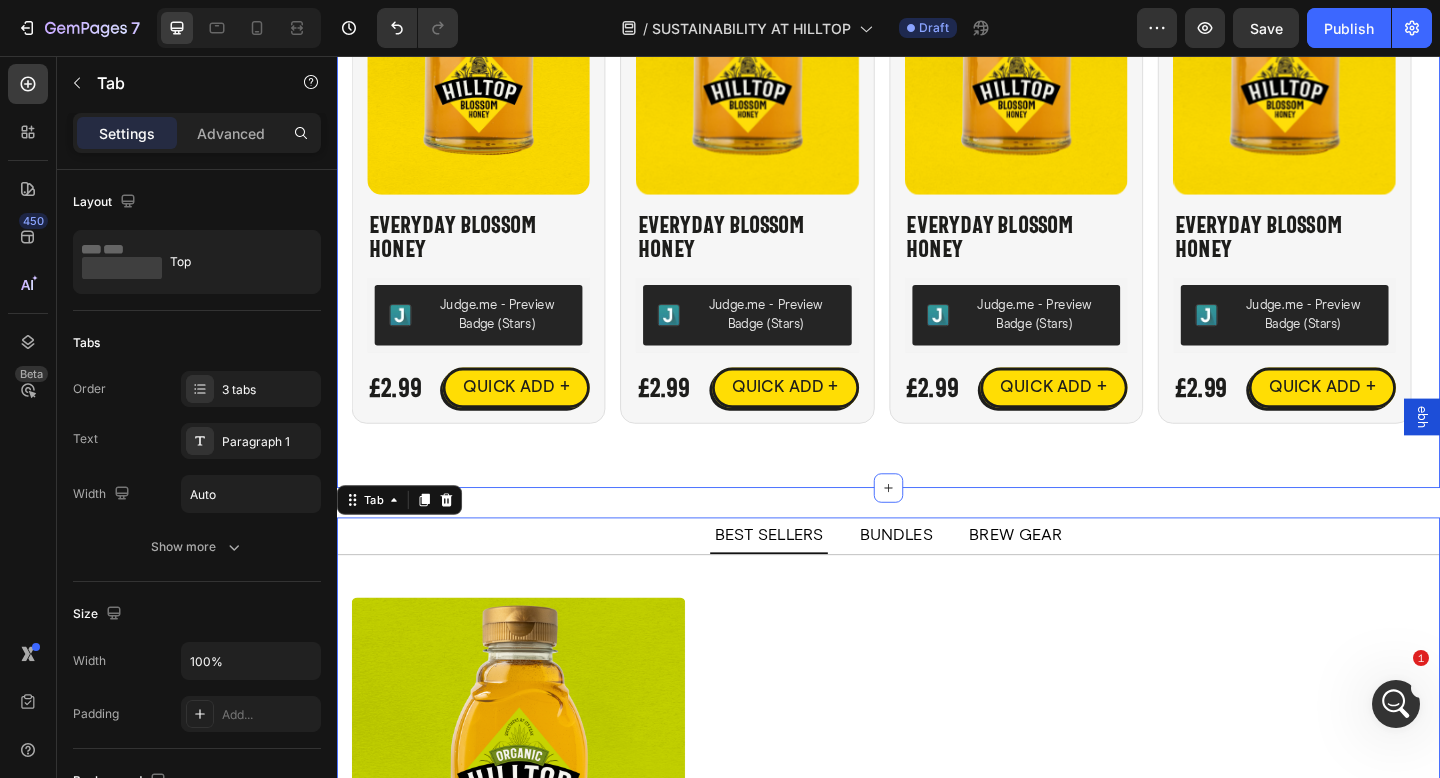 click on "Shop Now Heading
View All Button Row Best Sellers Blossom Honey Manuka Honey Product Images Everyday Blossom Honey Product Title Judge.me - Preview Badge (Stars) Judge.me £2.99 Product Price Product Price QUICK ADD + Button Row Product Product Images Everyday Blossom Honey Product Title Judge.me - Preview Badge (Stars) Judge.me £2.99 Product Price Product Price QUICK ADD + Button Row Product Product Images Everyday Blossom Honey Product Title Judge.me - Preview Badge (Stars) Judge.me £2.99 Product Price Product Price QUICK ADD + Button Row Product Product Images Everyday Blossom Honey Product Title Judge.me - Preview Badge (Stars) Judge.me £2.99 Product Price Product Price QUICK ADD + Button Row Product Product Images Everyday Blossom Honey Product Title Judge.me - Preview Badge (Stars) Judge.me £2.99 Product Price Product Price QUICK ADD + Button Row Product Product Images Everyday Blossom Honey Product Title Judge.me - Preview Badge (Stars) Judge.me £2.99 Product Price Product Price" at bounding box center (937, 152) 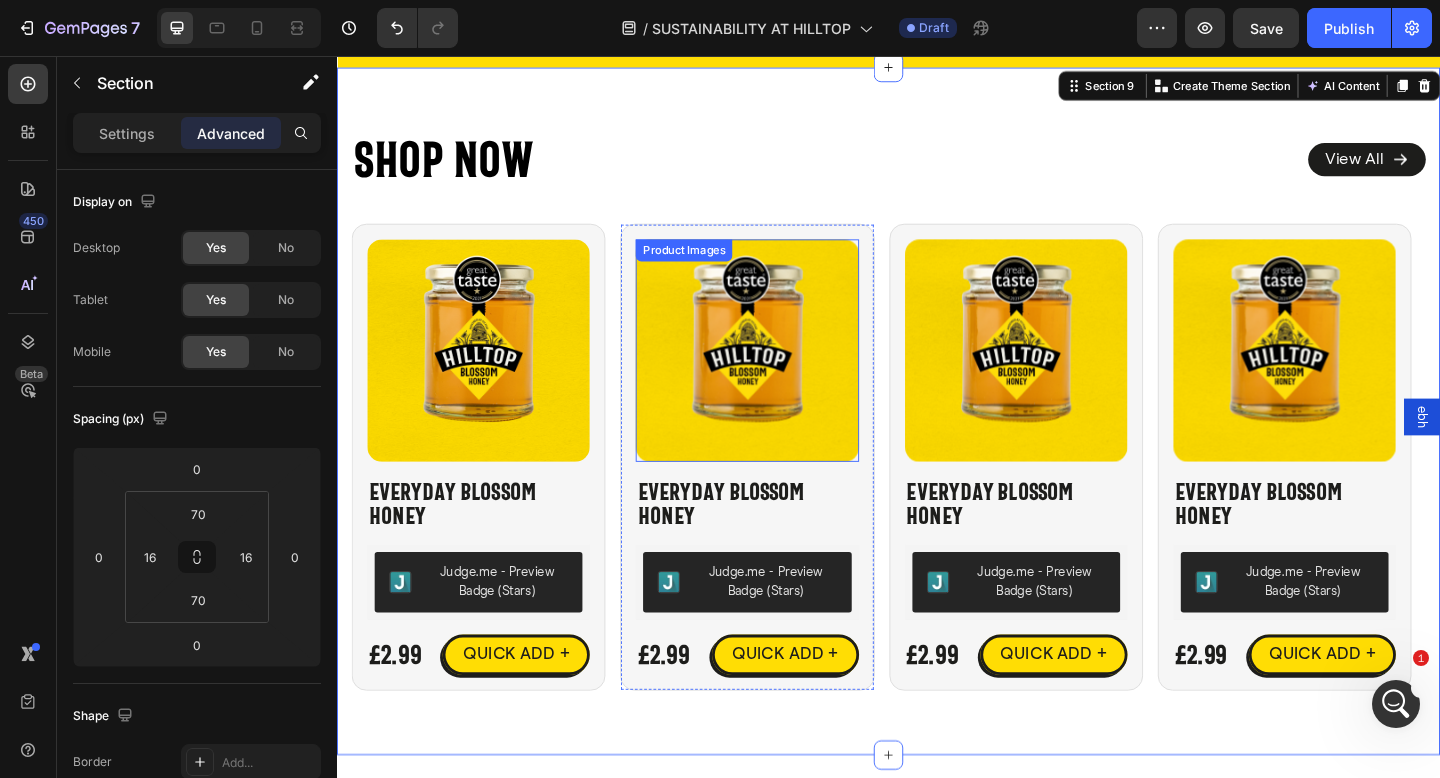 scroll, scrollTop: 3605, scrollLeft: 0, axis: vertical 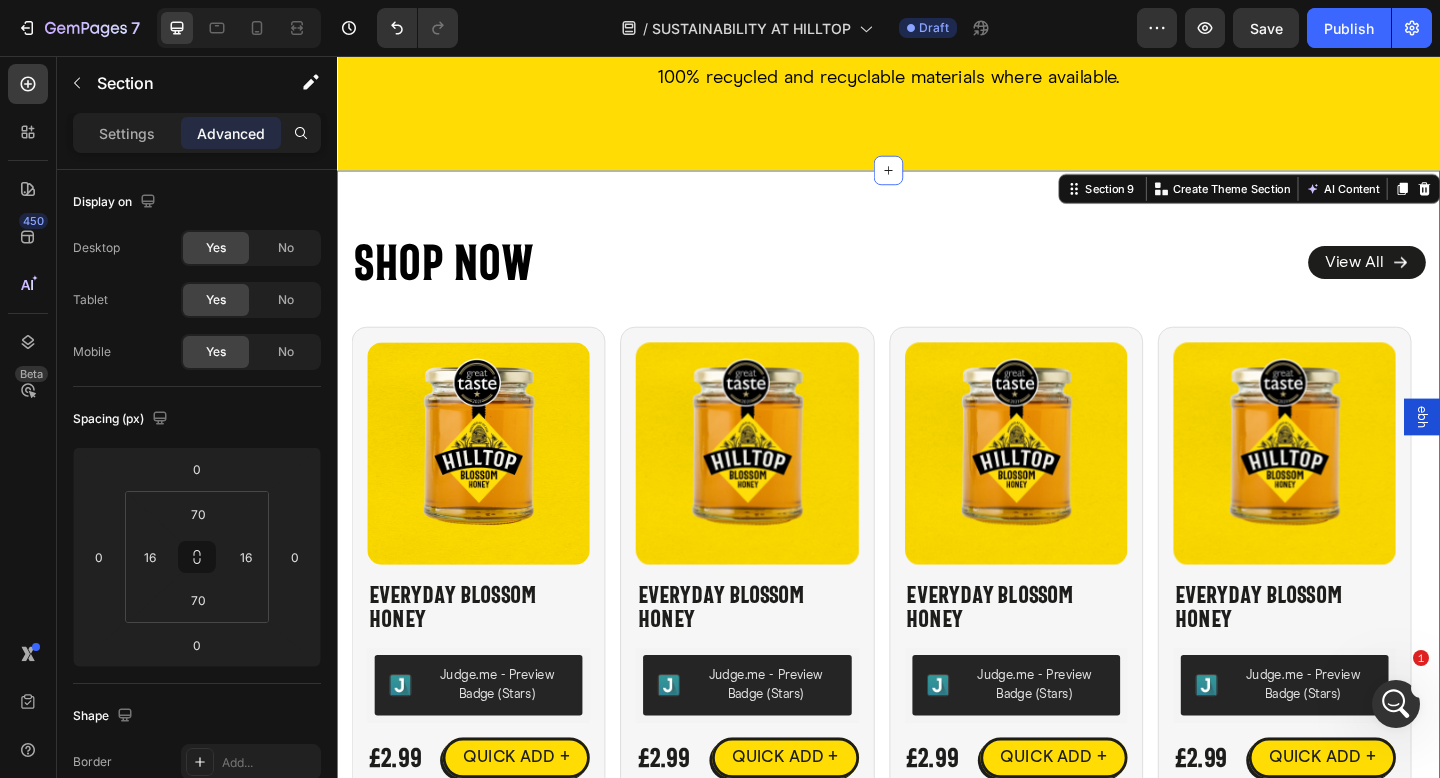 click on "Shop Now Heading
View All Button Row Best Sellers Blossom Honey Manuka Honey Product Images Everyday Blossom Honey Product Title Judge.me - Preview Badge (Stars) Judge.me £2.99 Product Price Product Price QUICK ADD + Button Row Product Product Images Everyday Blossom Honey Product Title Judge.me - Preview Badge (Stars) Judge.me £2.99 Product Price Product Price QUICK ADD + Button Row Product Product Images Everyday Blossom Honey Product Title Judge.me - Preview Badge (Stars) Judge.me £2.99 Product Price Product Price QUICK ADD + Button Row Product Product Images Everyday Blossom Honey Product Title Judge.me - Preview Badge (Stars) Judge.me £2.99 Product Price Product Price QUICK ADD + Button Row Product Product Images Everyday Blossom Honey Product Title Judge.me - Preview Badge (Stars) Judge.me £2.99 Product Price Product Price QUICK ADD + Button Row Product Product Images Everyday Blossom Honey Product Title Judge.me - Preview Badge (Stars) Judge.me £2.99 Product Price Product Price" at bounding box center [937, 555] 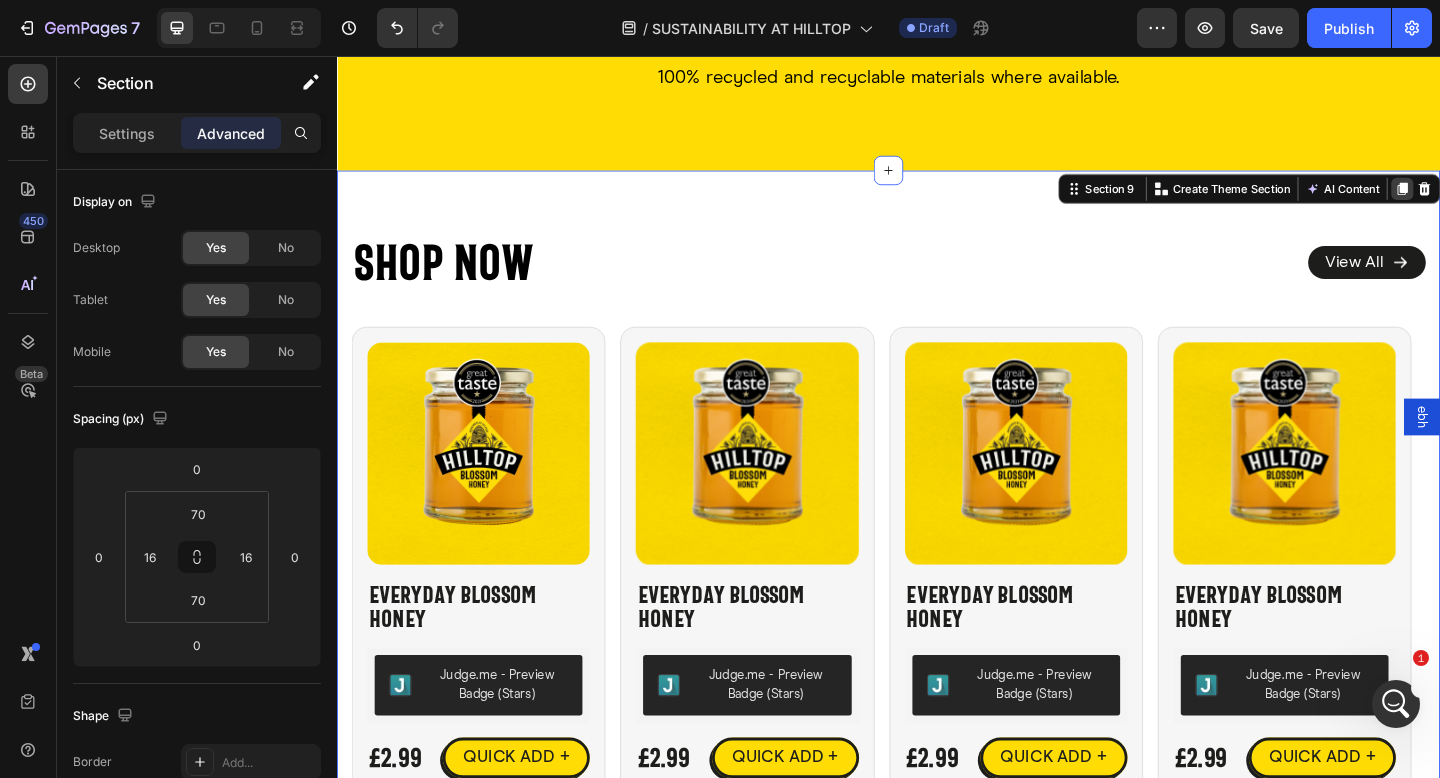 click 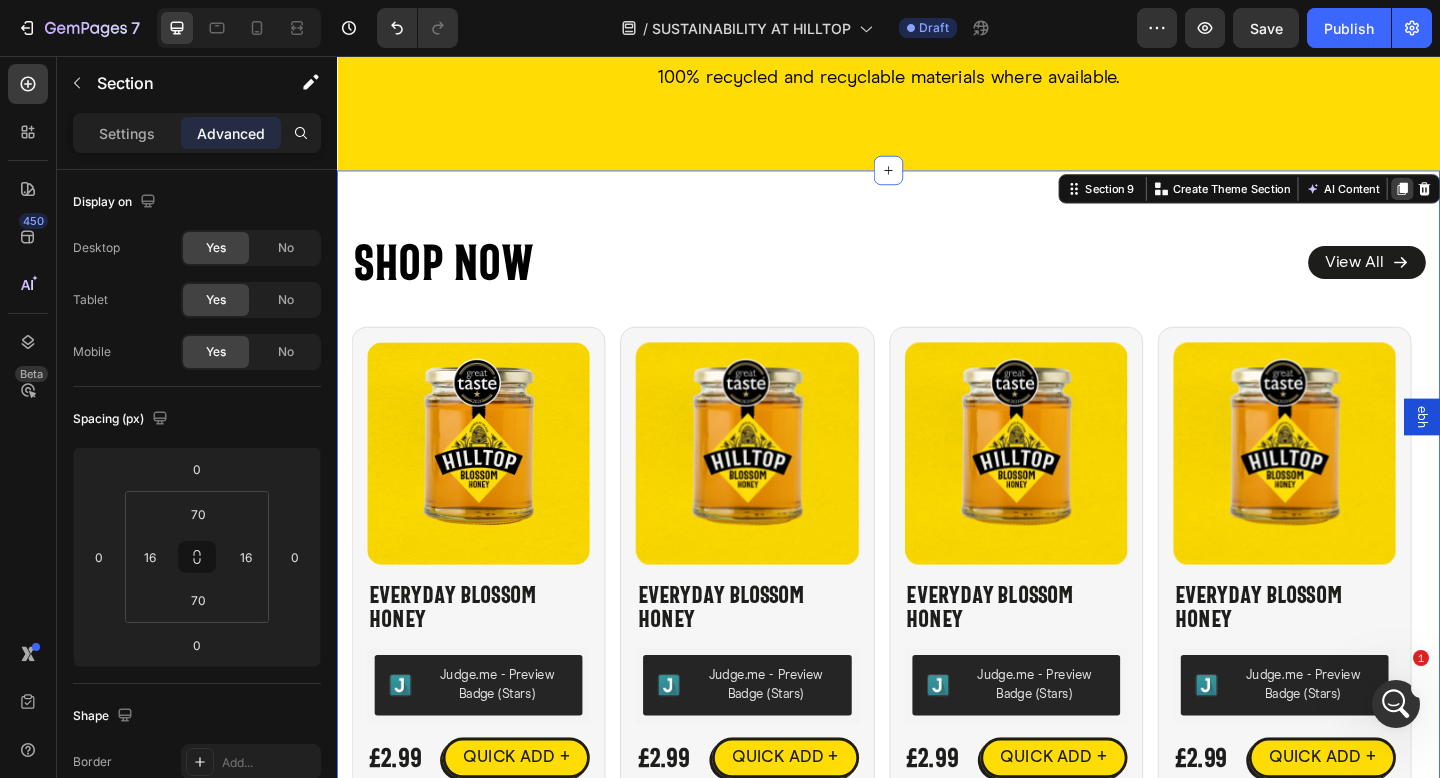 scroll, scrollTop: 3642, scrollLeft: 0, axis: vertical 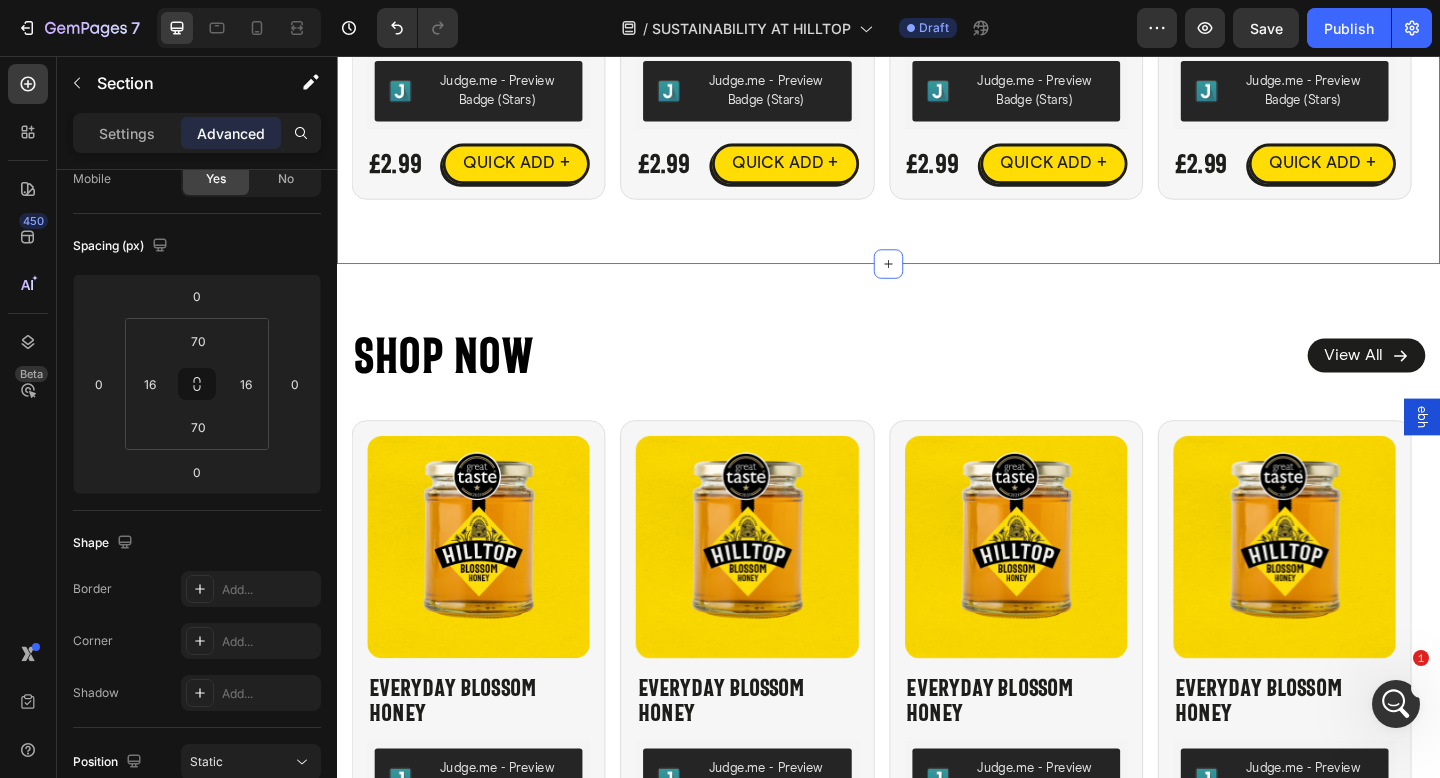 click on "Shop Now Heading
View All Button Row Best Sellers Blossom Honey Manuka Honey Product Images Everyday Blossom Honey Product Title Judge.me - Preview Badge (Stars) Judge.me £2.99 Product Price Product Price QUICK ADD + Button Row Product Product Images Everyday Blossom Honey Product Title Judge.me - Preview Badge (Stars) Judge.me £2.99 Product Price Product Price QUICK ADD + Button Row Product Product Images Everyday Blossom Honey Product Title Judge.me - Preview Badge (Stars) Judge.me £2.99 Product Price Product Price QUICK ADD + Button Row Product Product Images Everyday Blossom Honey Product Title Judge.me - Preview Badge (Stars) Judge.me £2.99 Product Price Product Price QUICK ADD + Button Row Product Product Images Everyday Blossom Honey Product Title Judge.me - Preview Badge (Stars) Judge.me £2.99 Product Price Product Price QUICK ADD + Button Row Product Product Images Everyday Blossom Honey Product Title Judge.me - Preview Badge (Stars) Judge.me £2.99 Product Price Product Price" at bounding box center [937, -91] 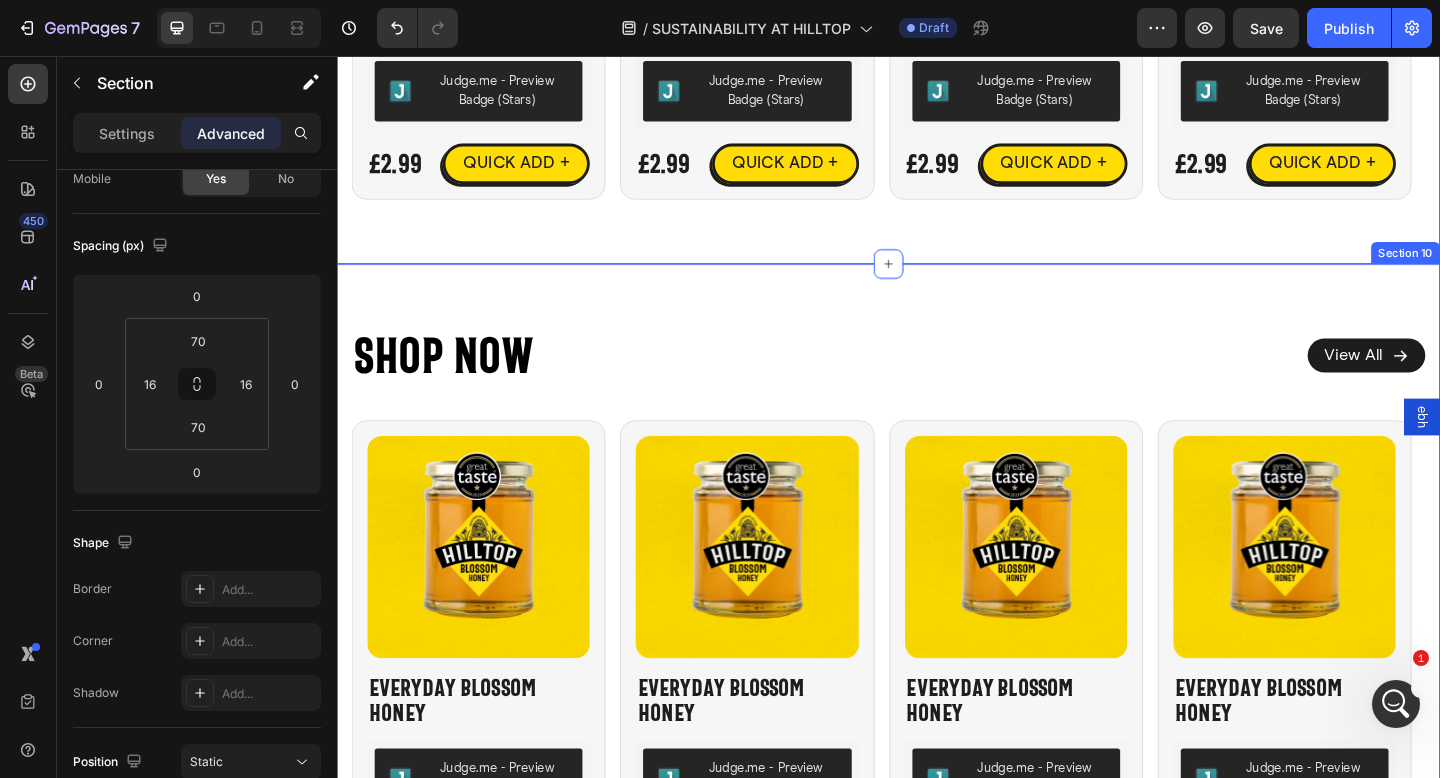 click on "Shop Now Heading
View All Button Row Best Sellers Blossom Honey Manuka Honey Product Images Everyday Blossom Honey Product Title Judge.me - Preview Badge (Stars) Judge.me £2.99 Product Price Product Price QUICK ADD + Button Row Product Product Images Everyday Blossom Honey Product Title Judge.me - Preview Badge (Stars) Judge.me £2.99 Product Price Product Price QUICK ADD + Button Row Product Product Images Everyday Blossom Honey Product Title Judge.me - Preview Badge (Stars) Judge.me £2.99 Product Price Product Price QUICK ADD + Button Row Product Product Images Everyday Blossom Honey Product Title Judge.me - Preview Badge (Stars) Judge.me £2.99 Product Price Product Price QUICK ADD + Button Row Product Product Images Everyday Blossom Honey Product Title Judge.me - Preview Badge (Stars) Judge.me £2.99 Product Price Product Price QUICK ADD + Button Row Product Product Images Everyday Blossom Honey Product Title Judge.me - Preview Badge (Stars) Judge.me £2.99 Product Price Product Price" at bounding box center [937, 657] 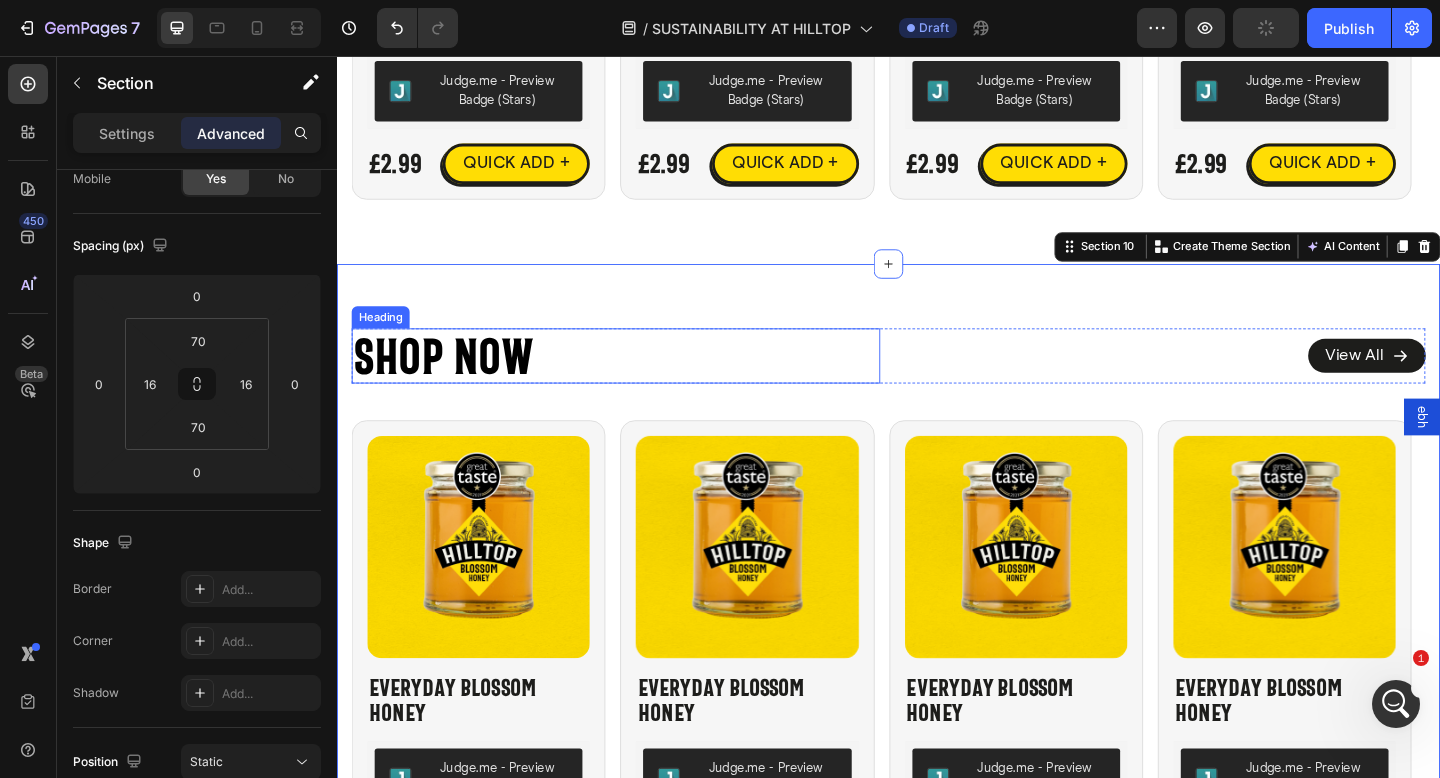 click on "Shop Now" at bounding box center (640, 383) 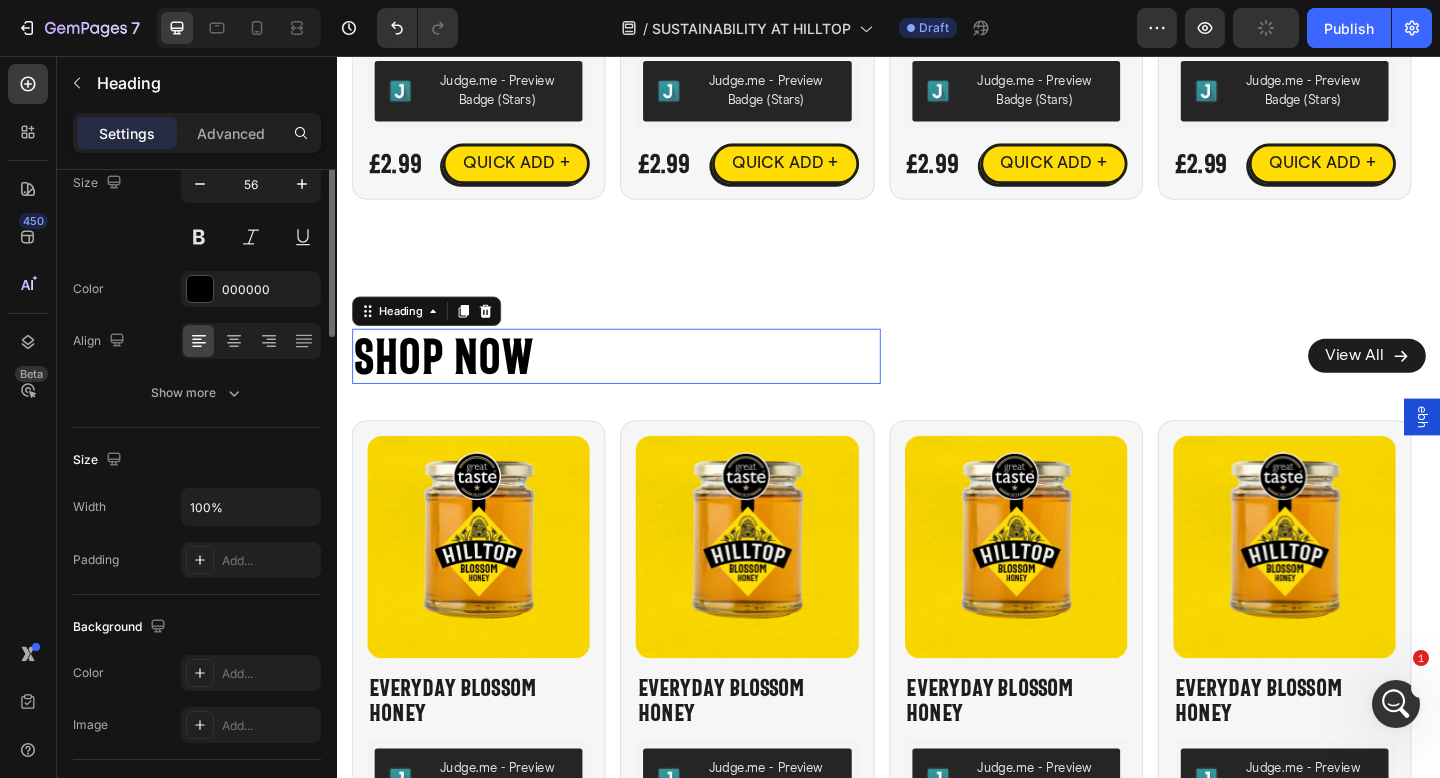 scroll, scrollTop: 0, scrollLeft: 0, axis: both 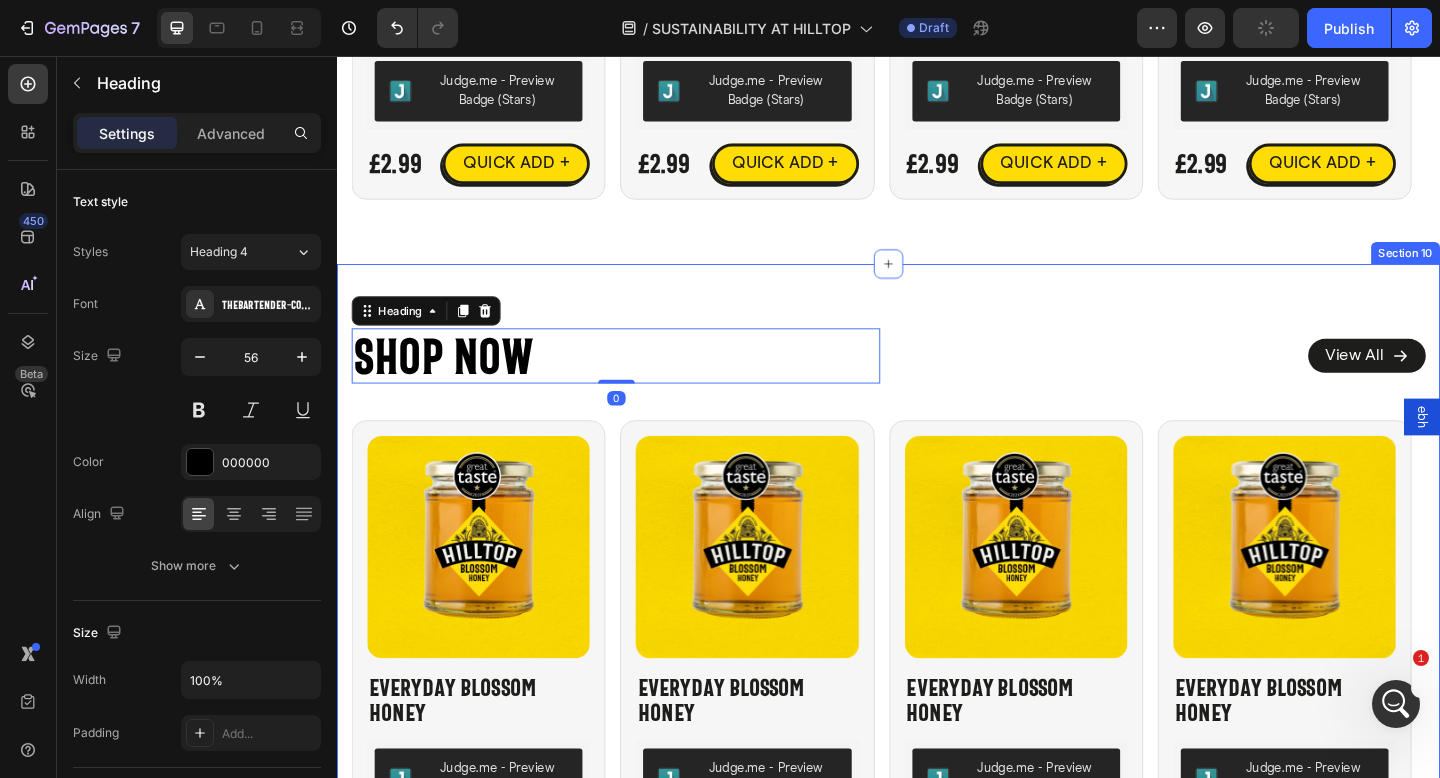 click on "Shop Now Heading   0
View All Button Row Best Sellers Blossom Honey Manuka Honey Product Images Everyday Blossom Honey Product Title Judge.me - Preview Badge (Stars) Judge.me £2.99 Product Price Product Price QUICK ADD + Button Row Product Product Images Everyday Blossom Honey Product Title Judge.me - Preview Badge (Stars) Judge.me £2.99 Product Price Product Price QUICK ADD + Button Row Product Product Images Everyday Blossom Honey Product Title Judge.me - Preview Badge (Stars) Judge.me £2.99 Product Price Product Price QUICK ADD + Button Row Product Product Images Everyday Blossom Honey Product Title Judge.me - Preview Badge (Stars) Judge.me £2.99 Product Price Product Price QUICK ADD + Button Row Product Product Images Everyday Blossom Honey Product Title Judge.me - Preview Badge (Stars) Judge.me £2.99 Product Price Product Price QUICK ADD + Button Row Product Product Images Everyday Blossom Honey Product Title Judge.me - Preview Badge (Stars) Judge.me £2.99 Product Price QUICK ADD +" at bounding box center (937, 657) 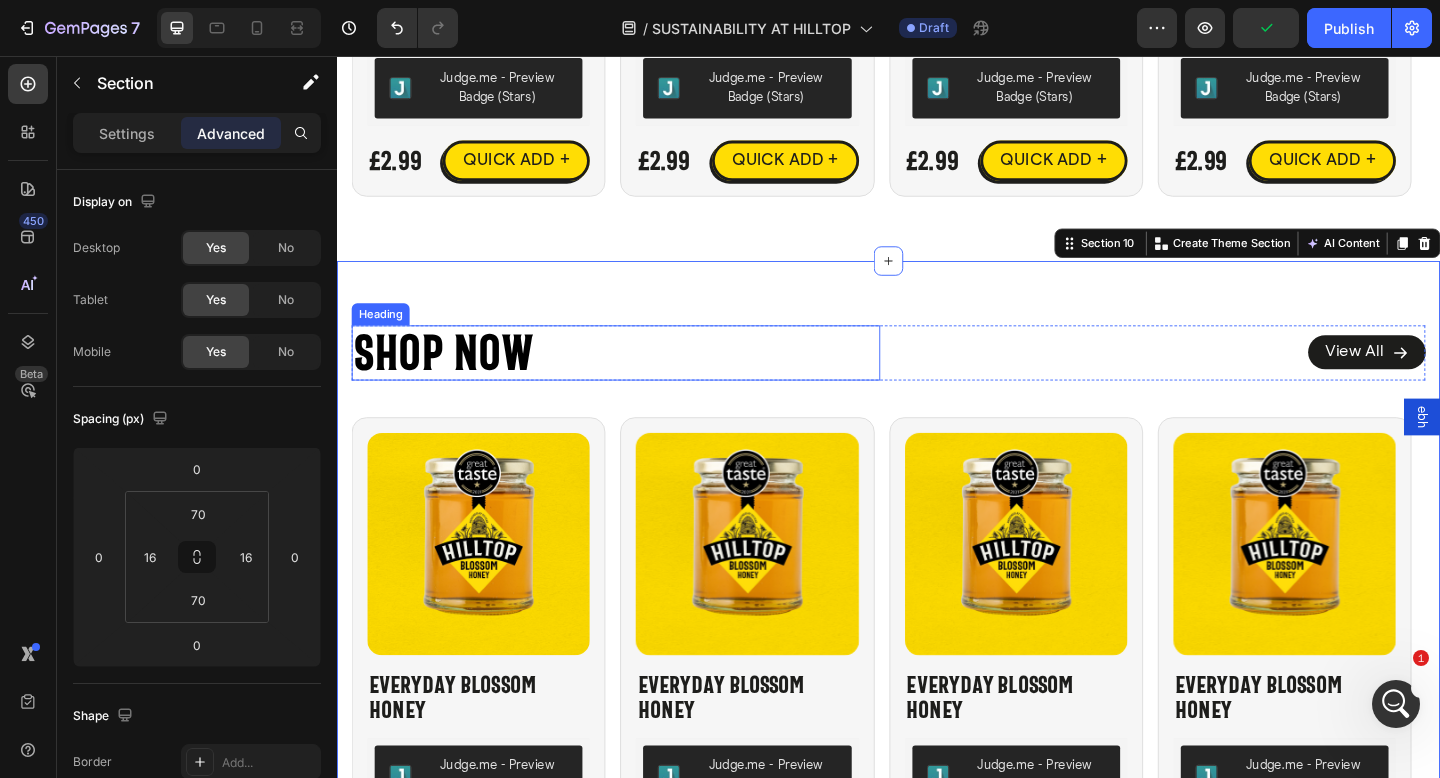 scroll, scrollTop: 4255, scrollLeft: 0, axis: vertical 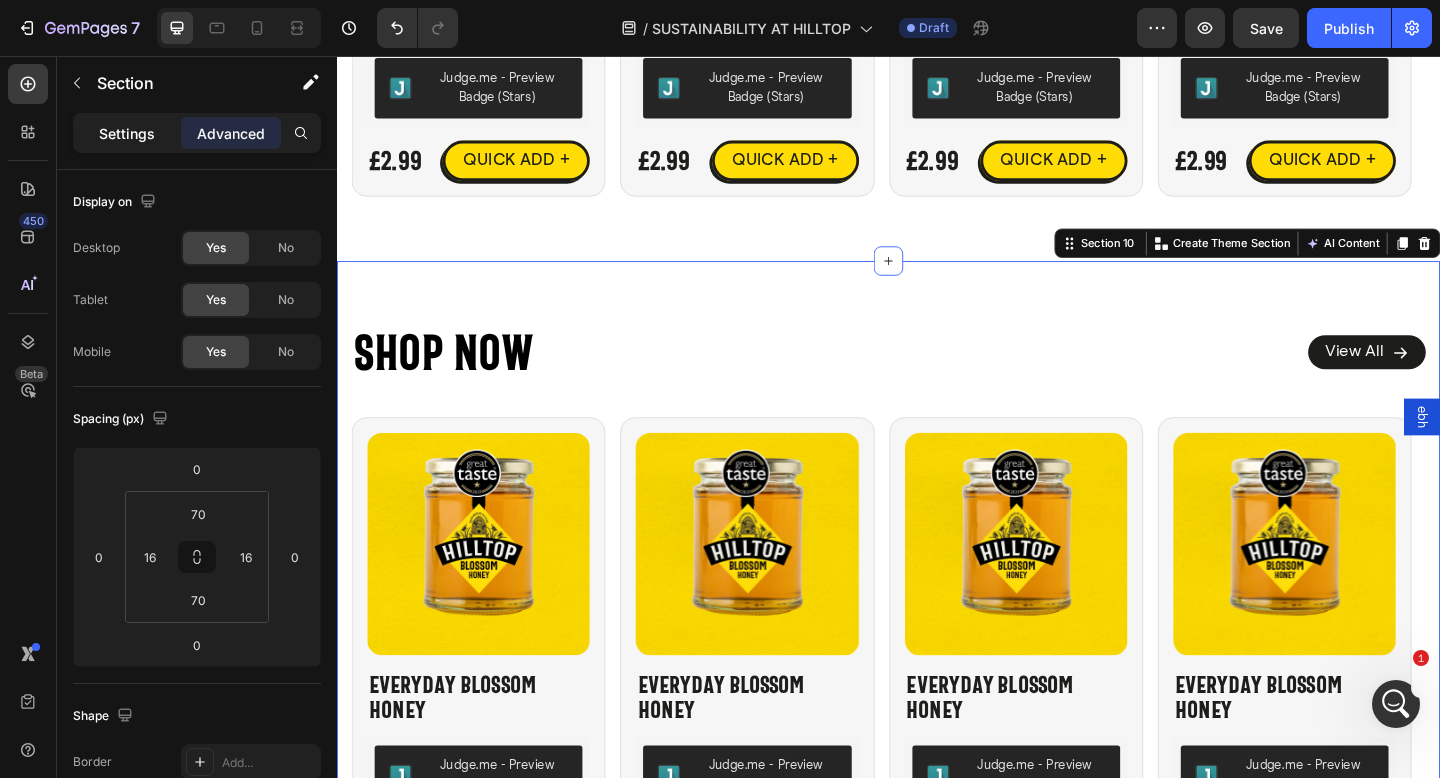 click on "Settings" 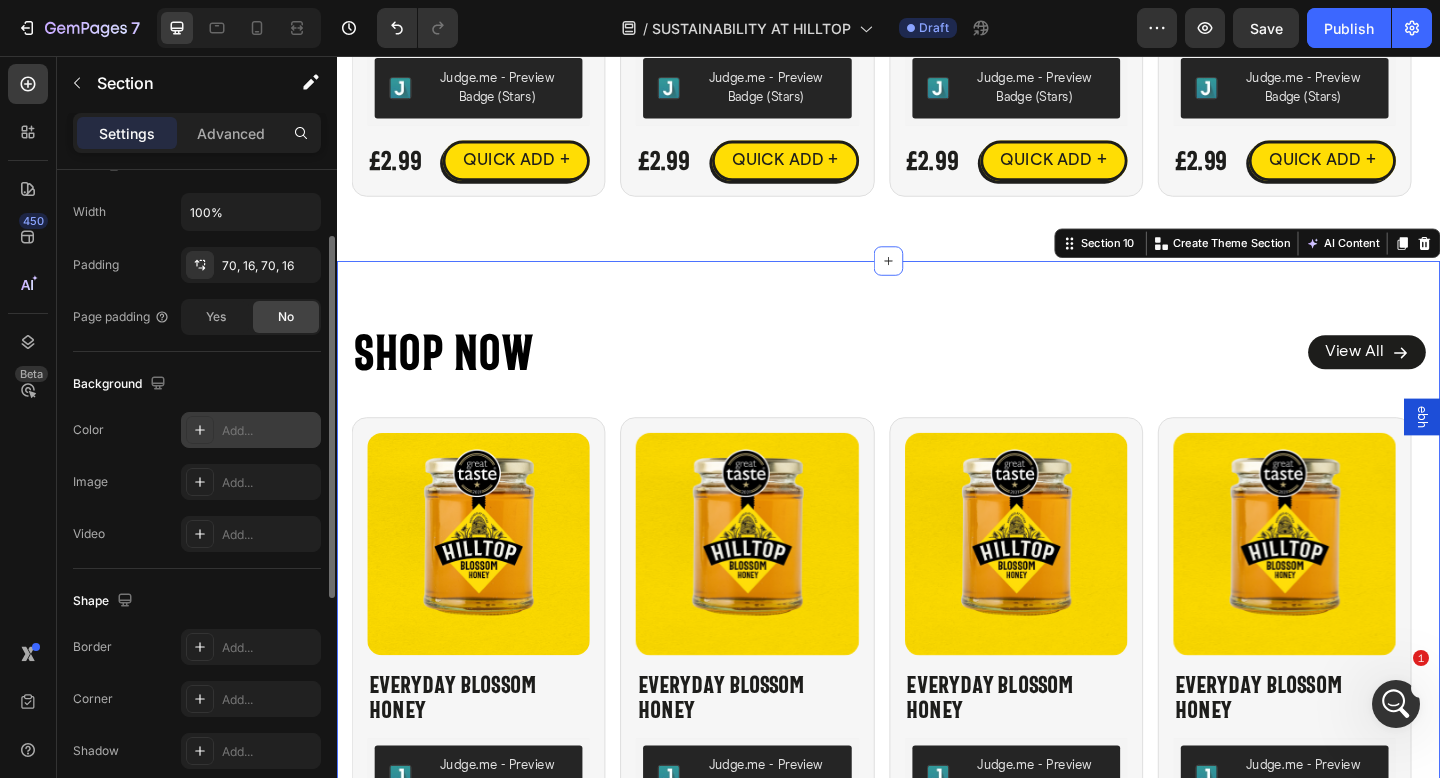 scroll, scrollTop: 555, scrollLeft: 0, axis: vertical 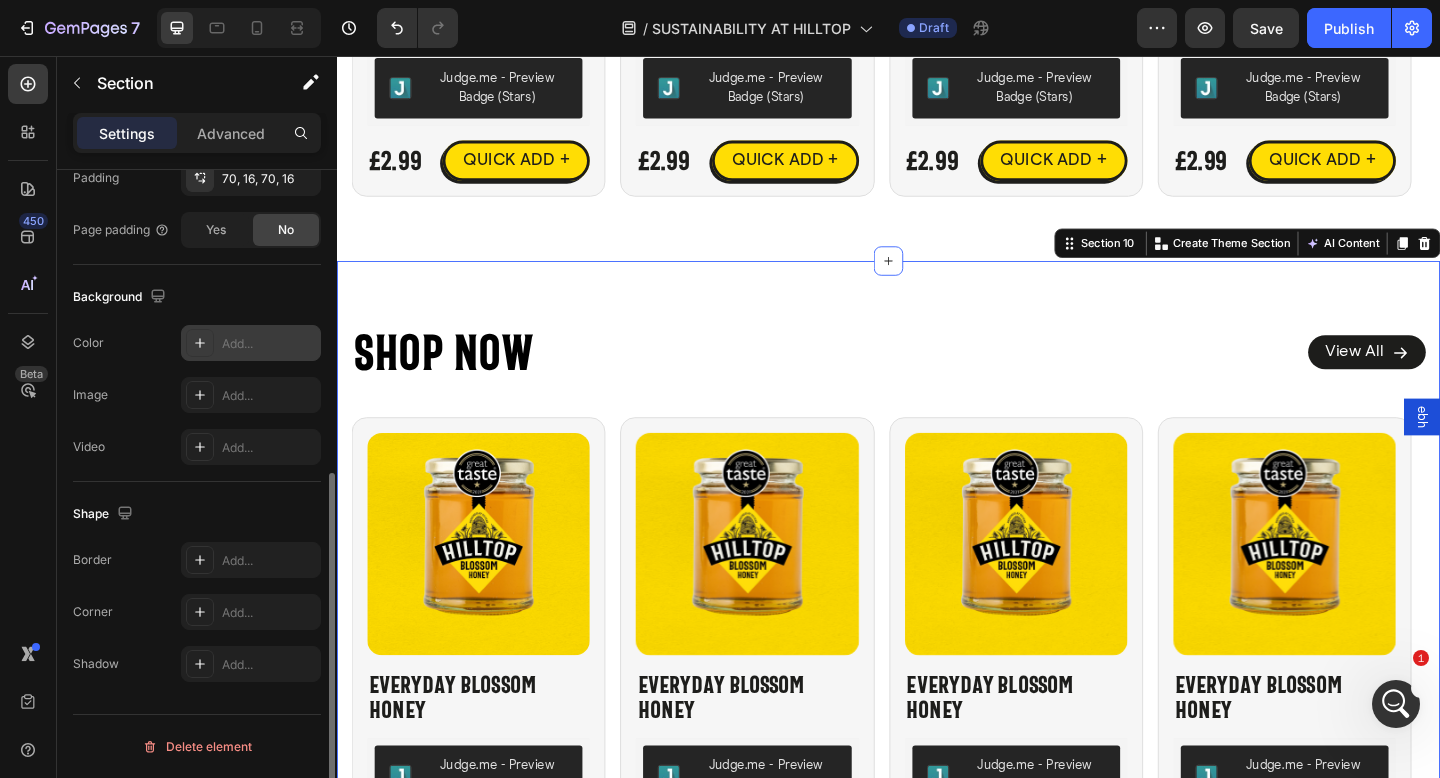 click on "Add..." at bounding box center [269, 344] 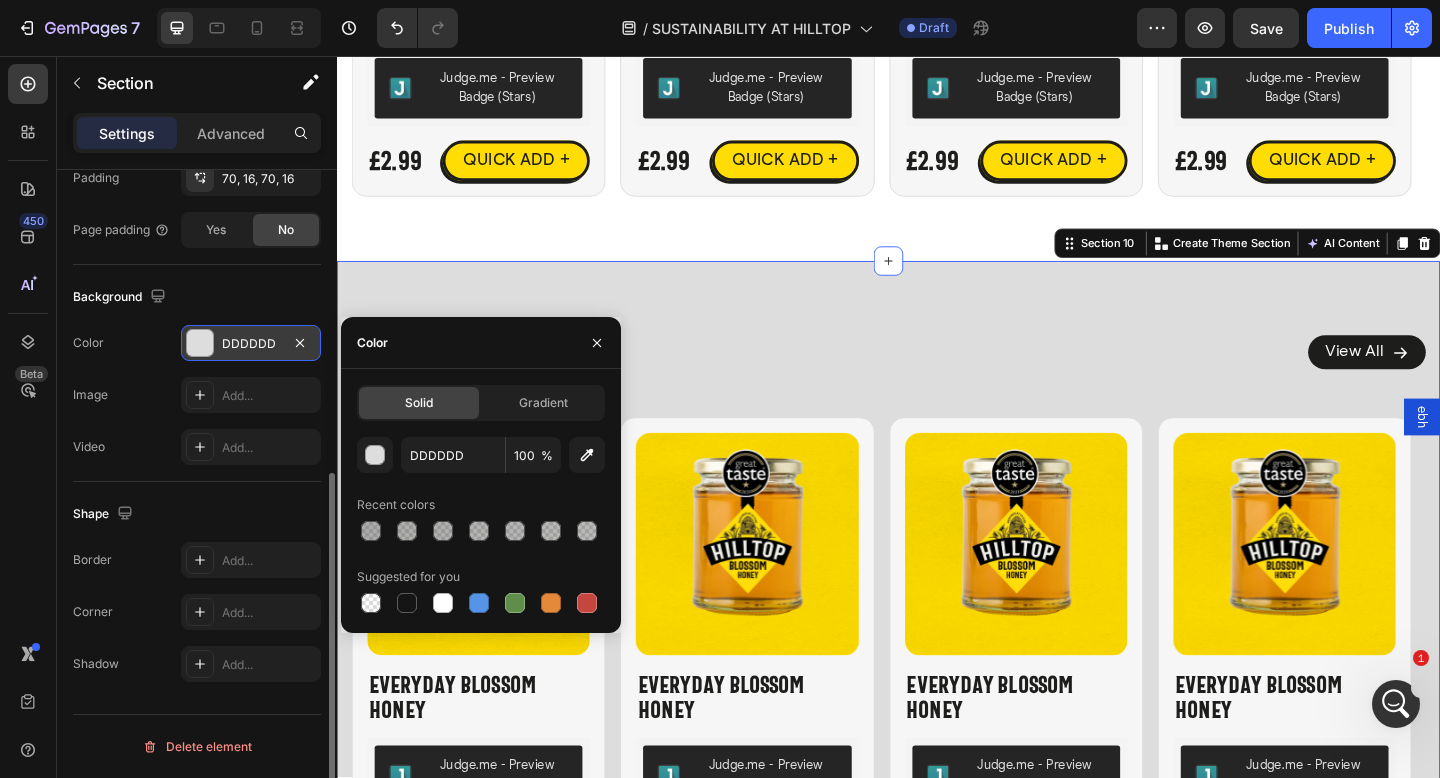 click on "450 Beta" at bounding box center (28, 417) 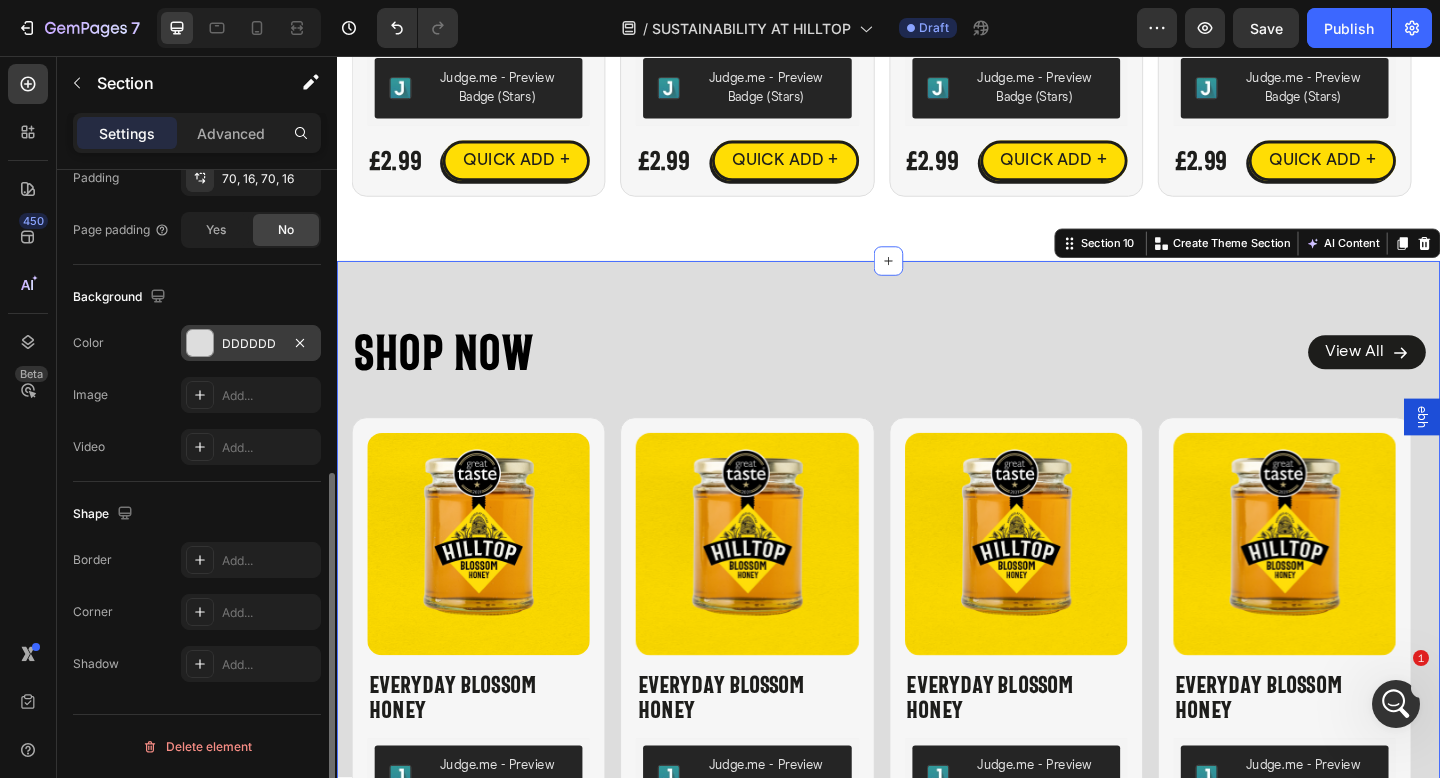 click on "Shop Now Heading
View All Button Row Best Sellers Blossom Honey Manuka Honey Product Images Everyday Blossom Honey Product Title Judge.me - Preview Badge (Stars) Judge.me £2.99 Product Price Product Price QUICK ADD + Button Row Product Product Images Everyday Blossom Honey Product Title Judge.me - Preview Badge (Stars) Judge.me £2.99 Product Price Product Price QUICK ADD + Button Row Product Product Images Everyday Blossom Honey Product Title Judge.me - Preview Badge (Stars) Judge.me £2.99 Product Price Product Price QUICK ADD + Button Row Product Product Images Everyday Blossom Honey Product Title Judge.me - Preview Badge (Stars) Judge.me £2.99 Product Price Product Price QUICK ADD + Button Row Product Product Images Everyday Blossom Honey Product Title Judge.me - Preview Badge (Stars) Judge.me £2.99 Product Price Product Price QUICK ADD + Button Row Product Product Images Everyday Blossom Honey Product Title Judge.me - Preview Badge (Stars) Judge.me £2.99 Product Price Product Price" at bounding box center (937, 653) 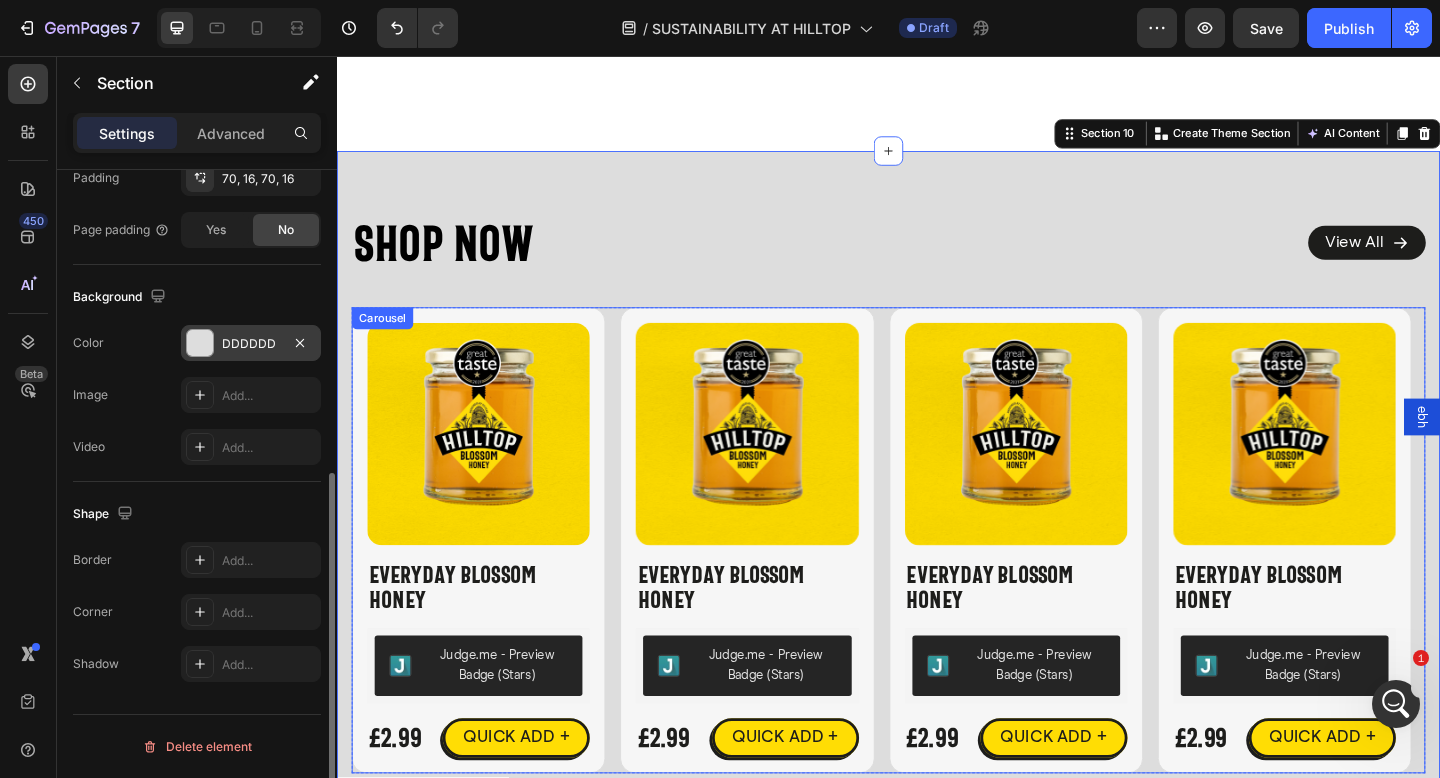 scroll, scrollTop: 4611, scrollLeft: 0, axis: vertical 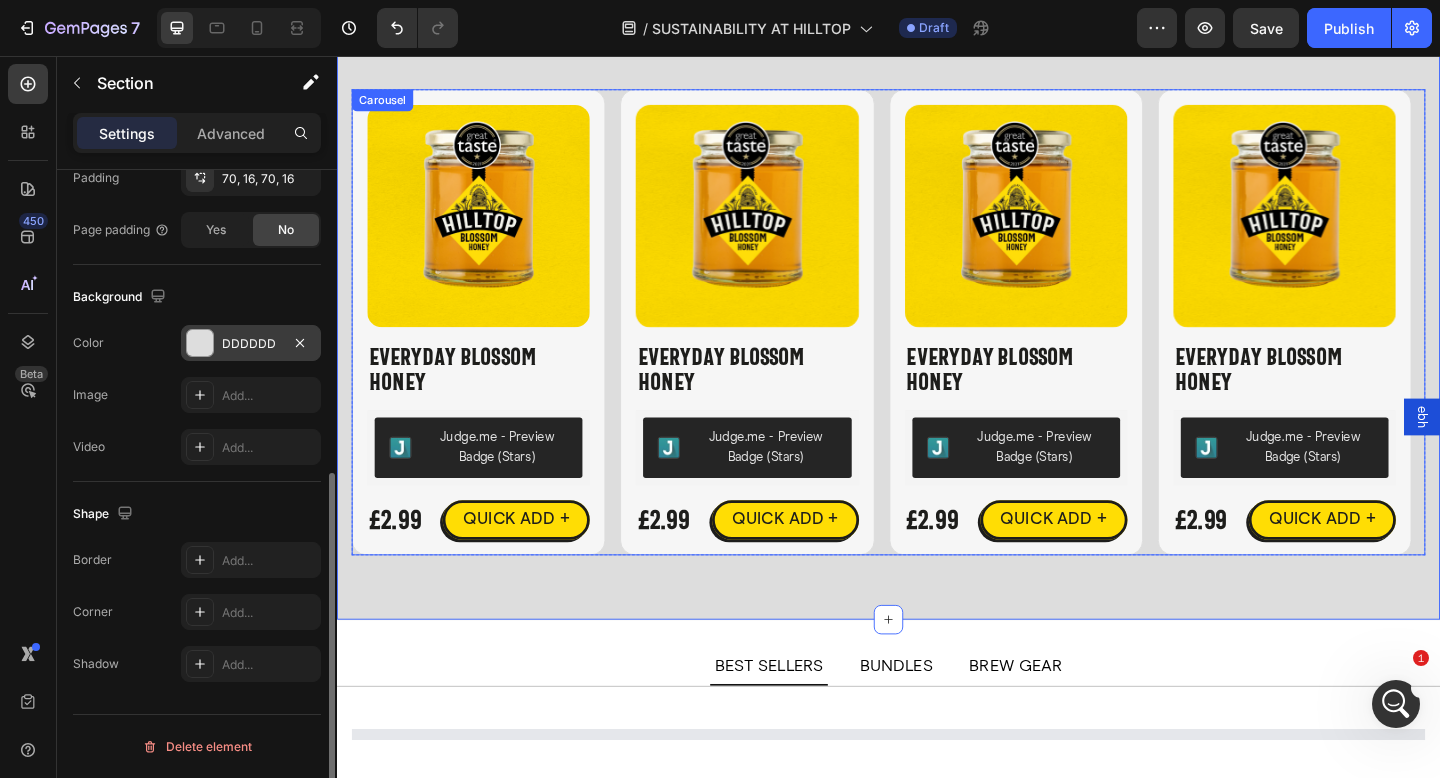 click on "Product Images Everyday Blossom Honey Product Title Judge.me - Preview Badge (Stars) Judge.me £2.99 Product Price Product Price QUICK ADD + Button Row Product Product Images Everyday Blossom Honey Product Title Judge.me - Preview Badge (Stars) Judge.me £2.99 Product Price Product Price QUICK ADD + Button Row Product Product Images Everyday Blossom Honey Product Title Judge.me - Preview Badge (Stars) Judge.me £2.99 Product Price Product Price QUICK ADD + Button Row Product Product Images Everyday Blossom Honey Product Title Judge.me - Preview Badge (Stars) Judge.me £2.99 Product Price Product Price QUICK ADD + Button Row Product Product Images Everyday Blossom Honey Product Title Judge.me - Preview Badge (Stars) Judge.me £2.99 Product Price Product Price QUICK ADD + Button Row Product Product Images Everyday Blossom Honey Product Title Judge.me - Preview Badge (Stars) Judge.me £2.99 Product Price Product Price QUICK ADD + Button Row Product" at bounding box center (937, 347) 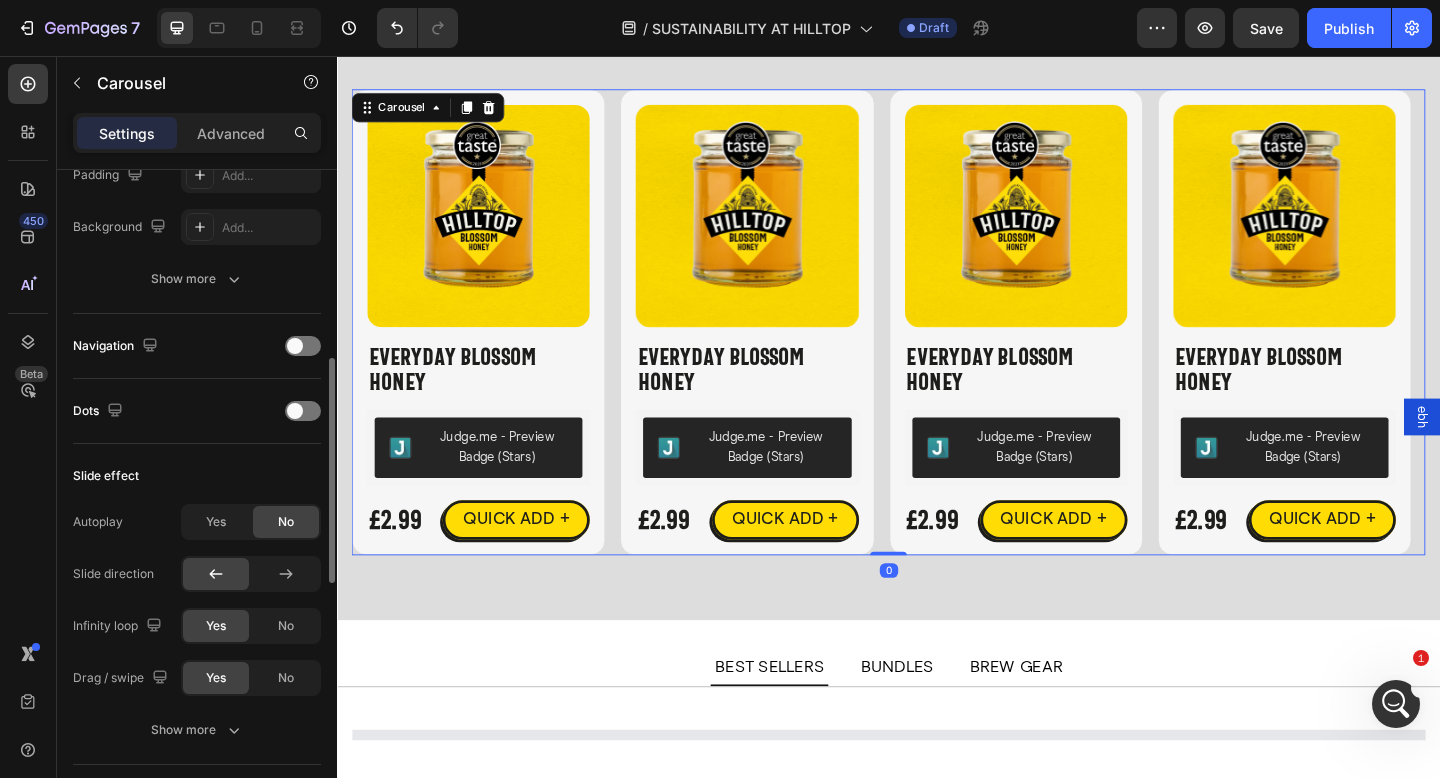 scroll, scrollTop: 0, scrollLeft: 0, axis: both 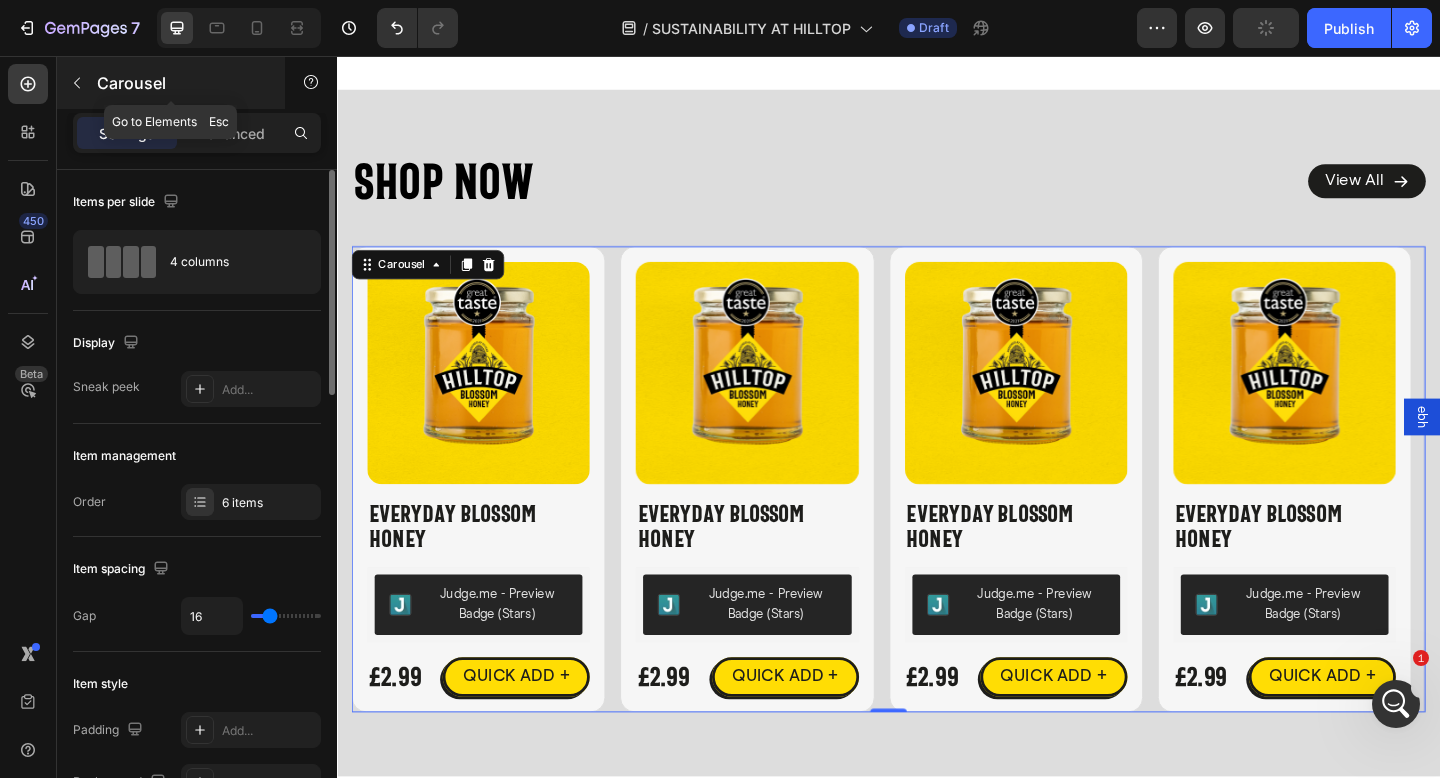 click on "Carousel" at bounding box center [171, 83] 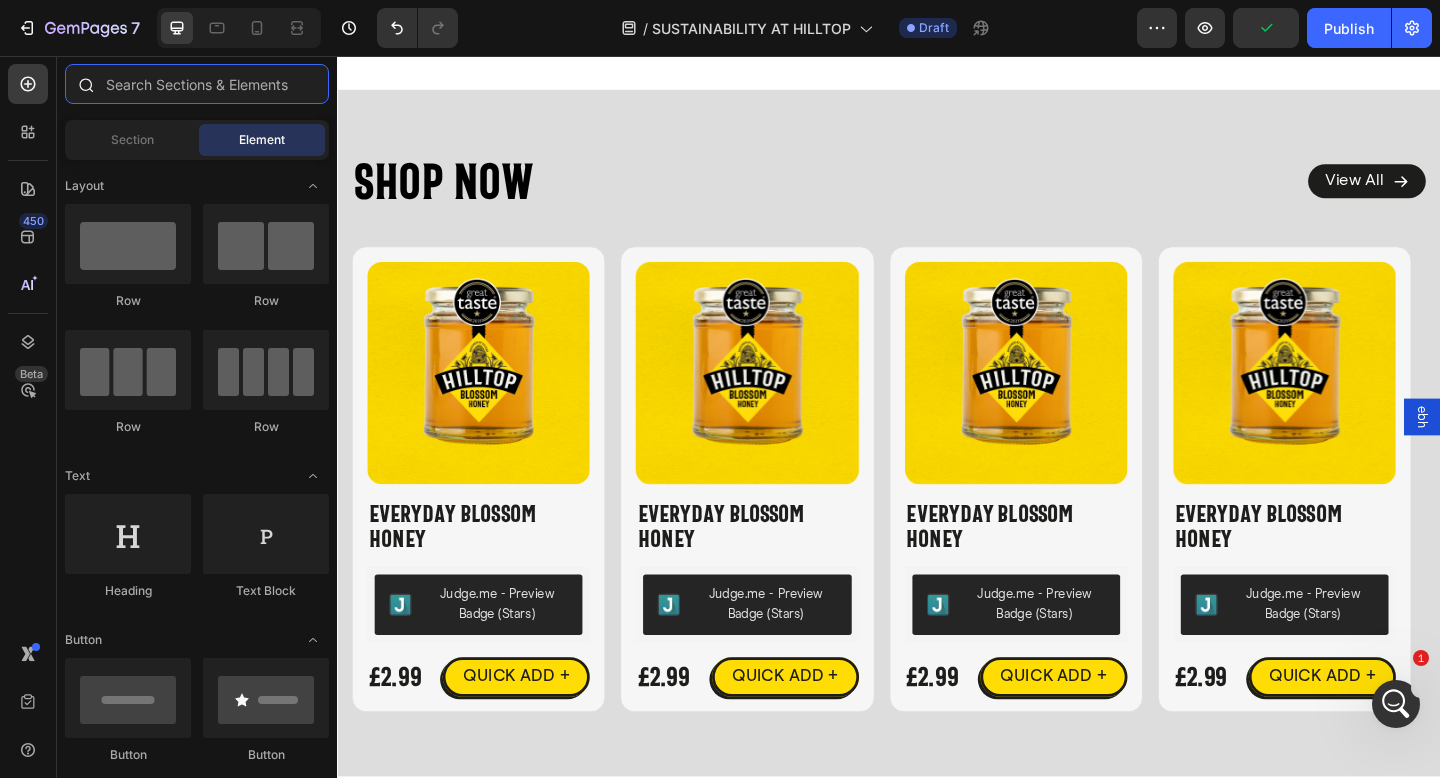 click at bounding box center (197, 84) 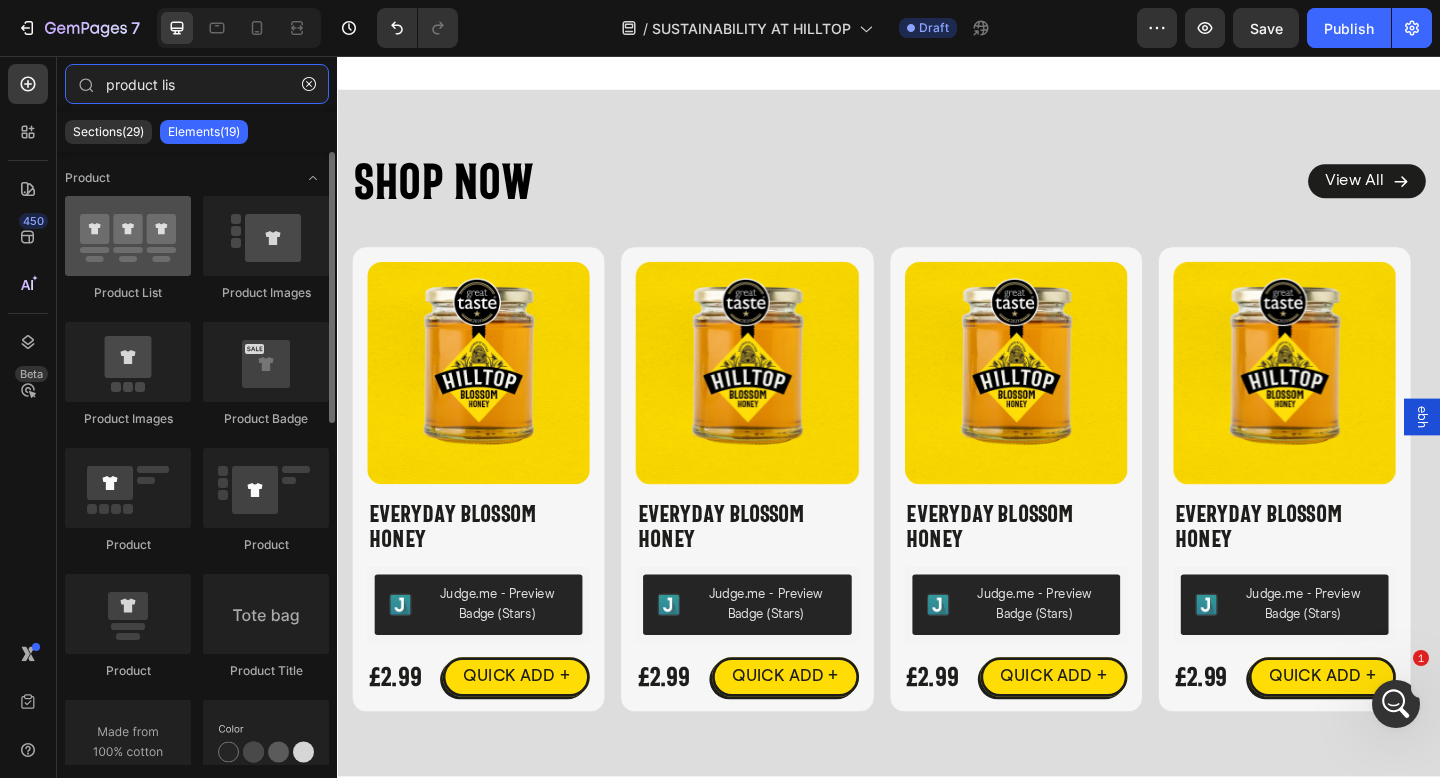 type on "product lis" 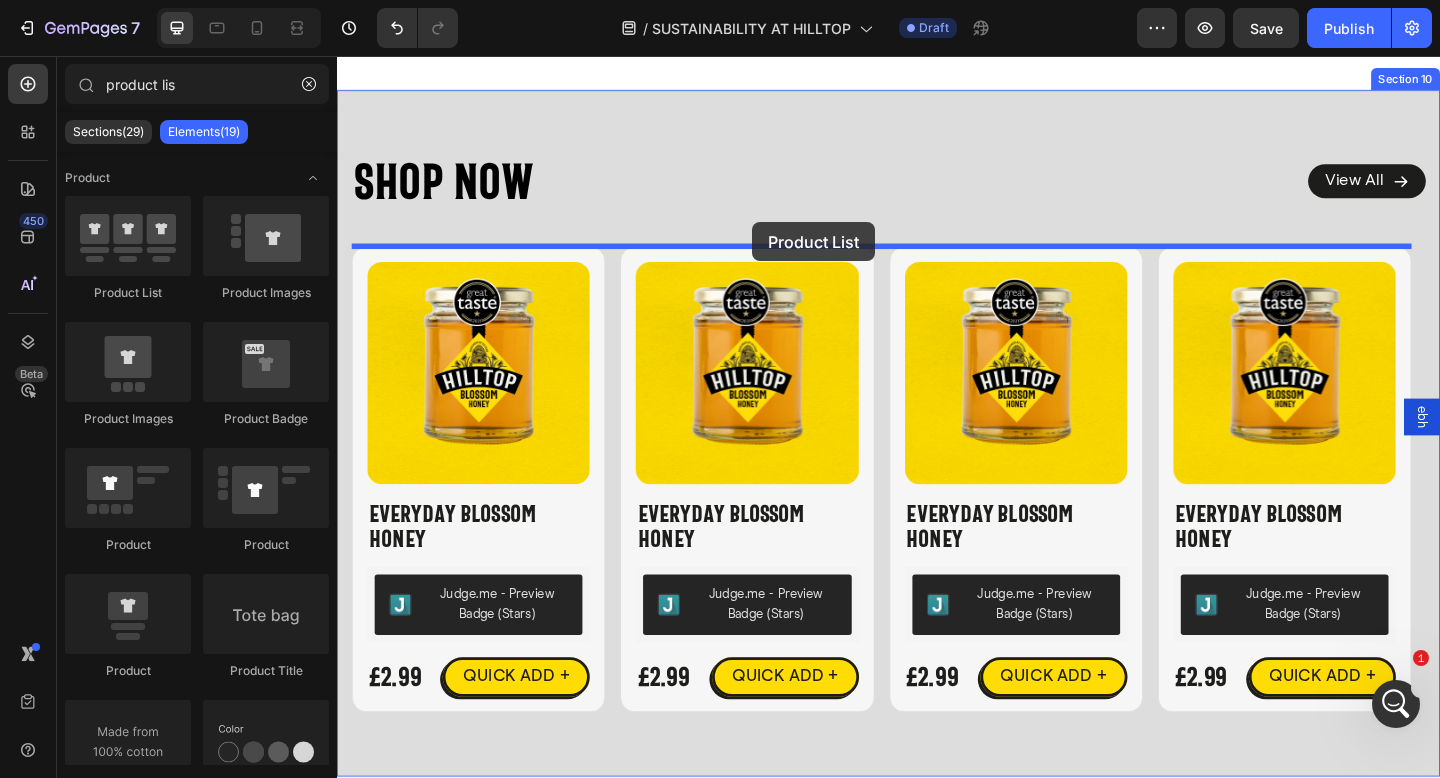 drag, startPoint x: 475, startPoint y: 302, endPoint x: 789, endPoint y: 237, distance: 320.65714 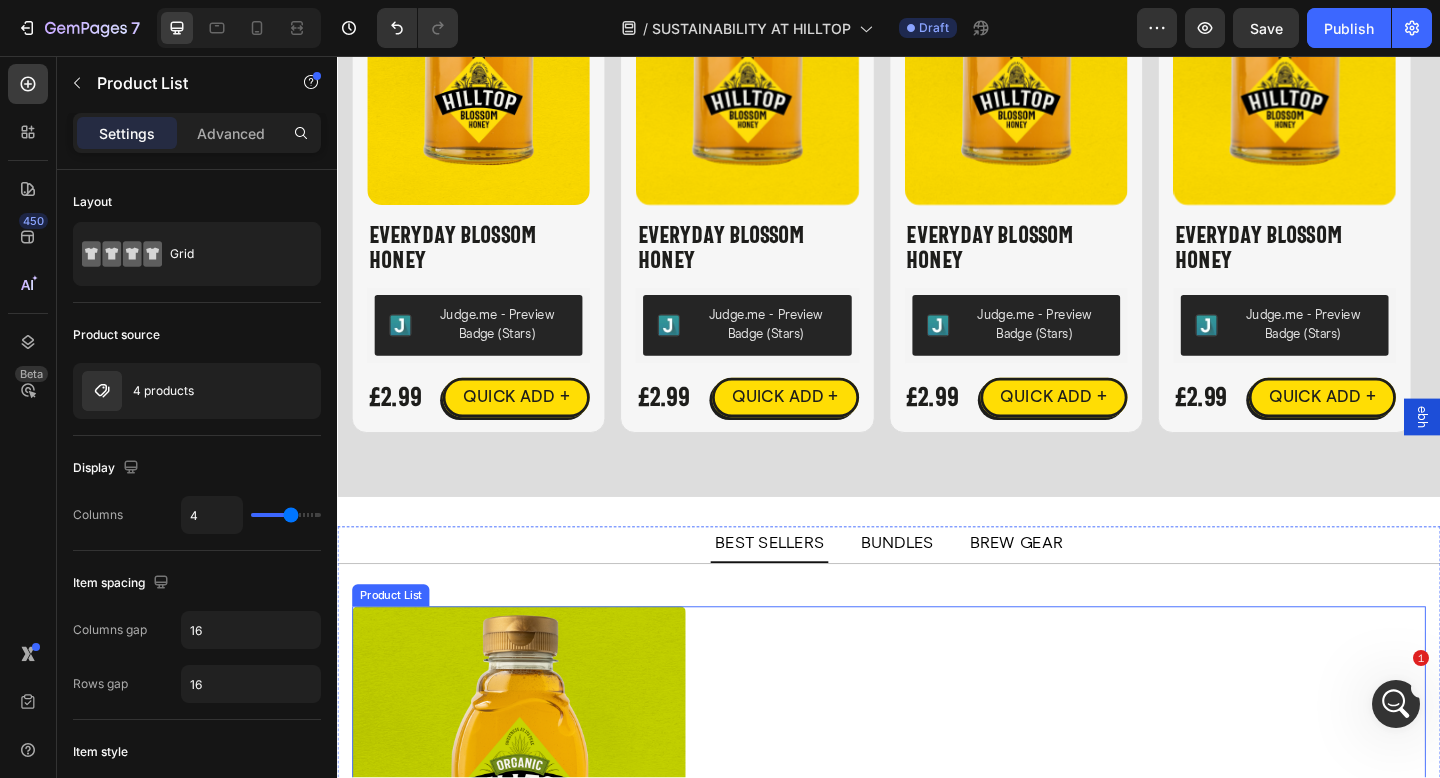 scroll, scrollTop: 5407, scrollLeft: 0, axis: vertical 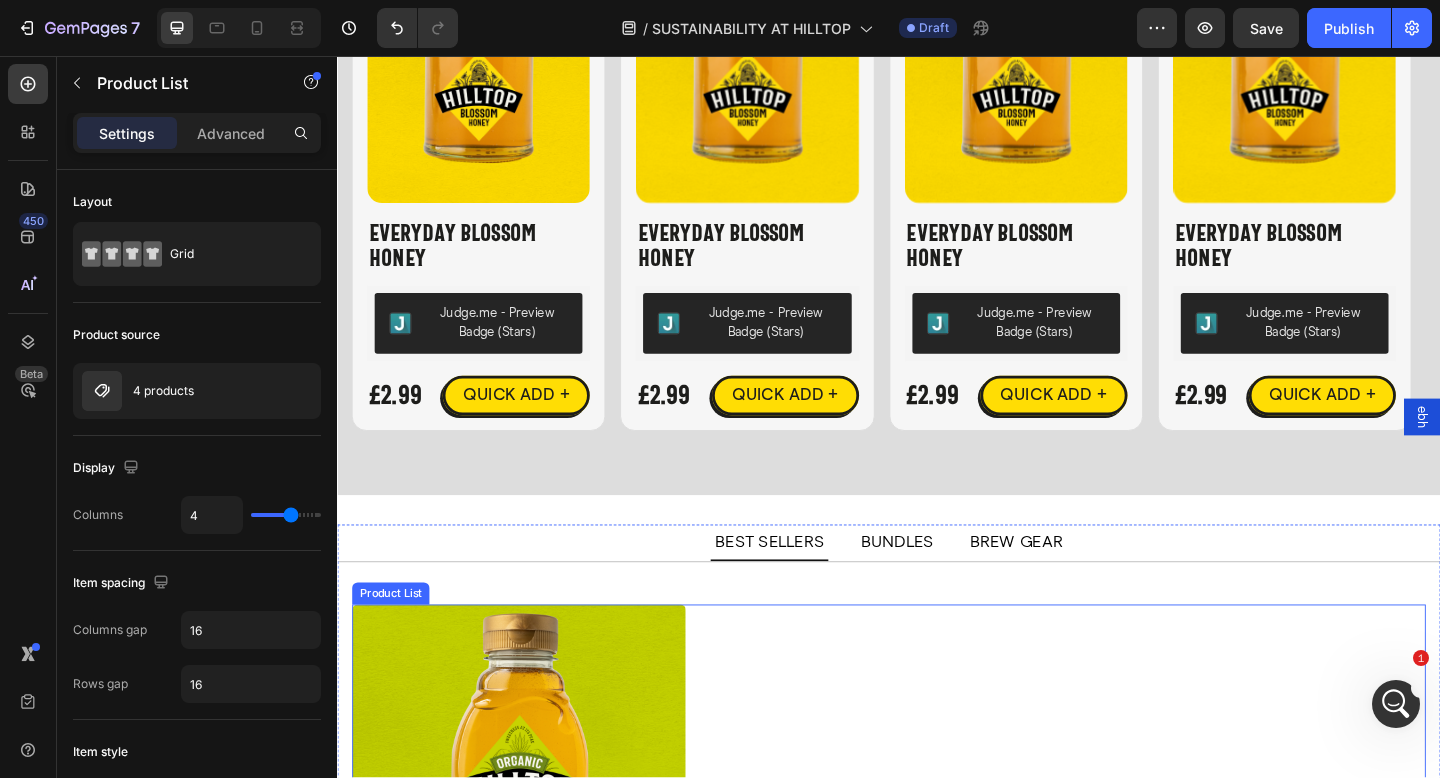 click on "Product Images {{ product.metafields.descriptors.subtitle }} Text Block Organic Agave Nectar Product Title £2.49 Product Price Product Price No compare price Product Price Row {{ product.metafields.roastworks.flavour | join: ', ' }} Text Block QUICK ADD Button MORE INFO Product View More Row
Icon Hilltop Product Vendor Organic Agave Nectar Product Title £2.49 Product Price Product Price No compare price Product Price Row Size: Squeezy - 330g Squeezy - 330g Squeezy - 330g Squeezy - 330g Squeezy - 680g Squeezy - 680g Squeezy - 680g Product Variants & Swatches
1
Product Quantity Add To cart Product Cart Button Row View full details Product View More Row Row Product List" at bounding box center (937, 943) 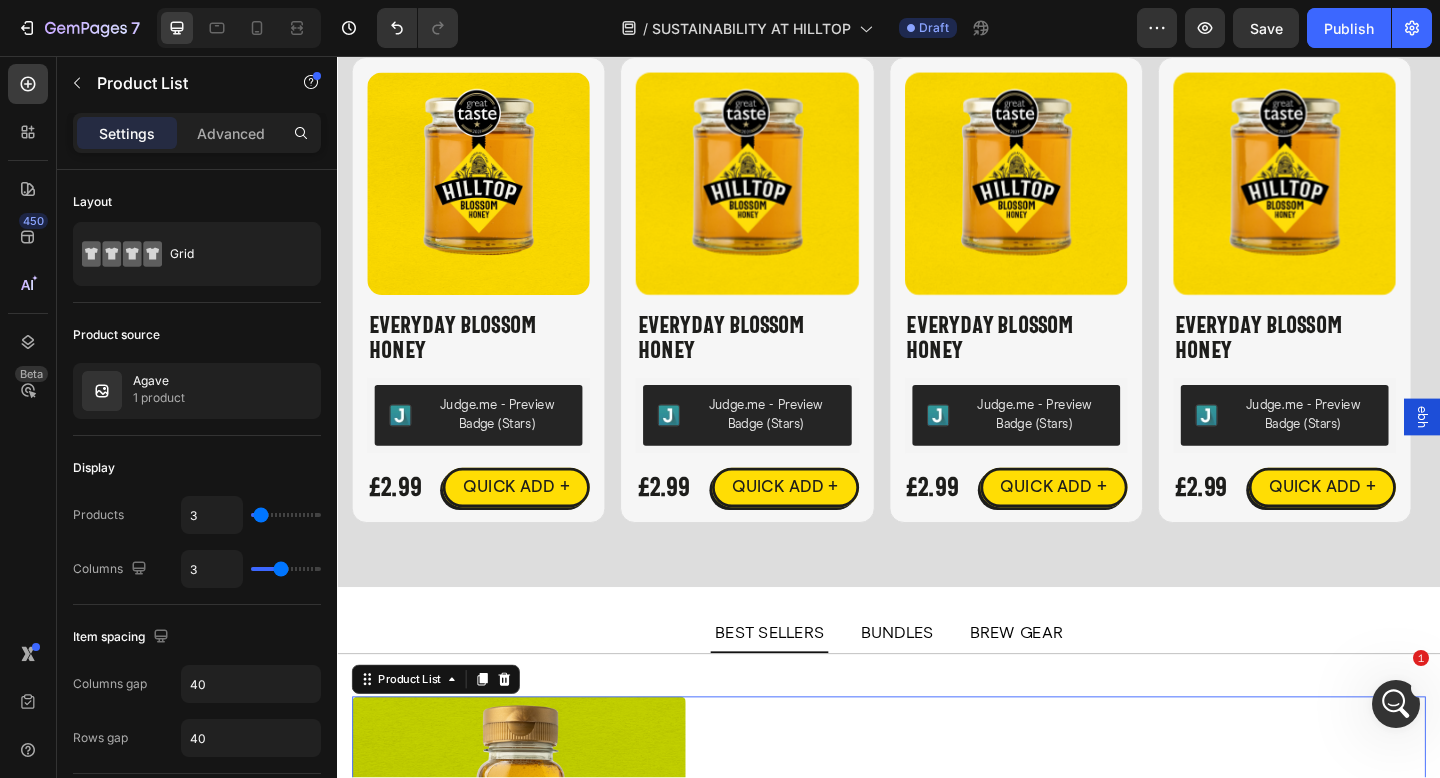 scroll, scrollTop: 4722, scrollLeft: 0, axis: vertical 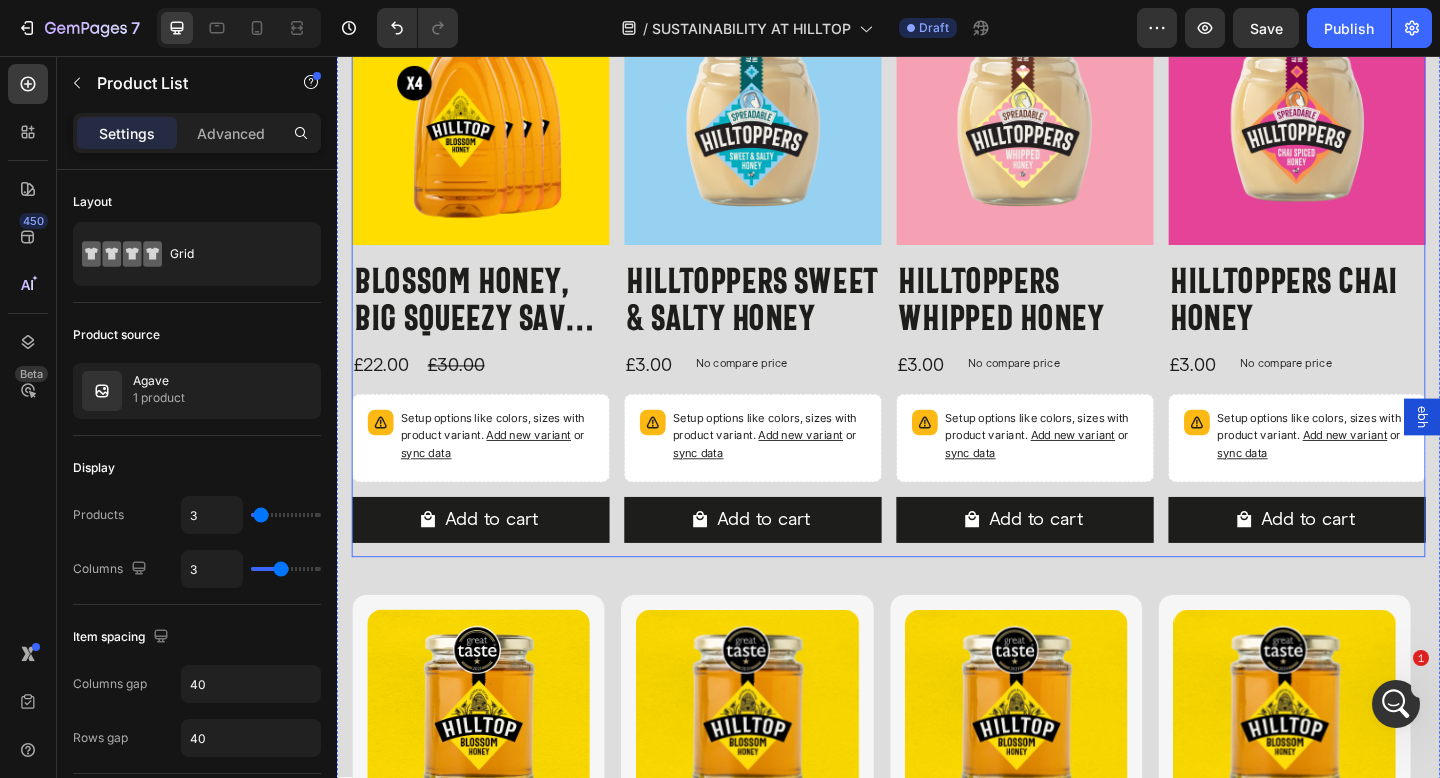 click on "Product Images Blossom Honey, Big Squeezy Saver Pack 1.36kg x 4 Product Title £22.00 Product Price Product Price £30.00 Product Price Product Price Row Setup options like colors, sizes with product variant.       Add new variant   or   sync data Product Variants & Swatches Add to cart Add to Cart Row Product List Product Images Hilltoppers Sweet & Salty Honey Product Title £3.00 Product Price Product Price No compare price Product Price Row Setup options like colors, sizes with product variant.       Add new variant   or   sync data Product Variants & Swatches Add to cart Add to Cart Row Product List Product Images Hilltoppers Whipped Honey Product Title £3.00 Product Price Product Price No compare price Product Price Row Setup options like colors, sizes with product variant.       Add new variant   or   sync data Product Variants & Swatches Add to cart Add to Cart Row Product List Product Images Hilltoppers Chai Honey Product Title £3.00 Product Price Product Price No compare price Product Price Row" at bounding box center [937, 292] 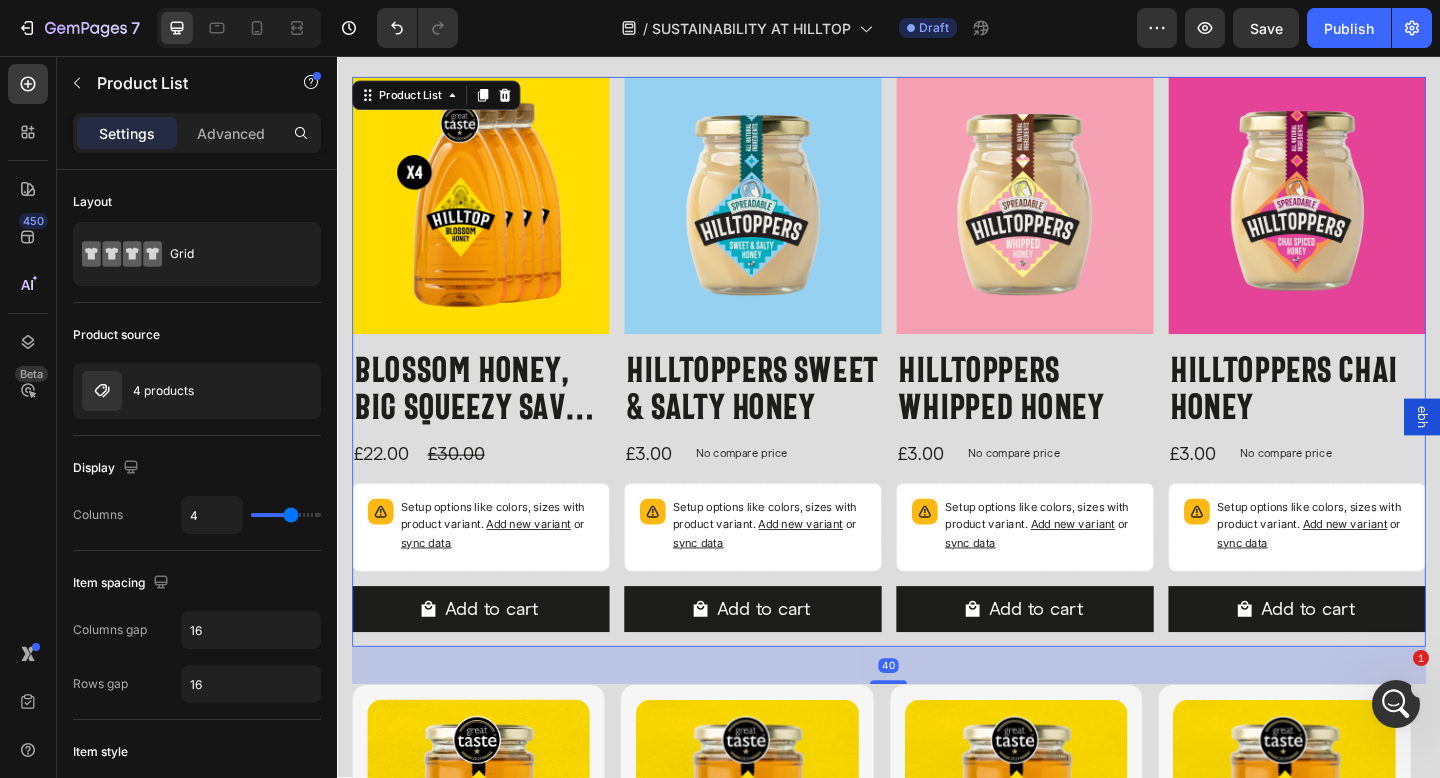 scroll, scrollTop: 4503, scrollLeft: 0, axis: vertical 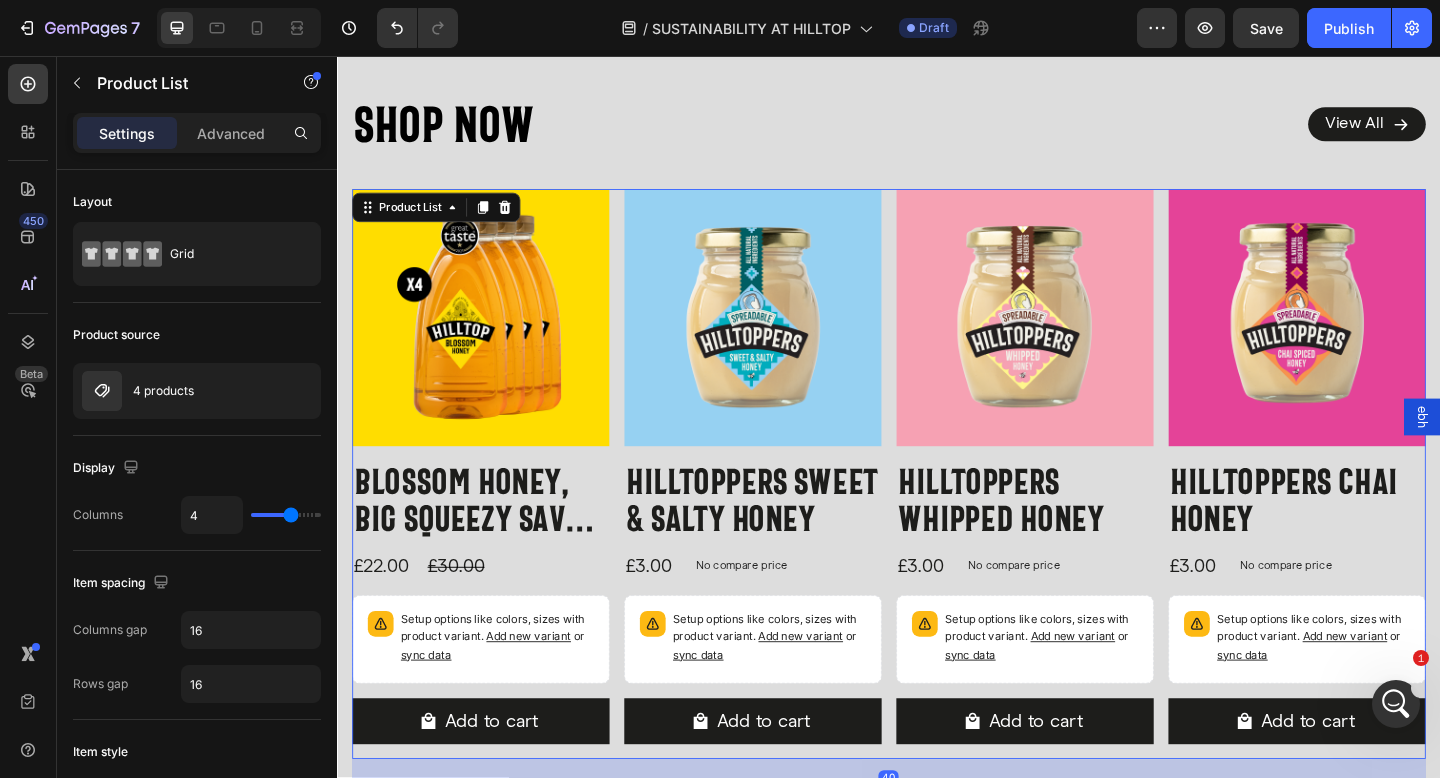 click at bounding box center [493, 341] 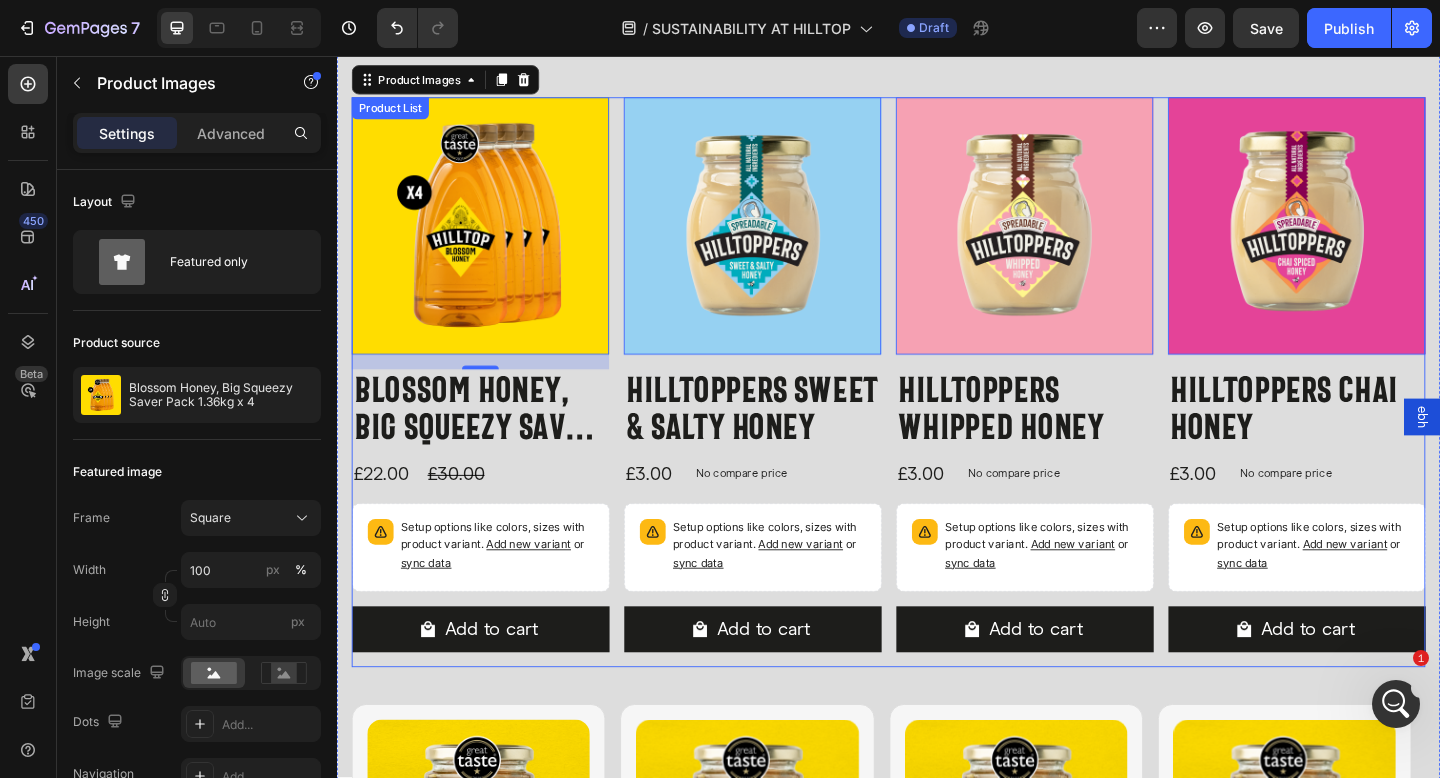 scroll, scrollTop: 4591, scrollLeft: 0, axis: vertical 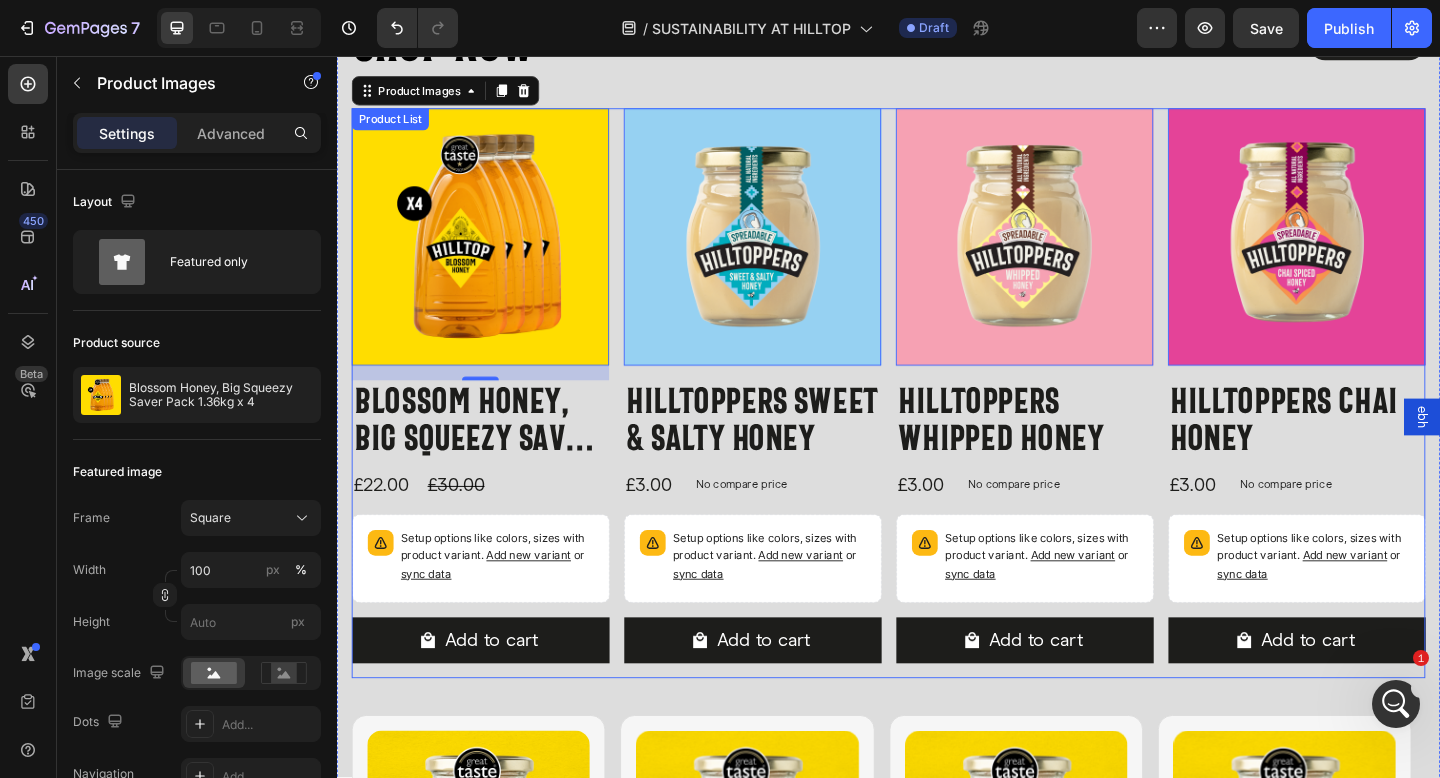 click on "Product Images   16 Blossom Honey, Big Squeezy Saver Pack 1.36kg x 4 Product Title £22.00 Product Price Product Price £30.00 Product Price Product Price Row Setup options like colors, sizes with product variant.       Add new variant   or   sync data Product Variants & Swatches Add to cart Add to Cart Row Product List Product Images   0 Hilltoppers Sweet & Salty Honey Product Title £3.00 Product Price Product Price No compare price Product Price Row Setup options like colors, sizes with product variant.       Add new variant   or   sync data Product Variants & Swatches Add to cart Add to Cart Row Product List Product Images   0 Hilltoppers Whipped Honey Product Title £3.00 Product Price Product Price No compare price Product Price Row Setup options like colors, sizes with product variant.       Add new variant   or   sync data Product Variants & Swatches Add to cart Add to Cart Row Product List Product Images   0 Hilltoppers Chai Honey Product Title £3.00 Product Price Product Price No compare price Row" at bounding box center [937, 423] 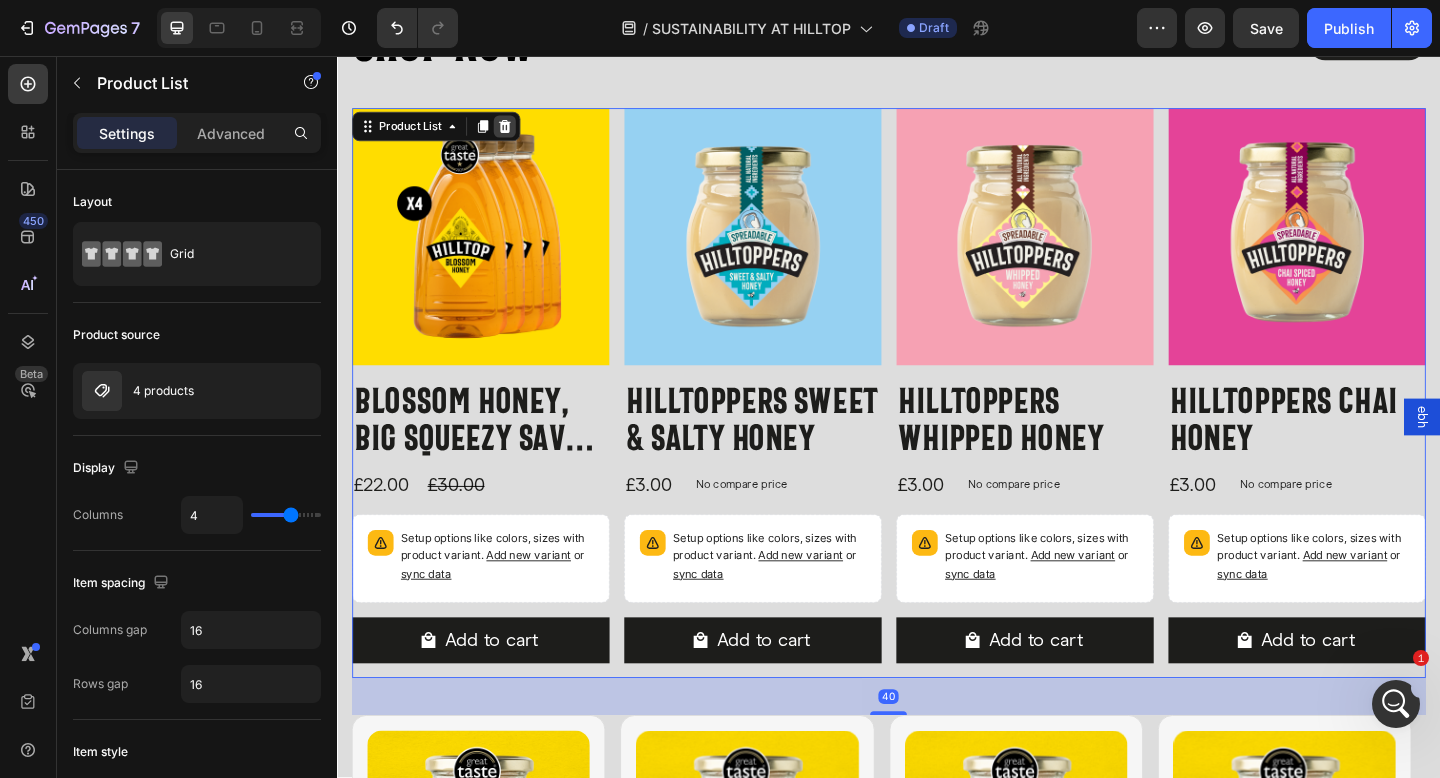 click 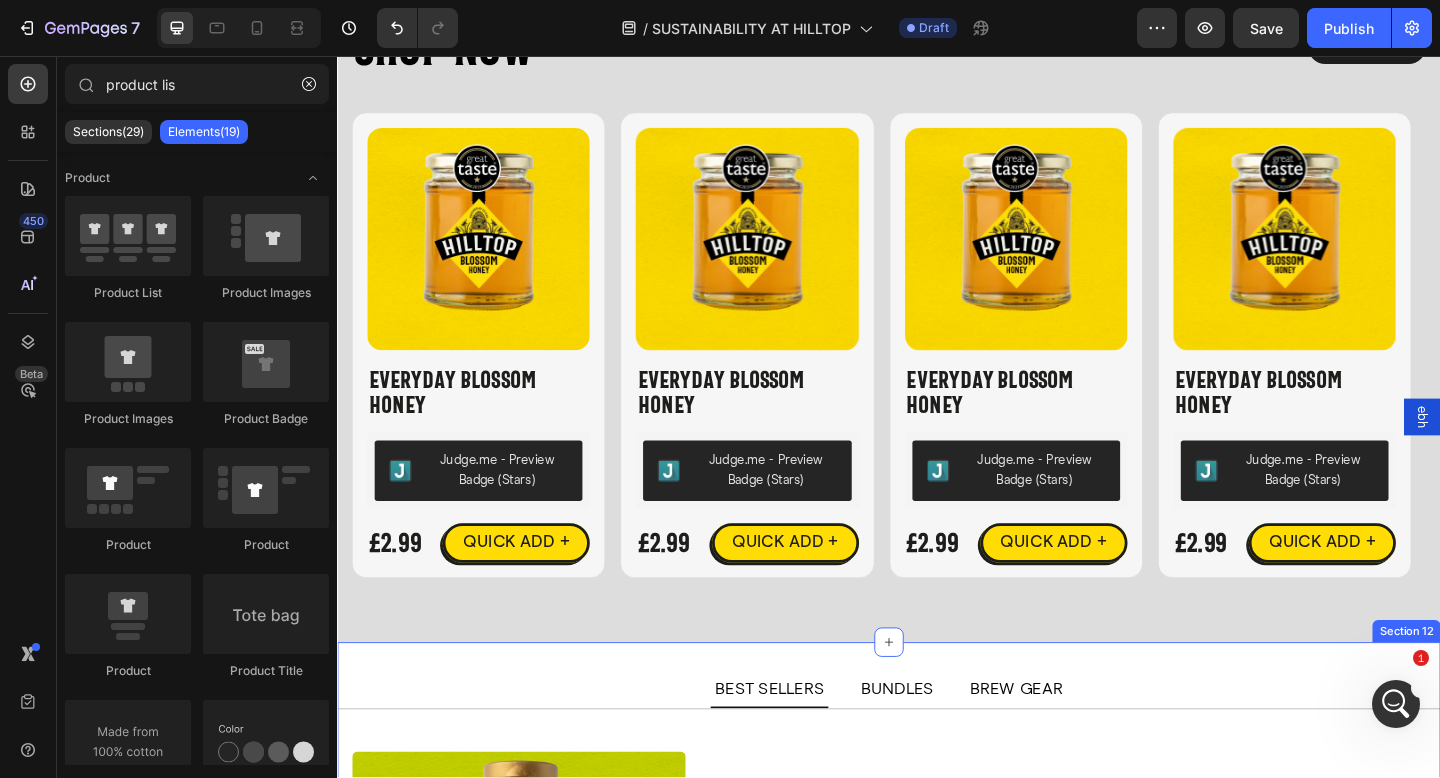 scroll, scrollTop: 4583, scrollLeft: 0, axis: vertical 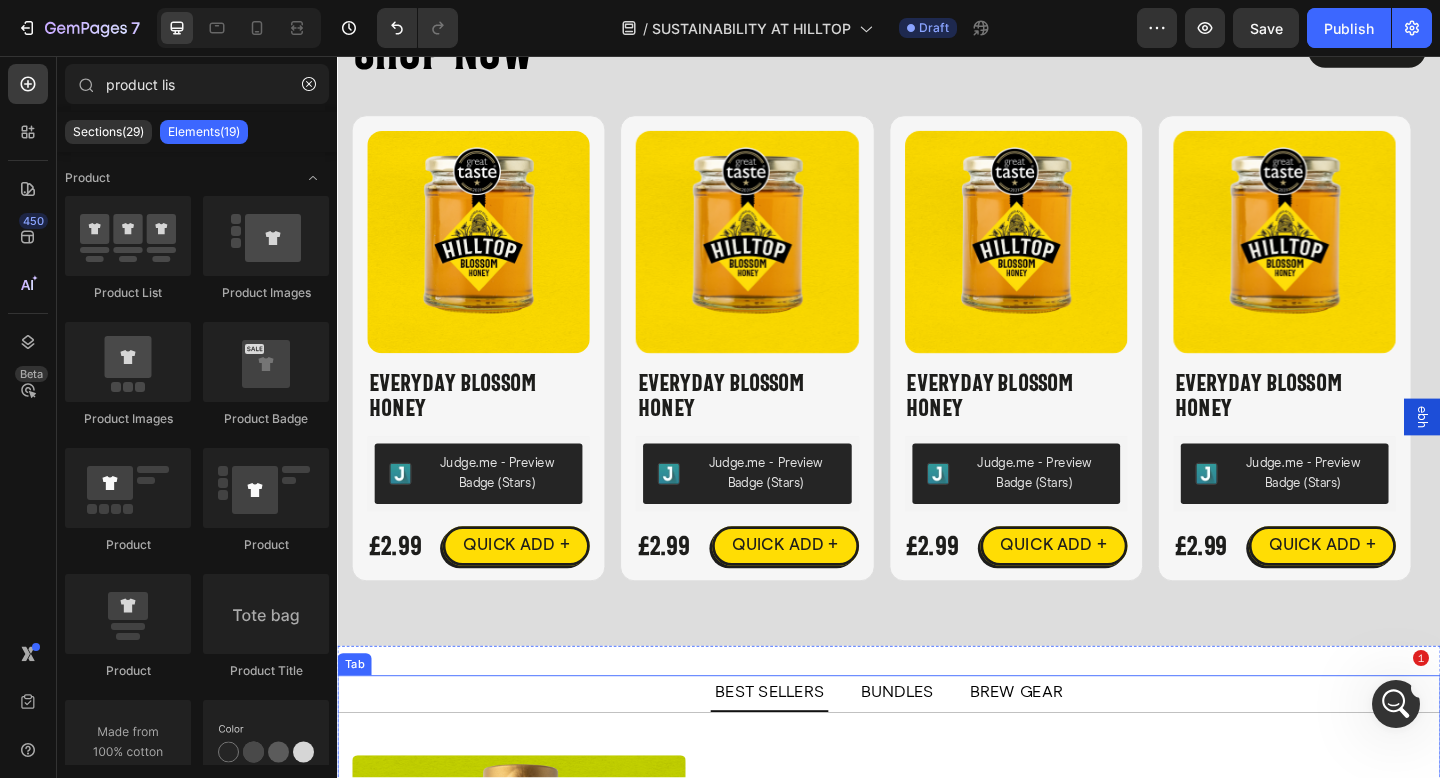 click on "Product Images {{ product.metafields.descriptors.subtitle }} Text Block Organic Agave Nectar Product Title £2.49 Product Price Product Price No compare price Product Price Row {{ product.metafields.roastworks.flavour | join: ', ' }} Text Block QUICK ADD Button MORE INFO Product View More Row
Icon Hilltop Product Vendor Organic Agave Nectar Product Title £2.49 Product Price Product Price No compare price Product Price Row Size: Squeezy - 330g Squeezy - 330g Squeezy - 330g Squeezy - 330g Squeezy - 680g Squeezy - 680g Squeezy - 680g Product Variants & Swatches
1
Product Quantity Add To cart Product Cart Button Row View full details Product View More Row Row Product List Product List Can not get collection from Shopify We cannot find any collections from your Shopify store. Please try manually syncing the data from Shopify or add a new collection.   Add collection Sync from Shopify Product List Can not get collection from Shopify   Add collection Sync from Shopify" at bounding box center (937, 1092) 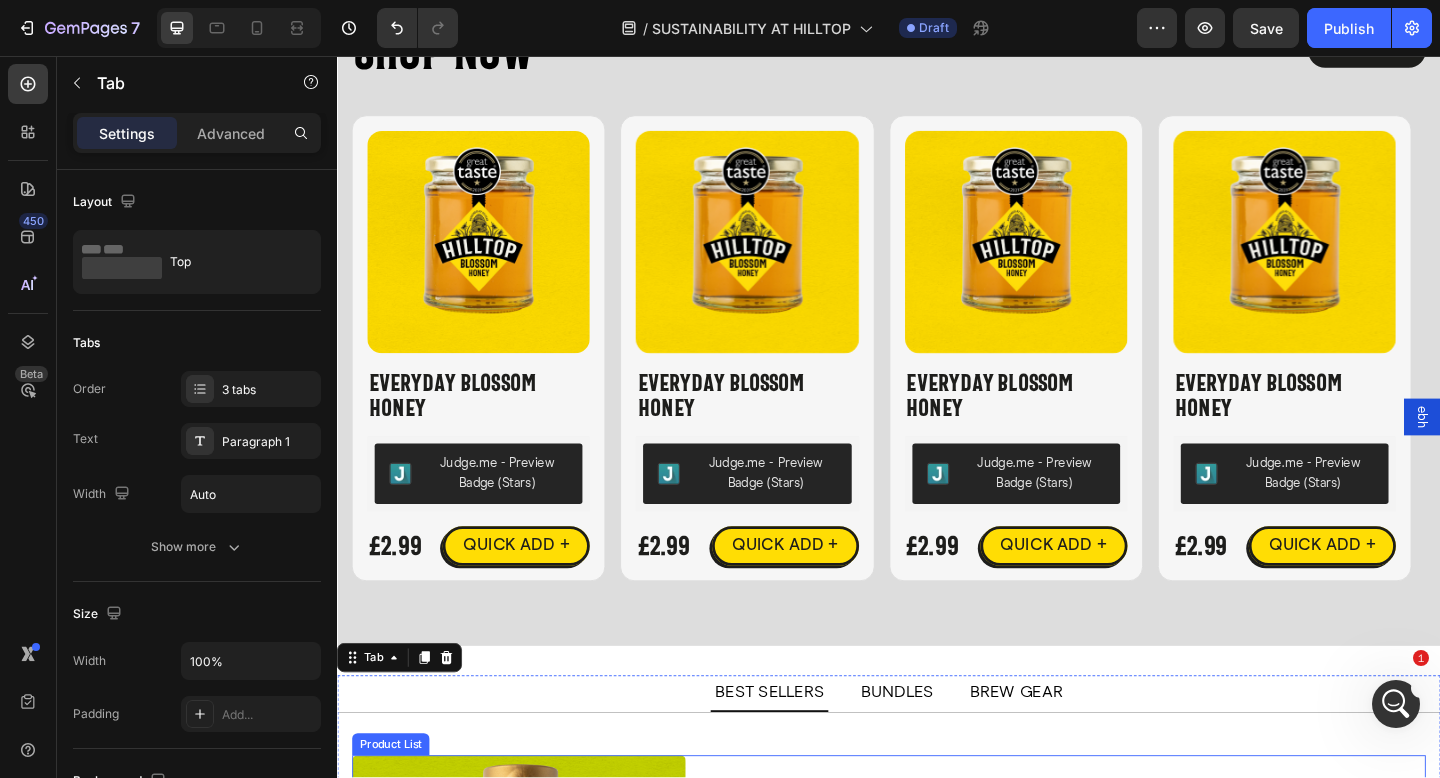 click on "Product Images {{ product.metafields.descriptors.subtitle }} Text Block Organic Agave Nectar Product Title £2.49 Product Price Product Price No compare price Product Price Row {{ product.metafields.roastworks.flavour | join: ', ' }} Text Block QUICK ADD Button MORE INFO Product View More Row
Icon Hilltop Product Vendor Organic Agave Nectar Product Title £2.49 Product Price Product Price No compare price Product Price Row Size: Squeezy - 330g Squeezy - 330g Squeezy - 330g Squeezy - 330g Squeezy - 680g Squeezy - 680g Squeezy - 680g Product Variants & Swatches
1
Product Quantity Add To cart Product Cart Button Row View full details Product View More Row Row Product List" at bounding box center [937, 1107] 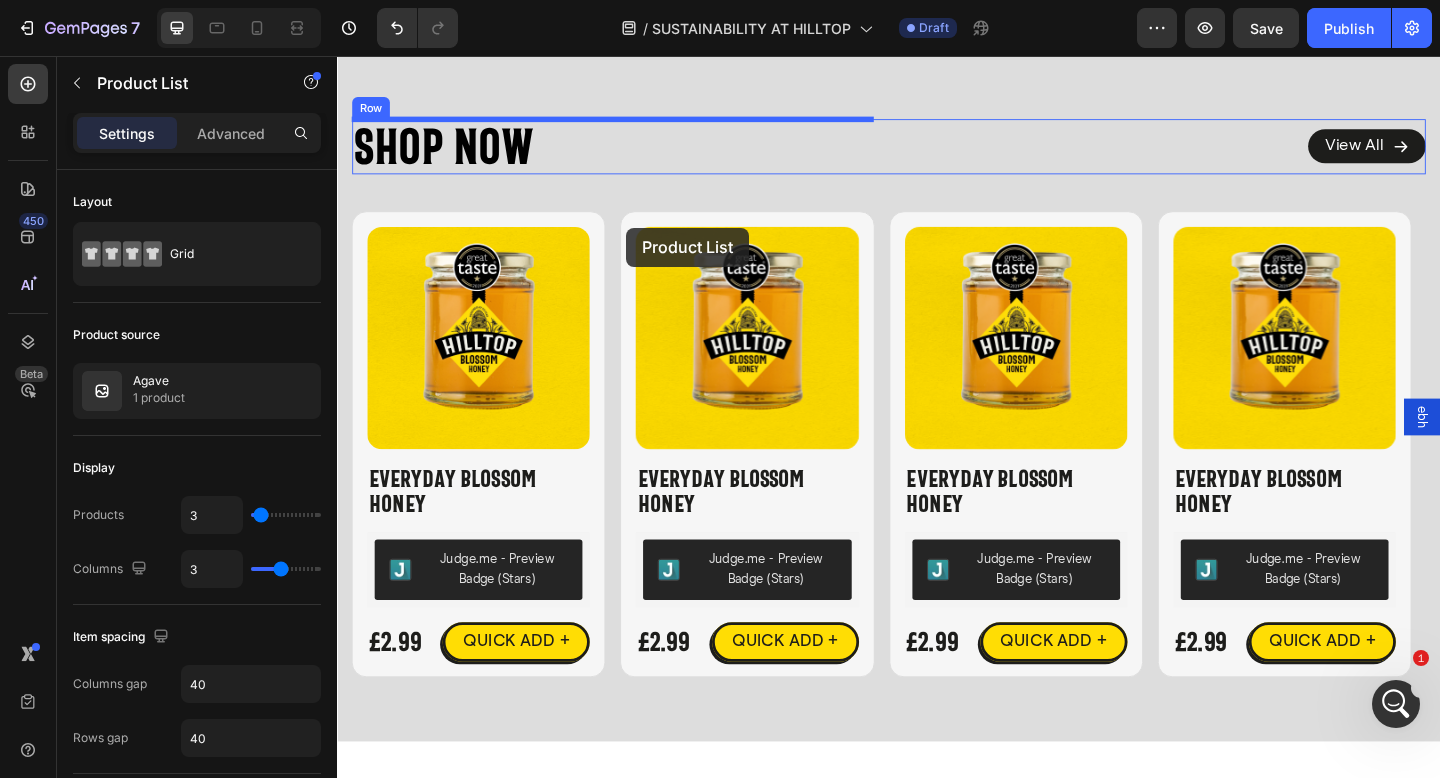 scroll, scrollTop: 4413, scrollLeft: 0, axis: vertical 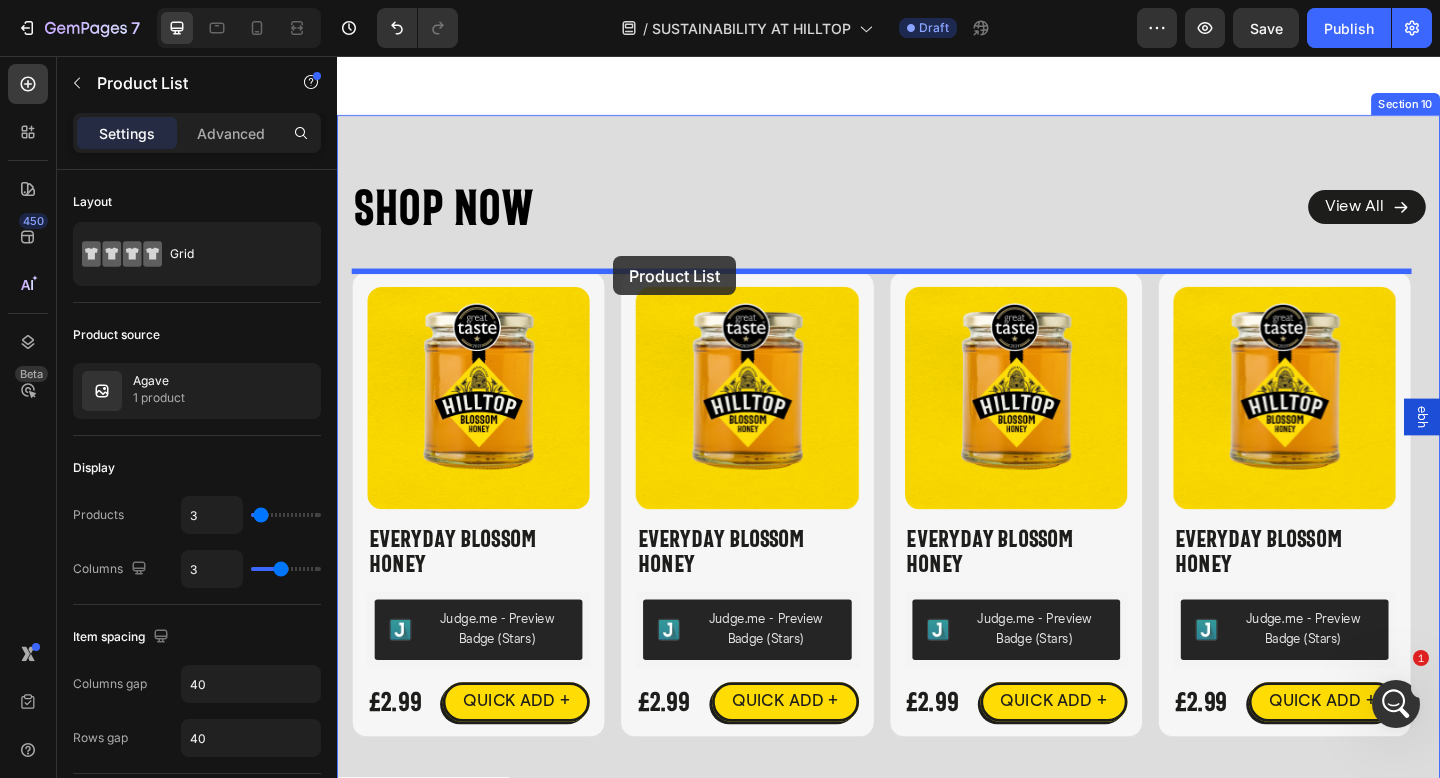 drag, startPoint x: 372, startPoint y: 797, endPoint x: 637, endPoint y: 274, distance: 586.30536 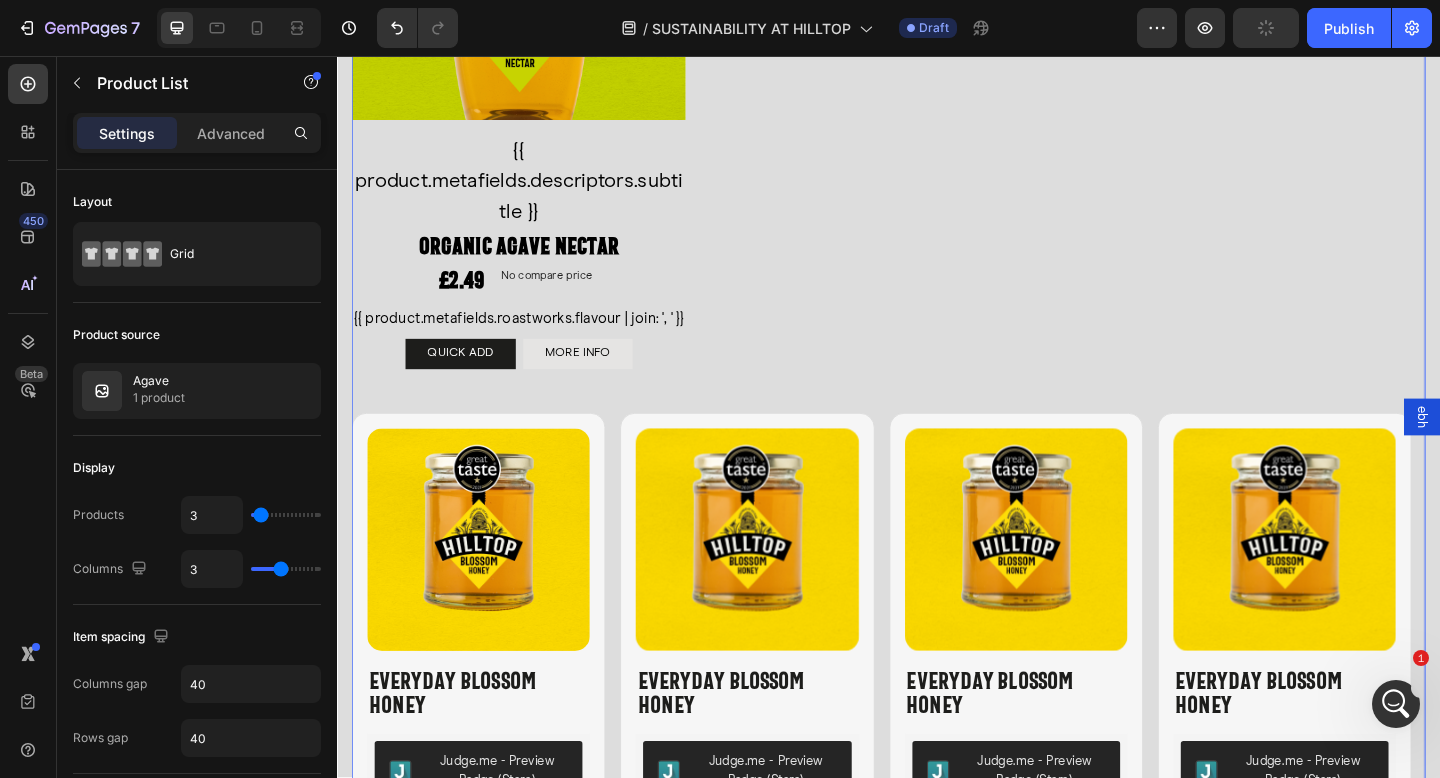 scroll, scrollTop: 4776, scrollLeft: 0, axis: vertical 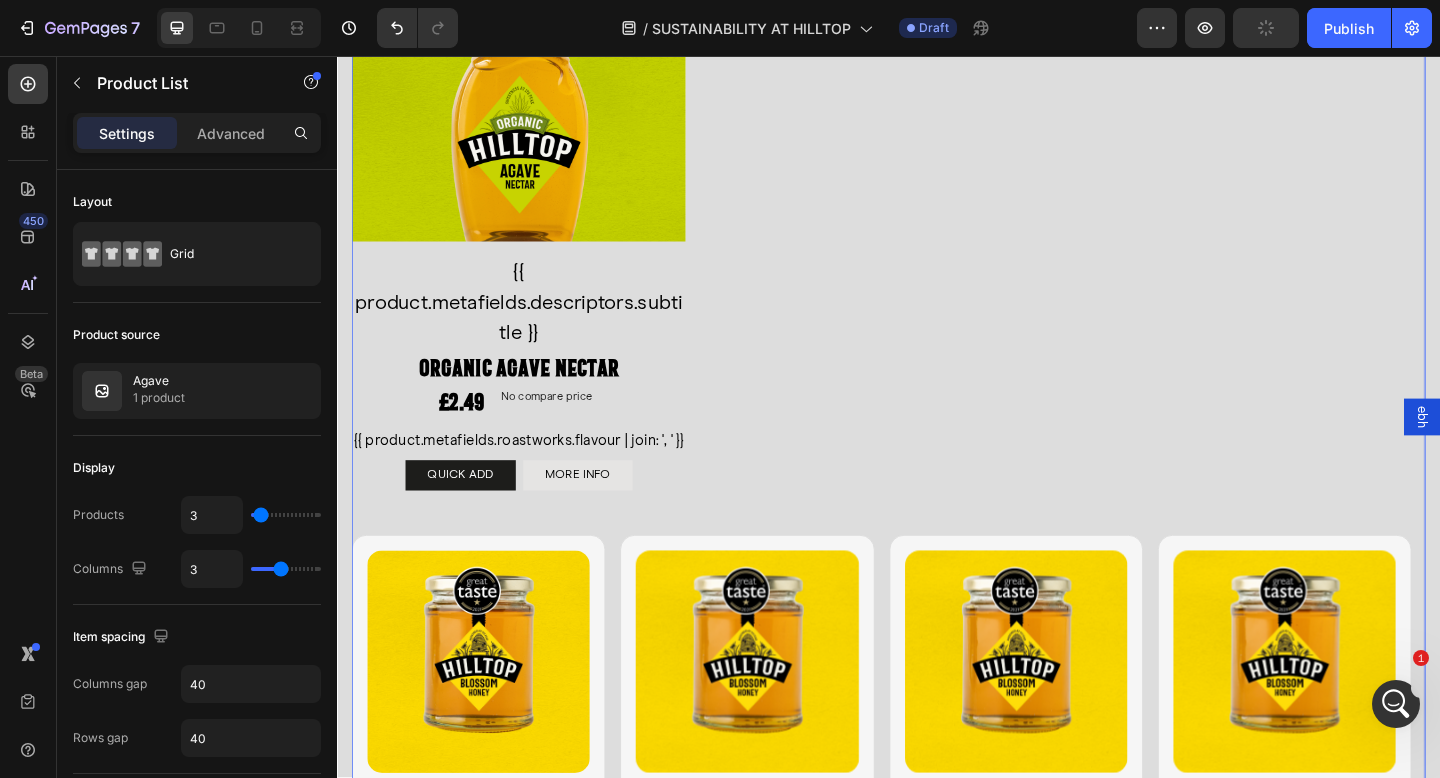 click on "Product Images {{ product.metafields.descriptors.subtitle }} Text Block Organic Agave Nectar Product Title £2.49 Product Price Product Price No compare price Product Price Row {{ product.metafields.roastworks.flavour | join: ', ' }} Text Block QUICK ADD Button MORE INFO Product View More Row
Icon Hilltop Product Vendor Organic Agave Nectar Product Title £2.49 Product Price Product Price No compare price Product Price Row Size: Squeezy - 330g Squeezy - 330g Squeezy - 330g Squeezy - 330g Squeezy - 680g Squeezy - 680g Squeezy - 680g Product Variants & Swatches
1
Product Quantity Add To cart Product Cart Button Row View full details Product View More Row Row Product List" at bounding box center [937, 248] 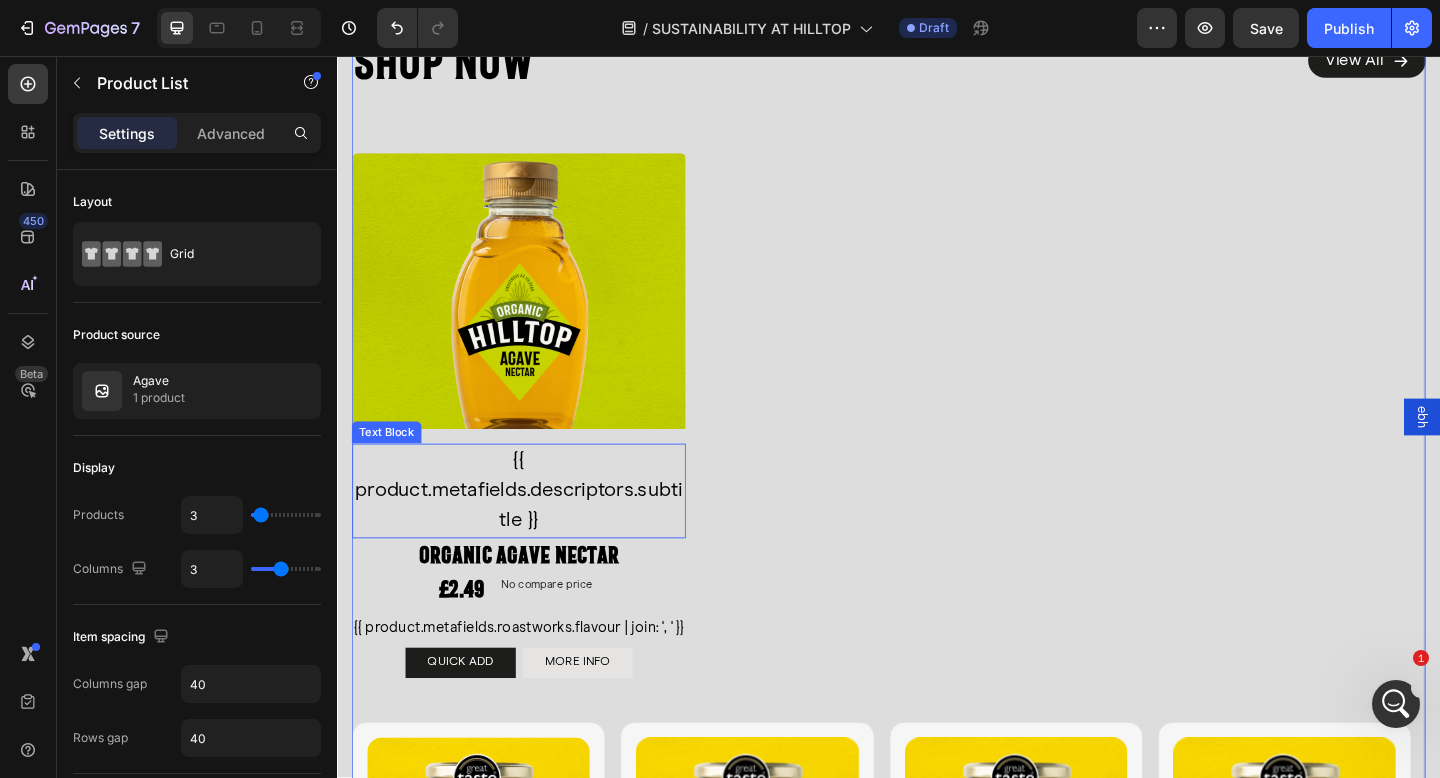 scroll, scrollTop: 4529, scrollLeft: 0, axis: vertical 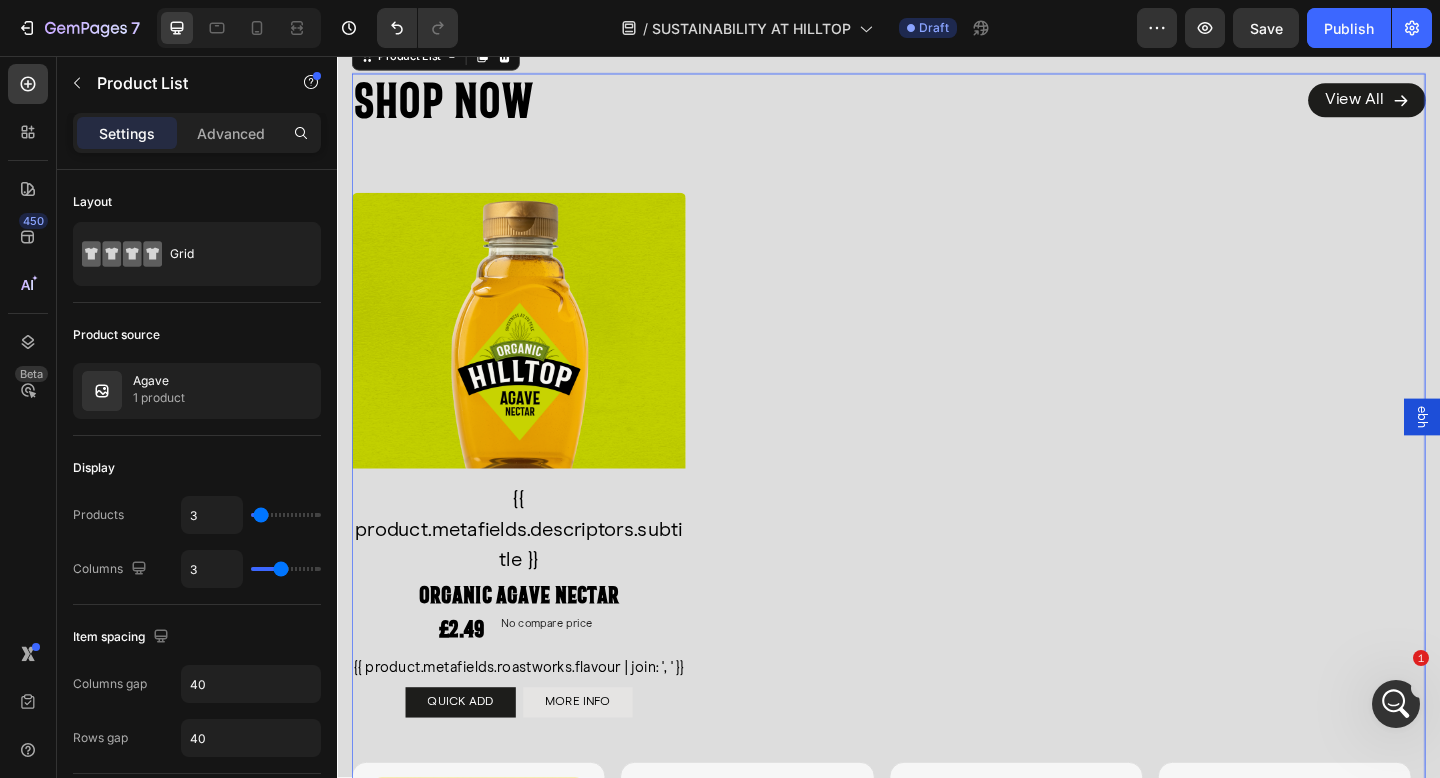 click on "Product Images {{ product.metafields.descriptors.subtitle }} Text Block Organic Agave Nectar Product Title £2.49 Product Price Product Price No compare price Product Price Row {{ product.metafields.roastworks.flavour | join: ', ' }} Text Block QUICK ADD Button MORE INFO Product View More Row
Icon Hilltop Product Vendor Organic Agave Nectar Product Title £2.49 Product Price Product Price No compare price Product Price Row Size: Squeezy - 330g Squeezy - 330g Squeezy - 330g Squeezy - 330g Squeezy - 680g Squeezy - 680g Squeezy - 680g Product Variants & Swatches
1
Product Quantity Add To cart Product Cart Button Row View full details Product View More Row Row Product List" at bounding box center [937, 495] 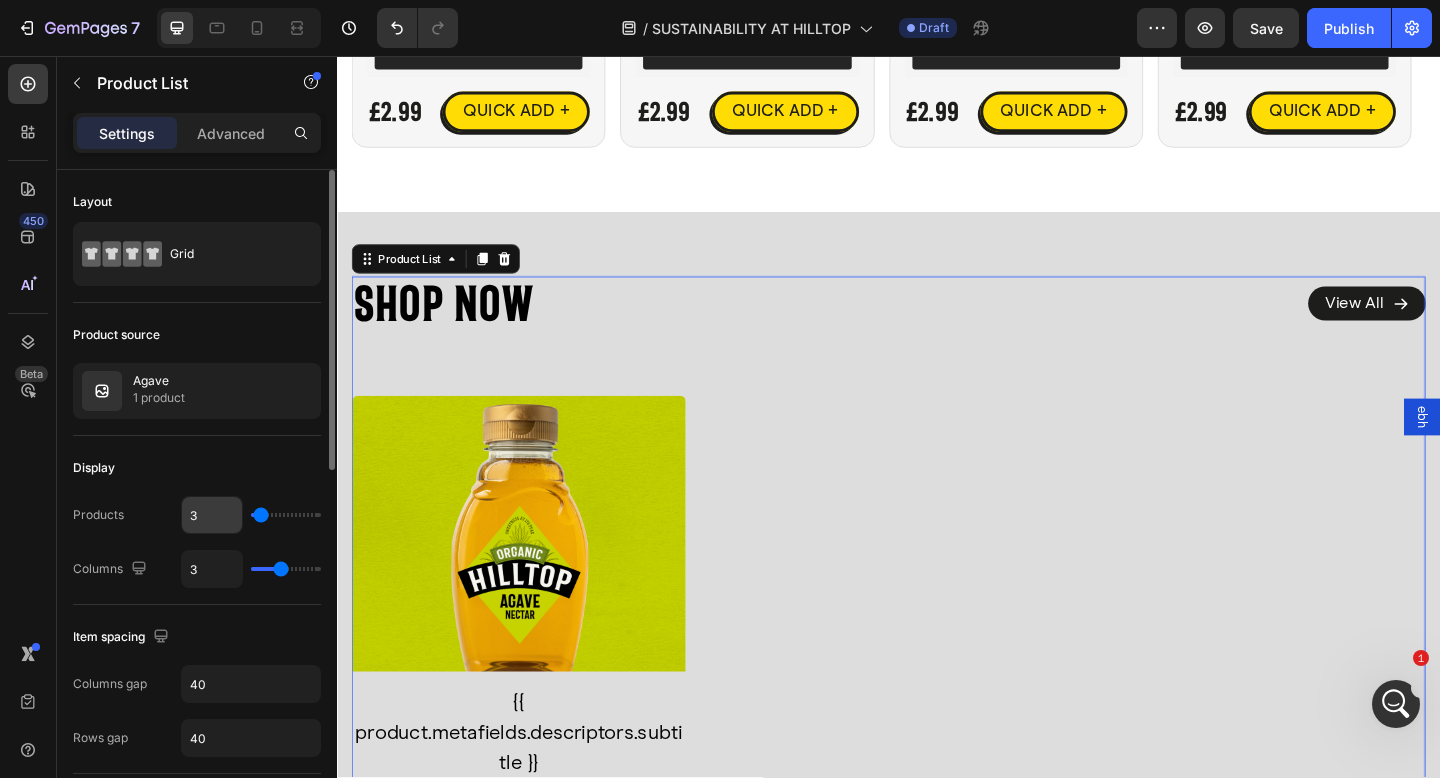 click on "3" at bounding box center [212, 515] 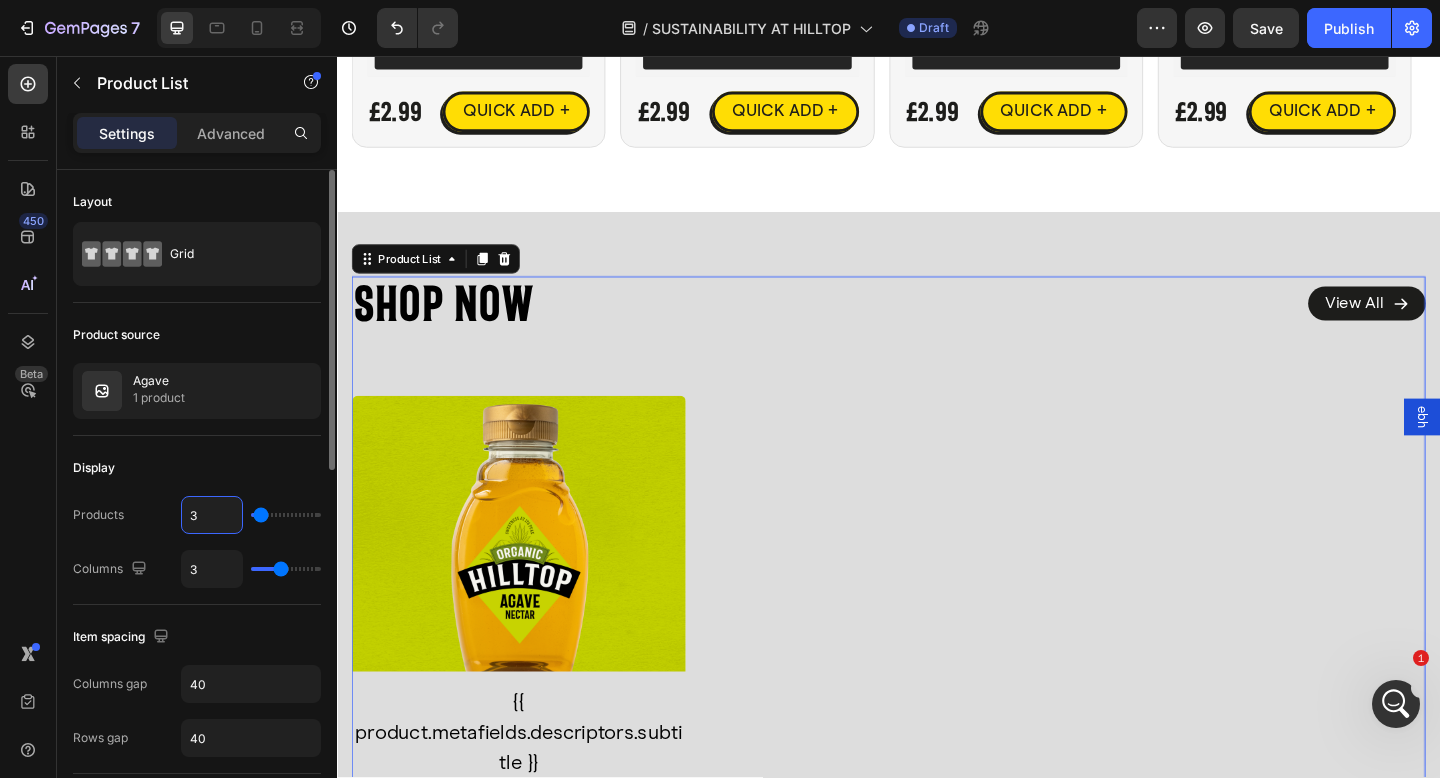 type on "4" 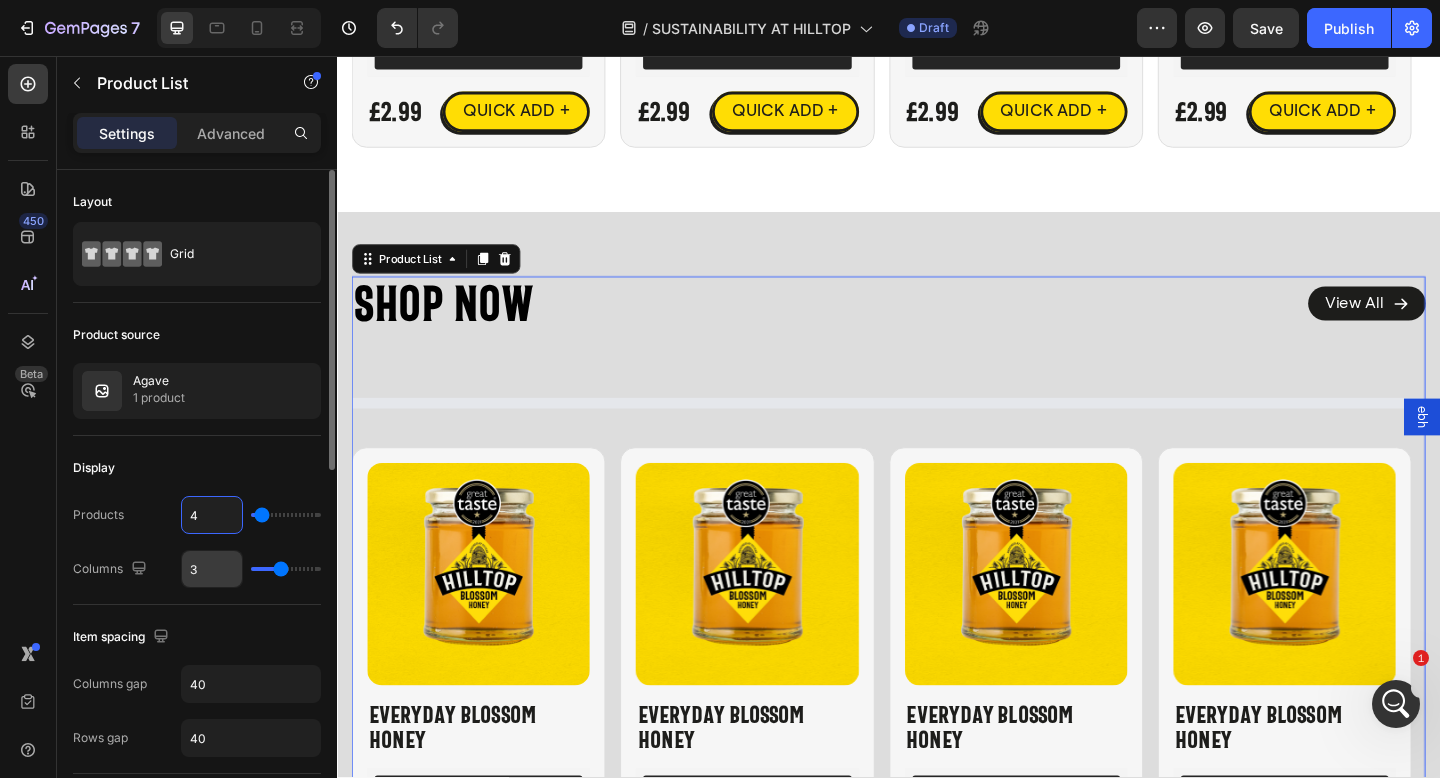 click on "3" at bounding box center (212, 569) 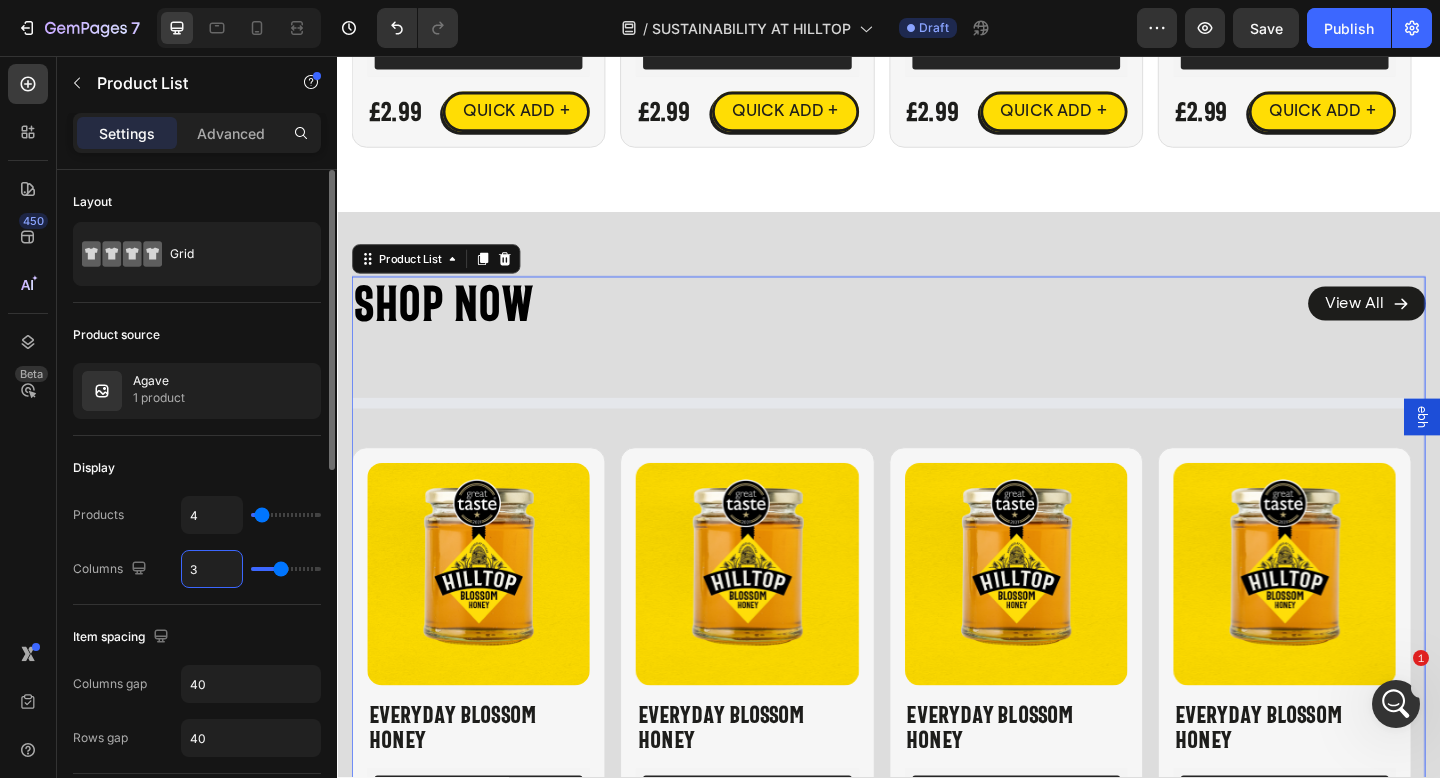type on "4" 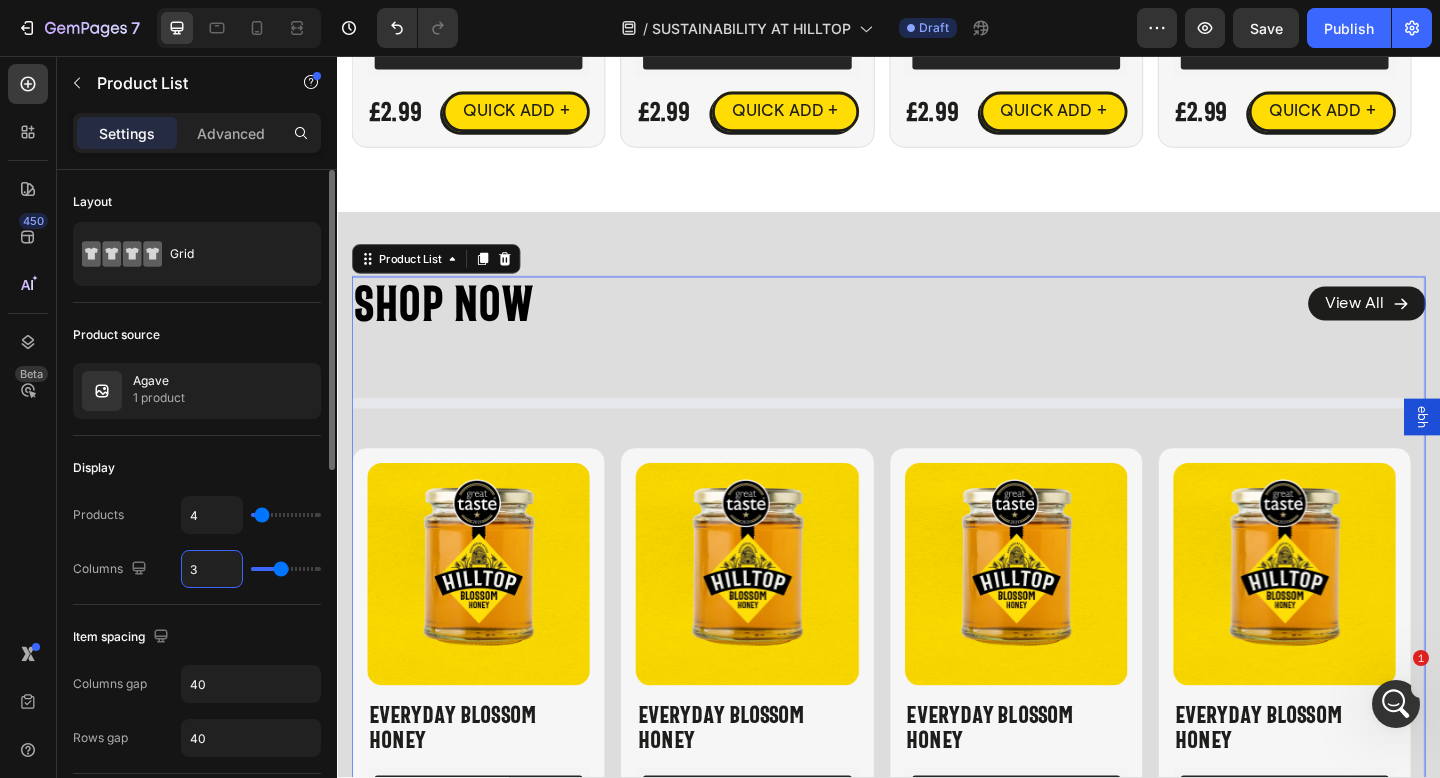 type on "4" 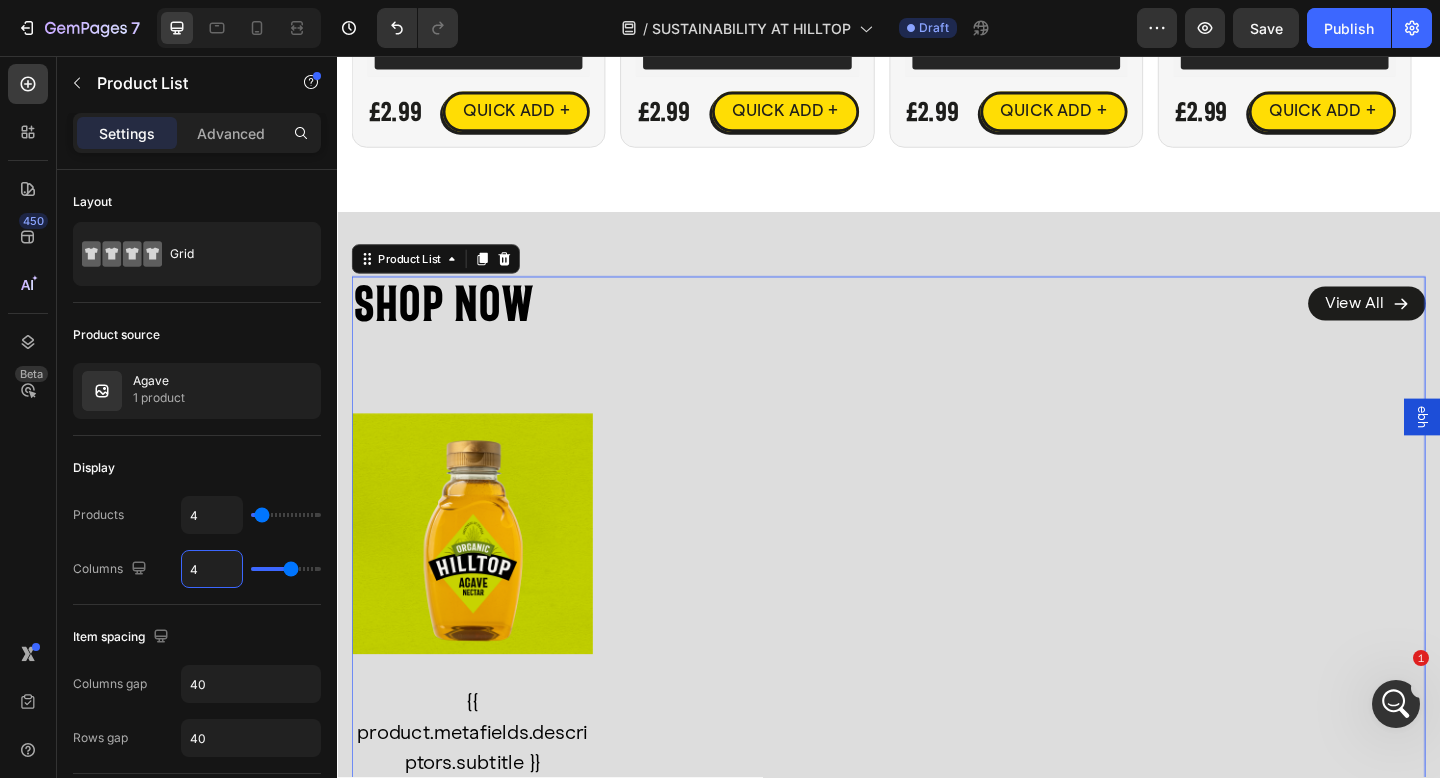 click on "450 Beta" at bounding box center (28, 349) 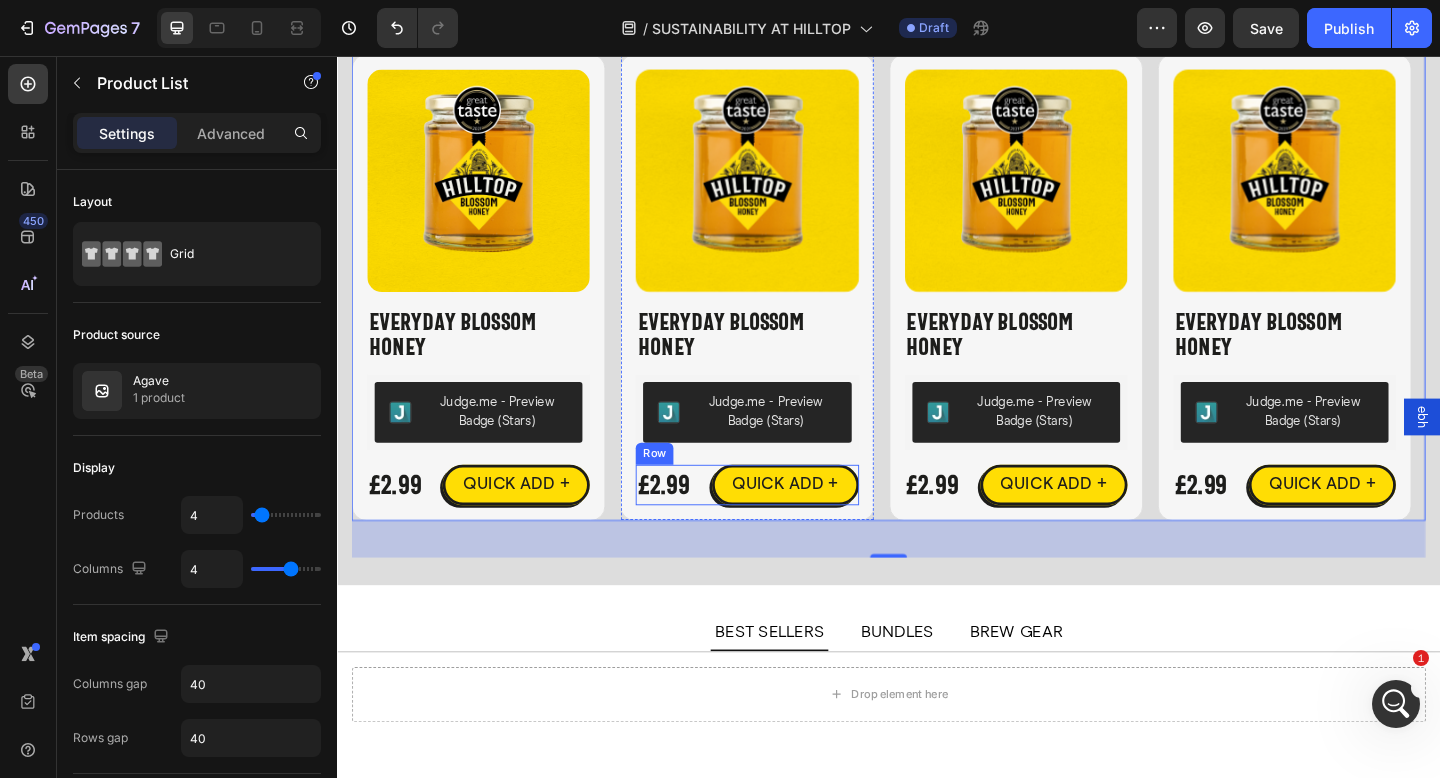scroll, scrollTop: 5368, scrollLeft: 0, axis: vertical 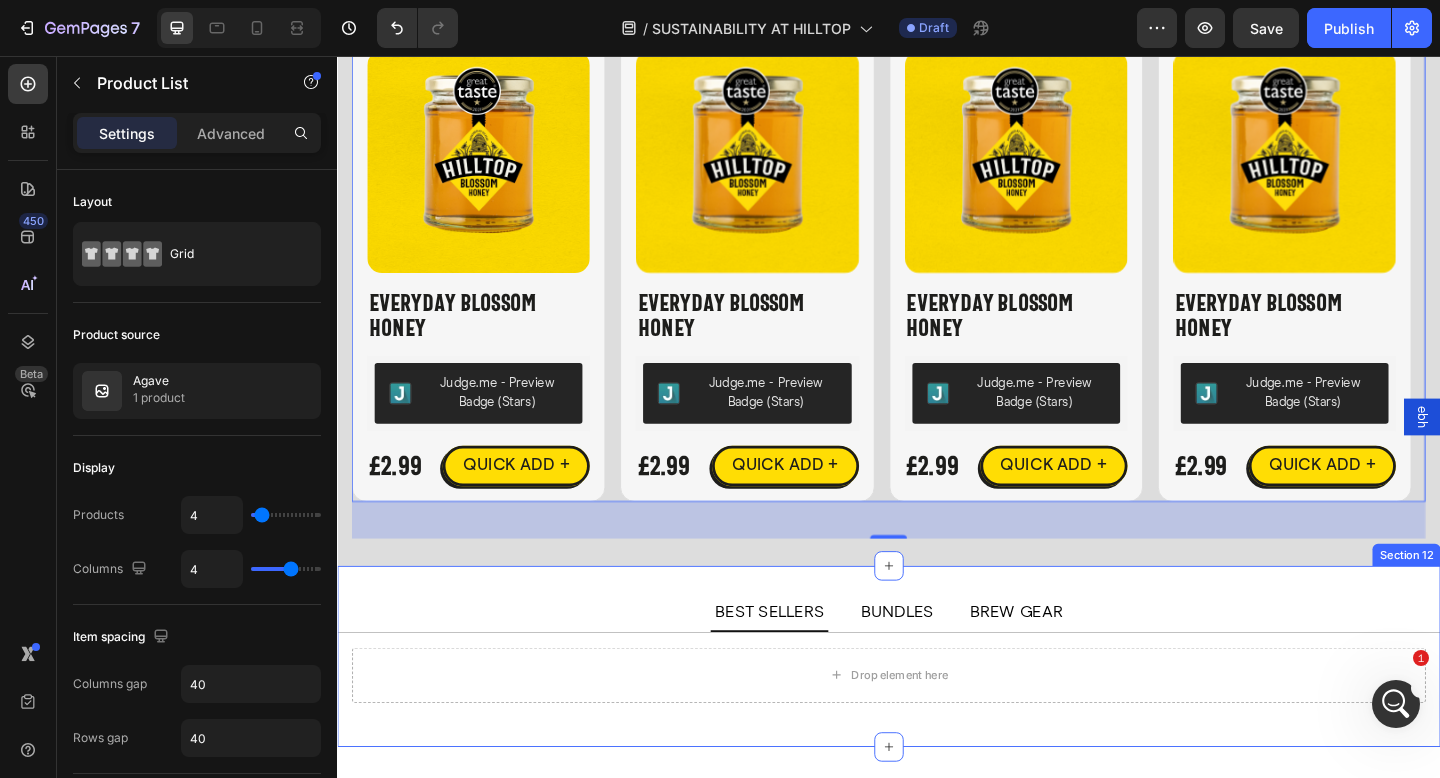 click on "BEST SELLERS BUNDLES BREW GEAR
Drop element here Can not get collection from Shopify We cannot find any collections from your Shopify store. Please try manually syncing the data from Shopify or add a new collection.   Add collection Sync from Shopify Product List Can not get collection from Shopify We cannot find any collections from your Shopify store. Please try manually syncing the data from Shopify or add a new collection.   Add collection Sync from Shopify Product List Tab Section 12" at bounding box center (937, 709) 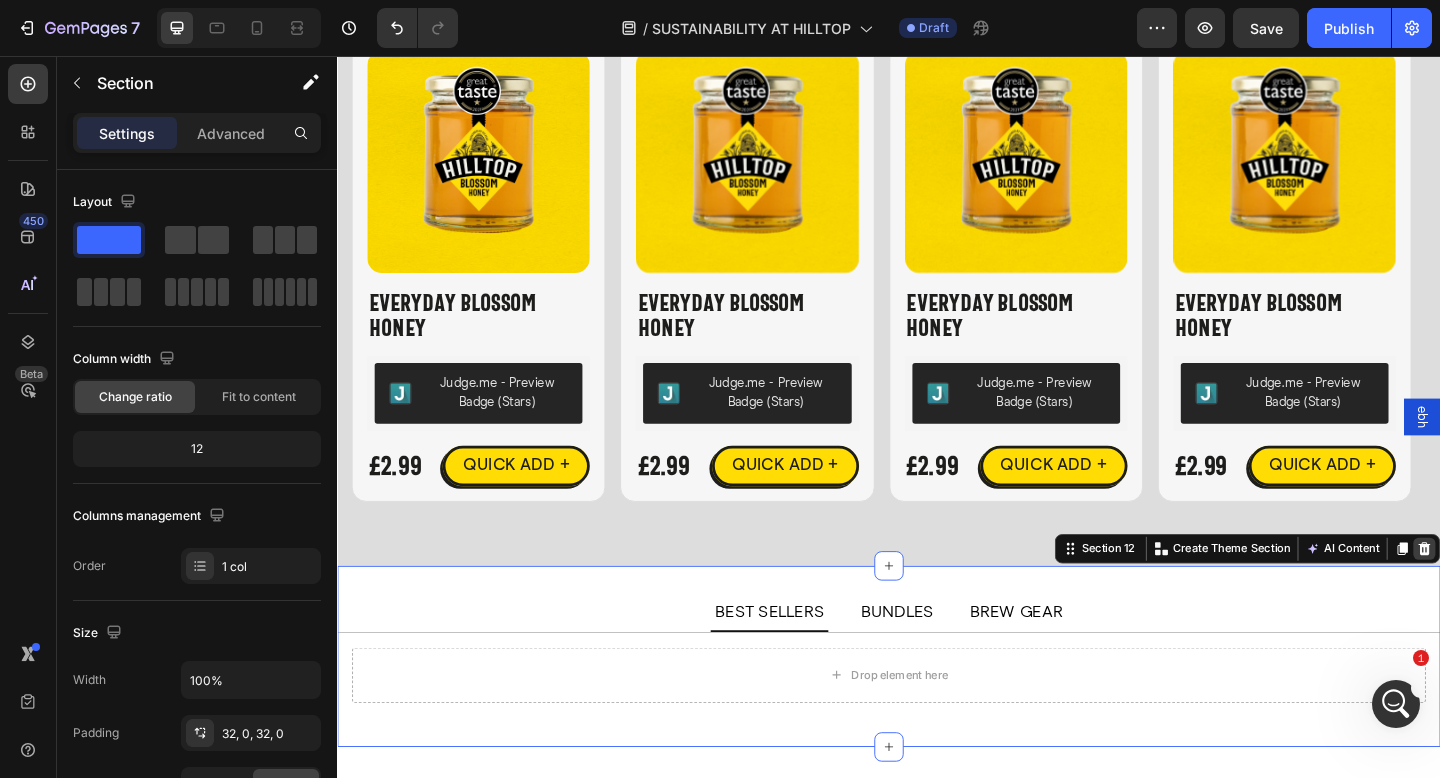 click 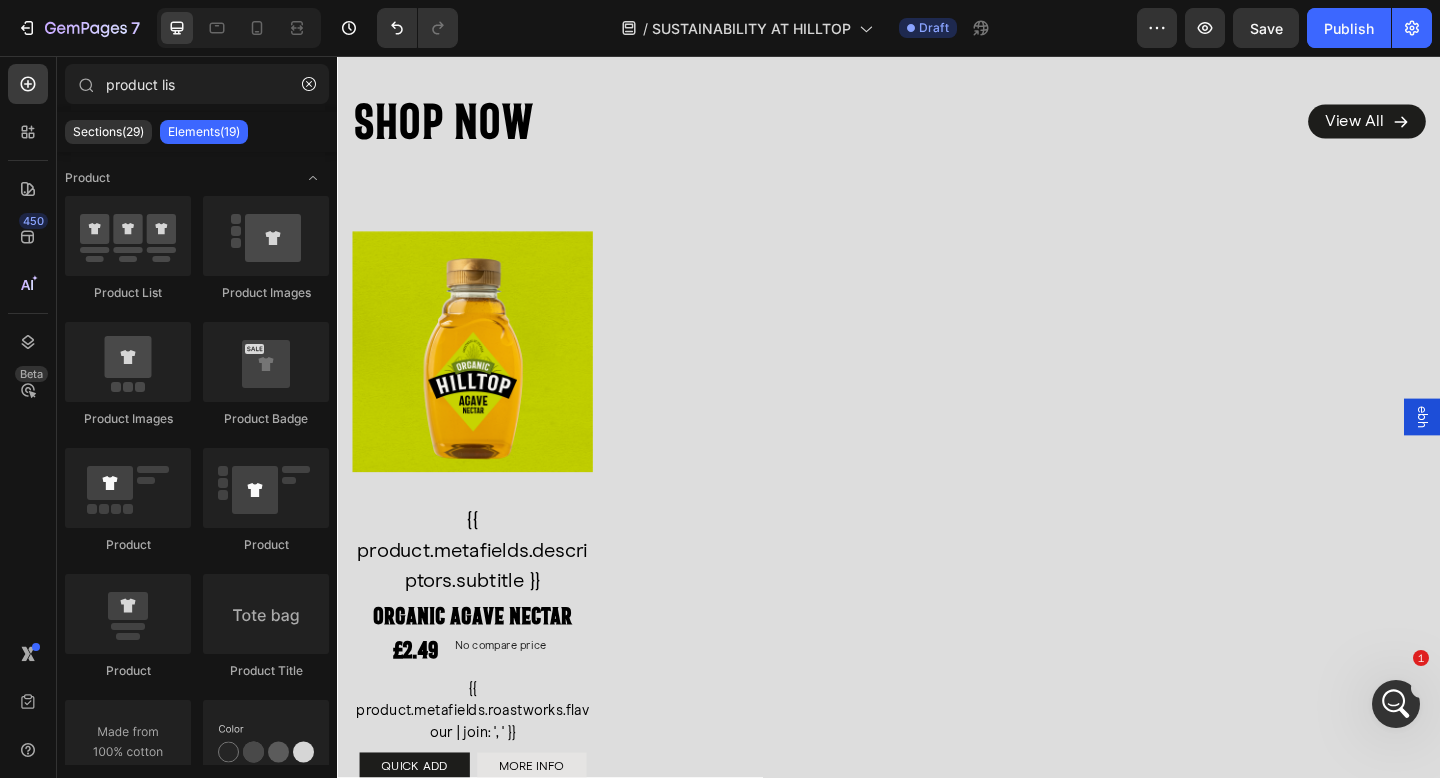 scroll, scrollTop: 4812, scrollLeft: 0, axis: vertical 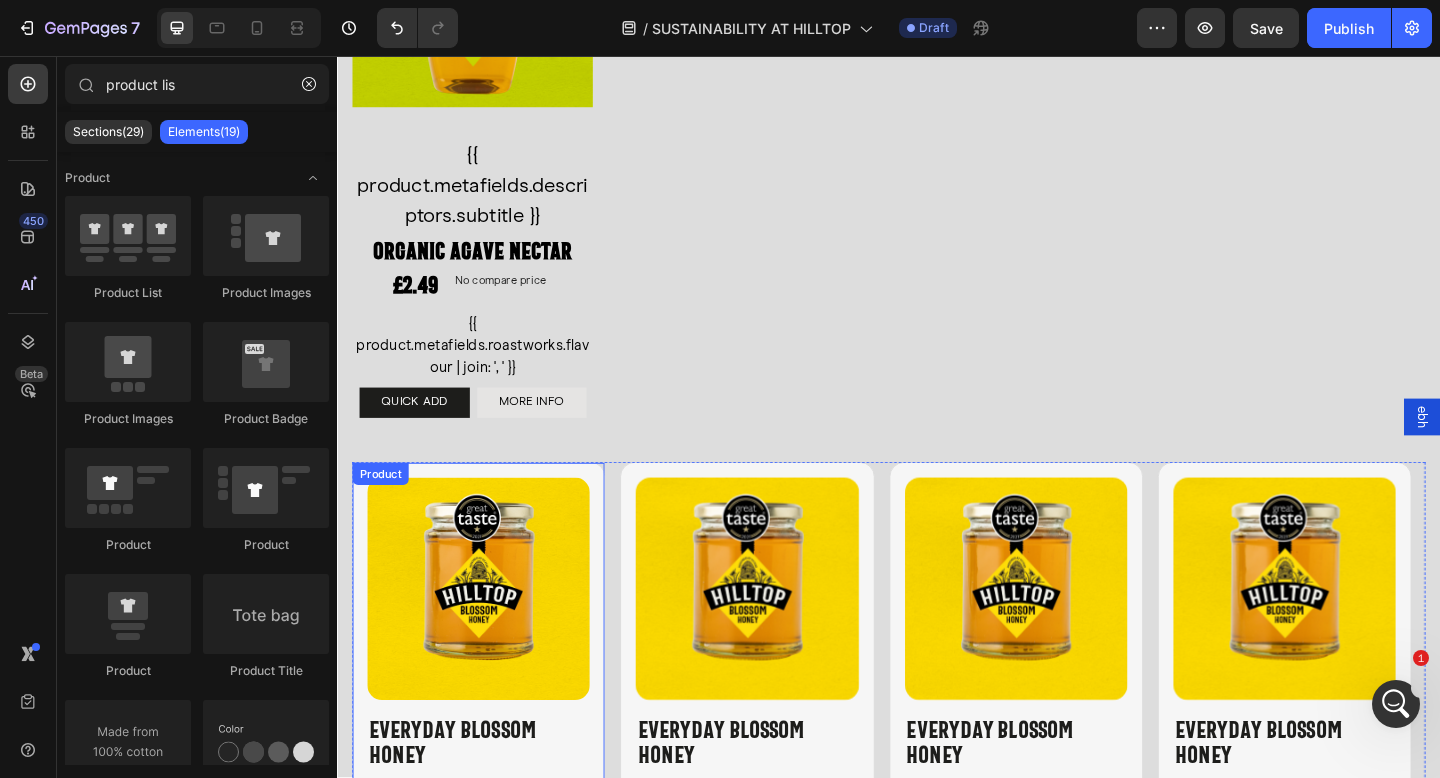 click on "Product Images Everyday Blossom Honey Product Title Judge.me - Preview Badge (Stars) Judge.me £2.99 Product Price Product Price QUICK ADD + Button Row Product" at bounding box center (491, 752) 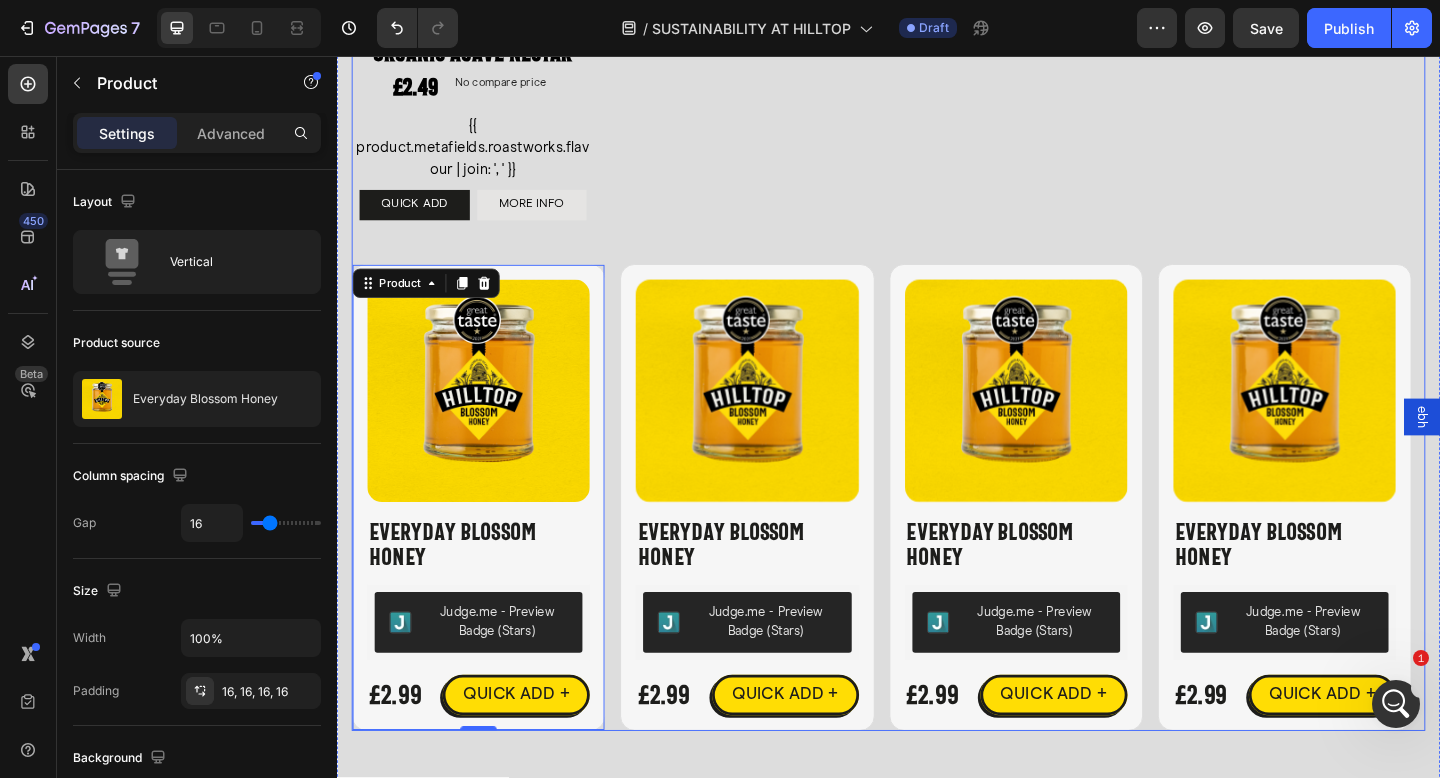 scroll, scrollTop: 5024, scrollLeft: 0, axis: vertical 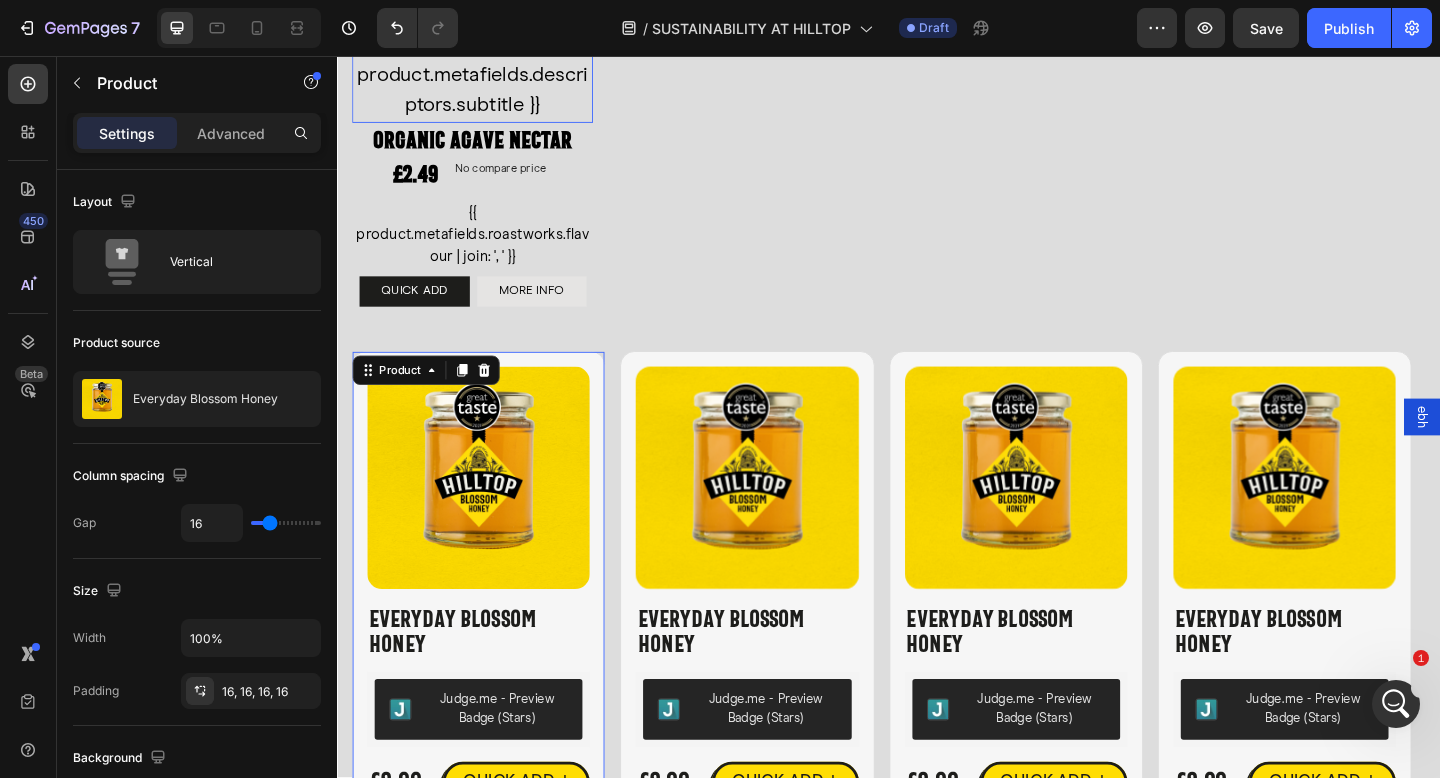click on "{{ product.metafields.descriptors.subtitle }}" at bounding box center (484, 77) 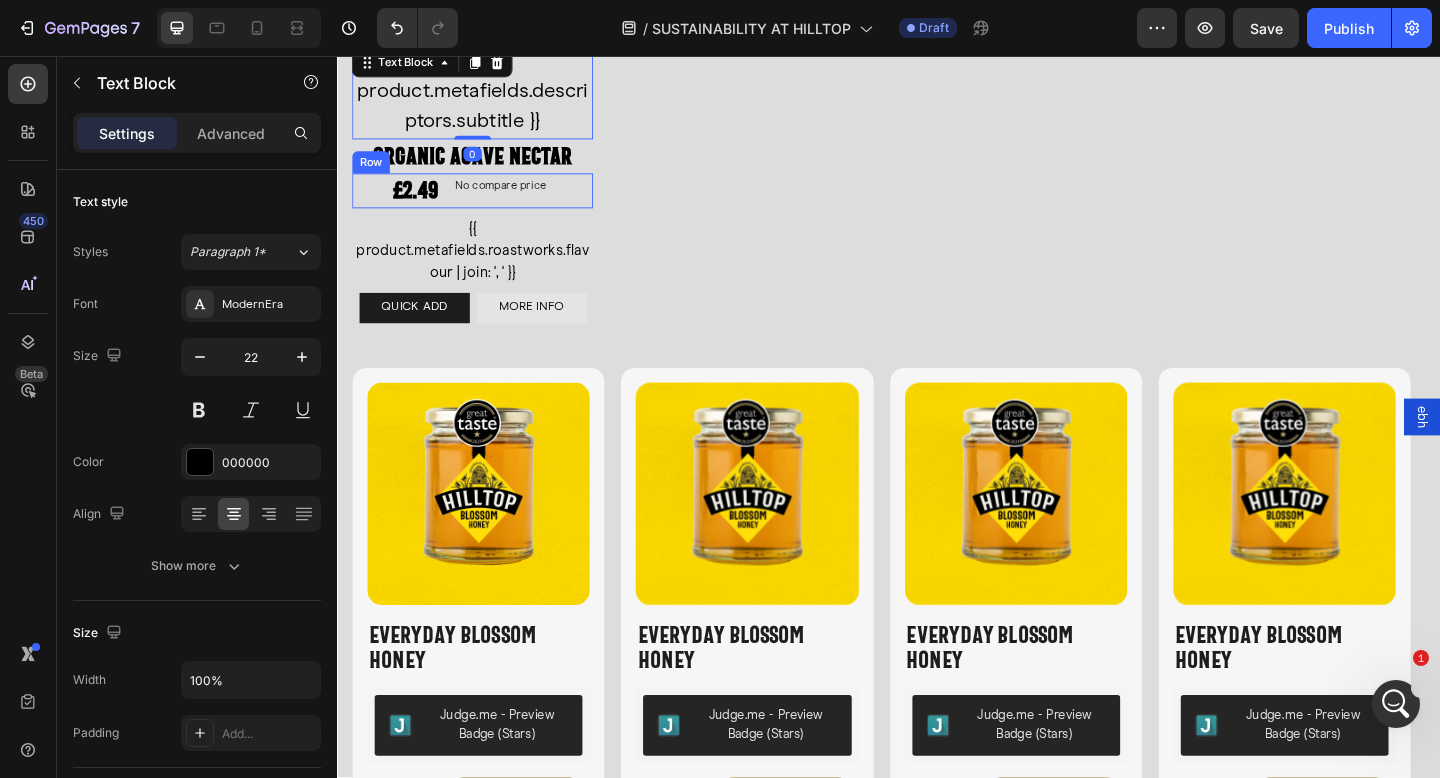 scroll, scrollTop: 4983, scrollLeft: 0, axis: vertical 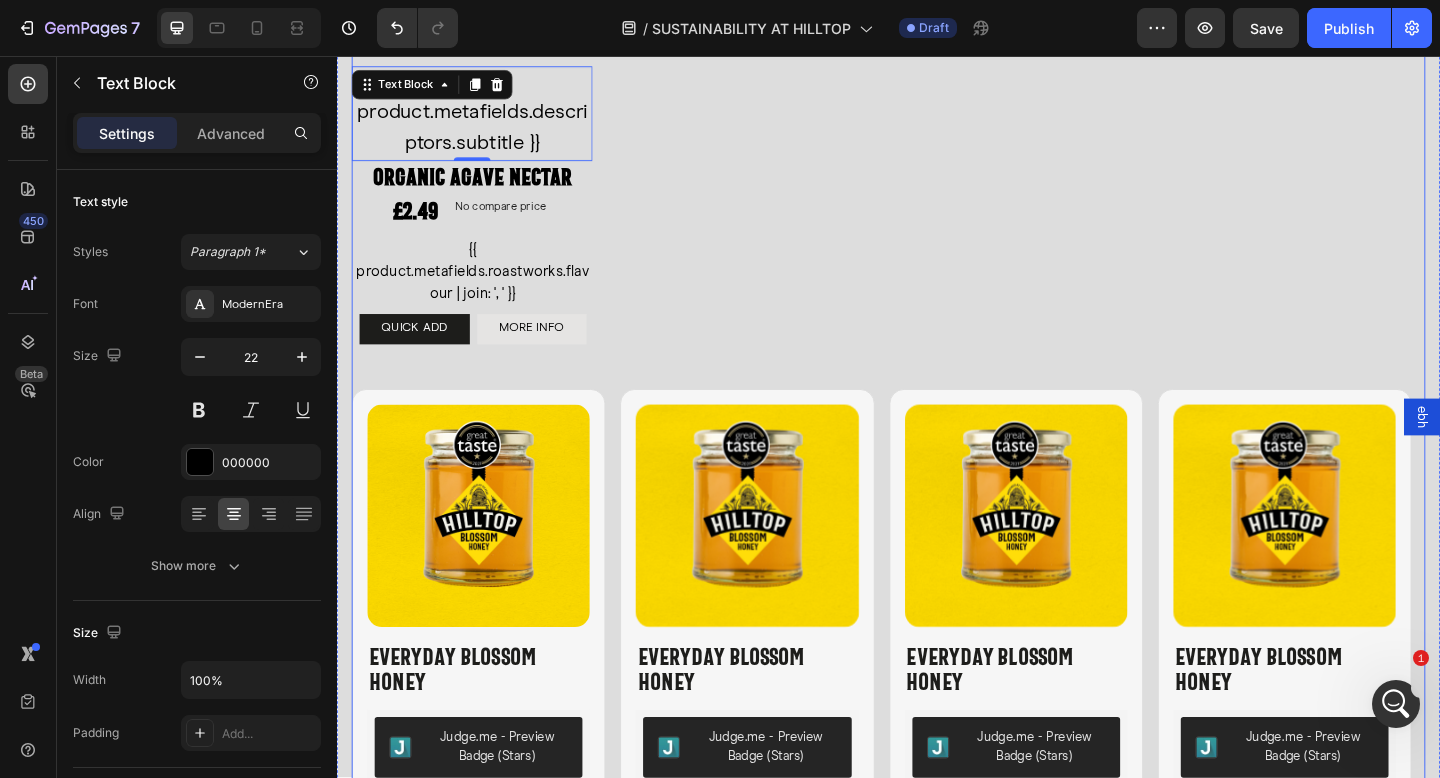 click on "Product Images {{ product.metafields.descriptors.subtitle }} Text Block   0 Organic Agave Nectar Product Title £2.49 Product Price Product Price No compare price Product Price Row {{ product.metafields.roastworks.flavour | join: ', ' }} Text Block QUICK ADD Button MORE INFO Product View More Row
Icon Hilltop Product Vendor Organic Agave Nectar Product Title £2.49 Product Price Product Price No compare price Product Price Row Size: Squeezy - 330g Squeezy - 330g Squeezy - 330g Squeezy - 330g Squeezy - 680g Squeezy - 680g Squeezy - 680g Product Variants & Swatches
1
Product Quantity Add To cart Product Cart Button Row View full details Product View More Row Row Product List" at bounding box center [937, 65] 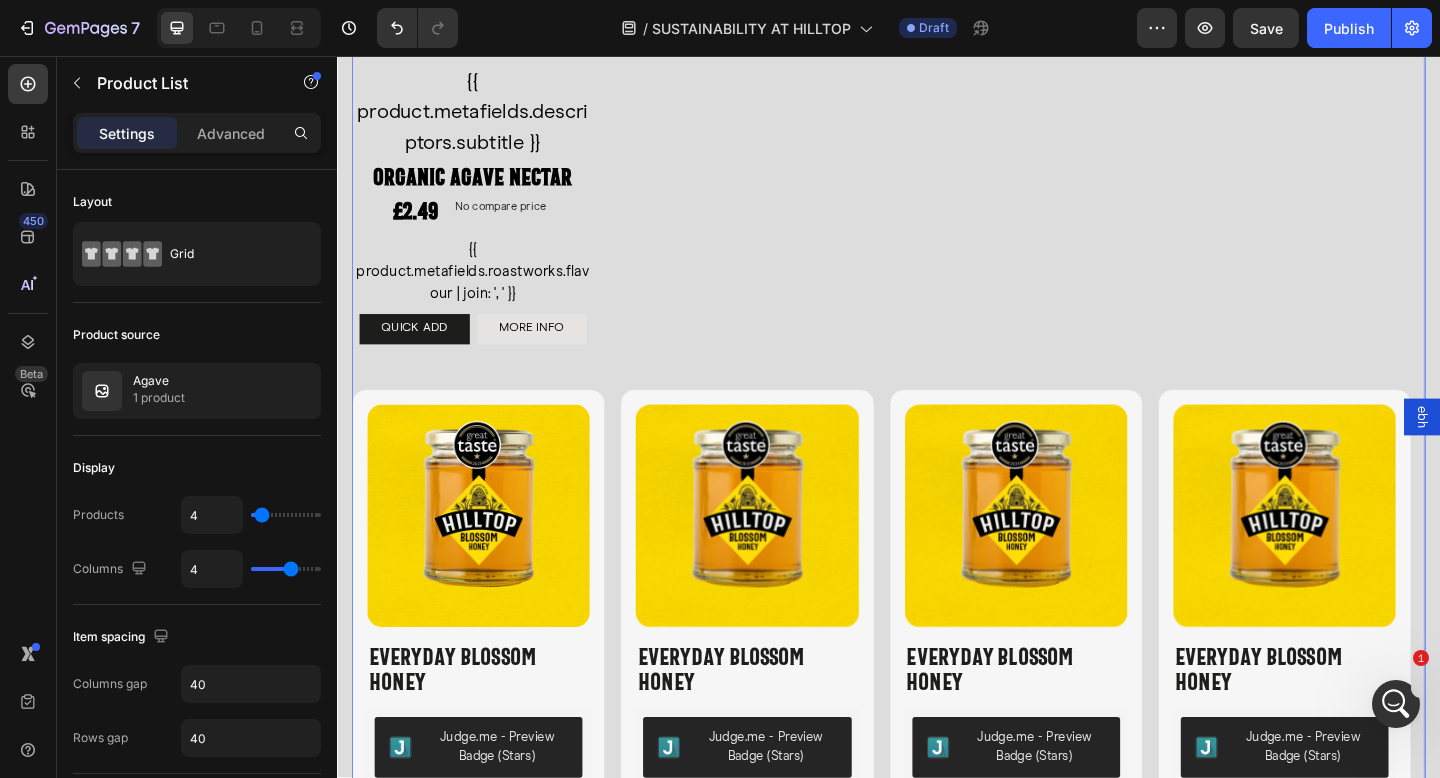 click on "Product Images {{ product.metafields.descriptors.subtitle }} Text Block Organic Agave Nectar Product Title £2.49 Product Price Product Price No compare price Product Price Row {{ product.metafields.roastworks.flavour | join: ', ' }} Text Block QUICK ADD Button MORE INFO Product View More Row
Icon Hilltop Product Vendor Organic Agave Nectar Product Title £2.49 Product Price Product Price No compare price Product Price Row Size: Squeezy - 330g Squeezy - 330g Squeezy - 330g Squeezy - 330g Squeezy - 680g Squeezy - 680g Squeezy - 680g Product Variants & Swatches
1
Product Quantity Add To cart Product Cart Button Row View full details Product View More Row Row Product List   40" at bounding box center (937, 65) 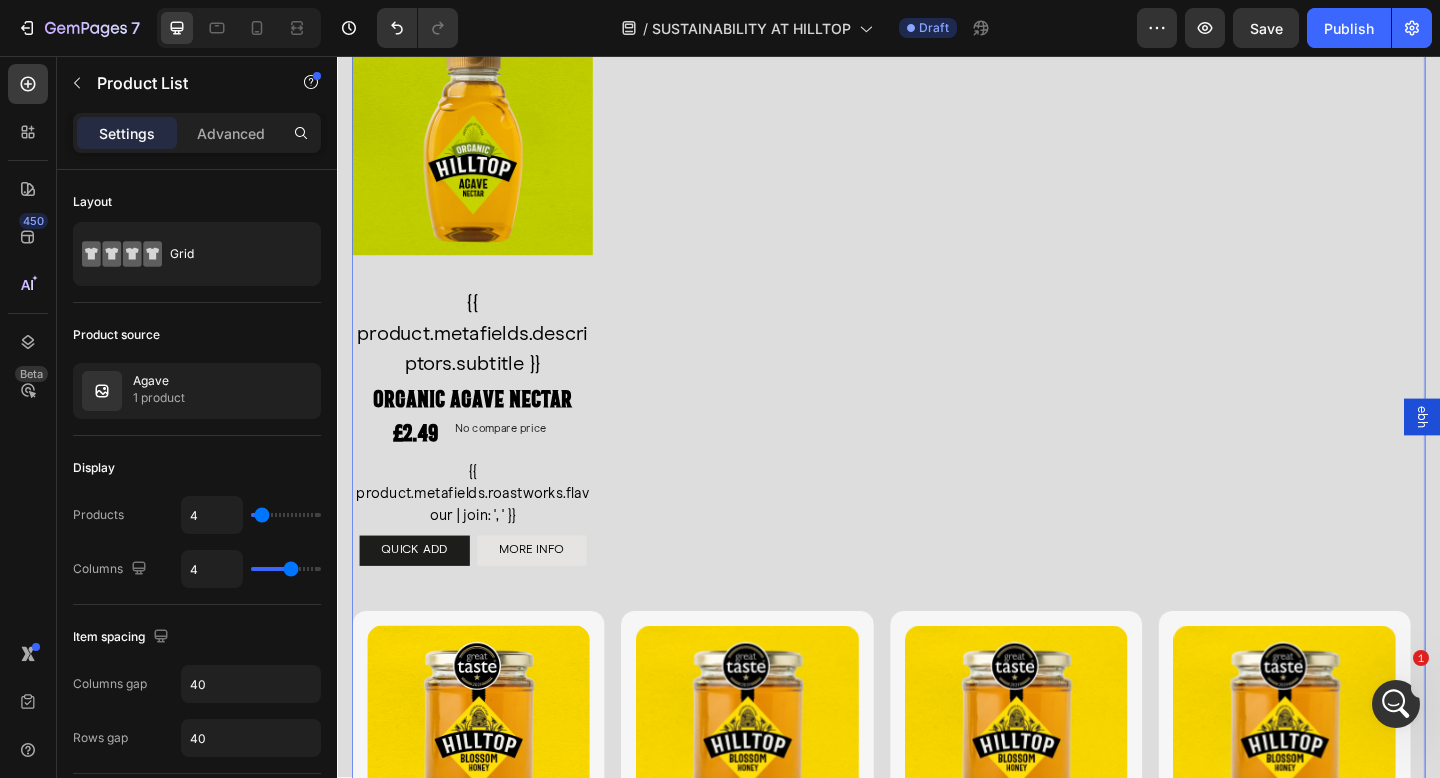 scroll, scrollTop: 4738, scrollLeft: 0, axis: vertical 